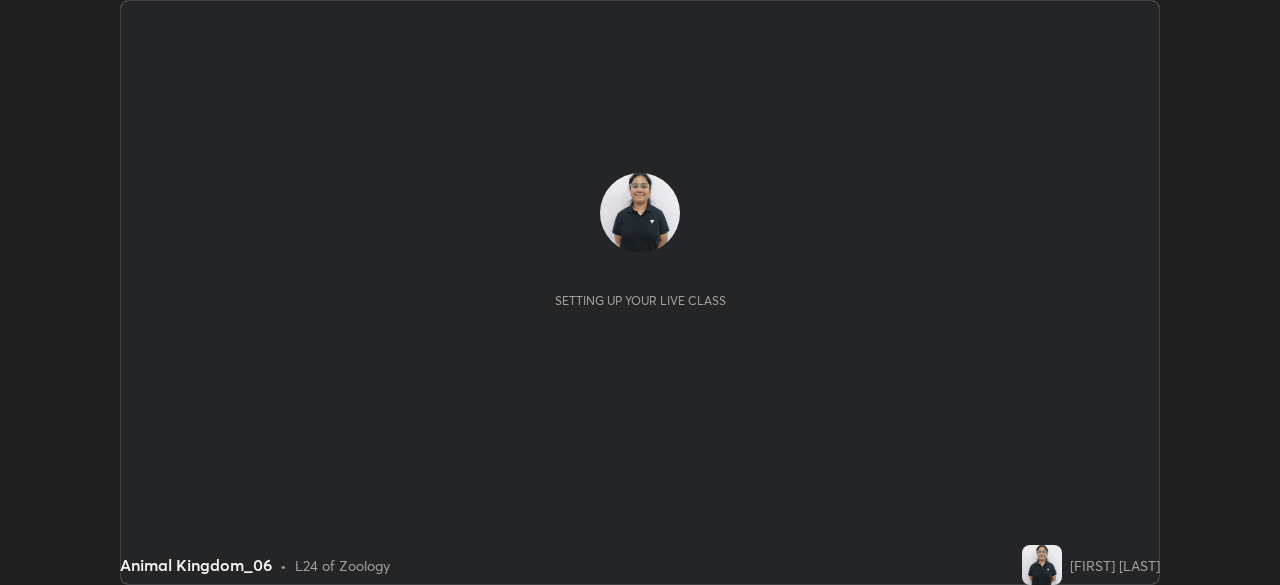 scroll, scrollTop: 0, scrollLeft: 0, axis: both 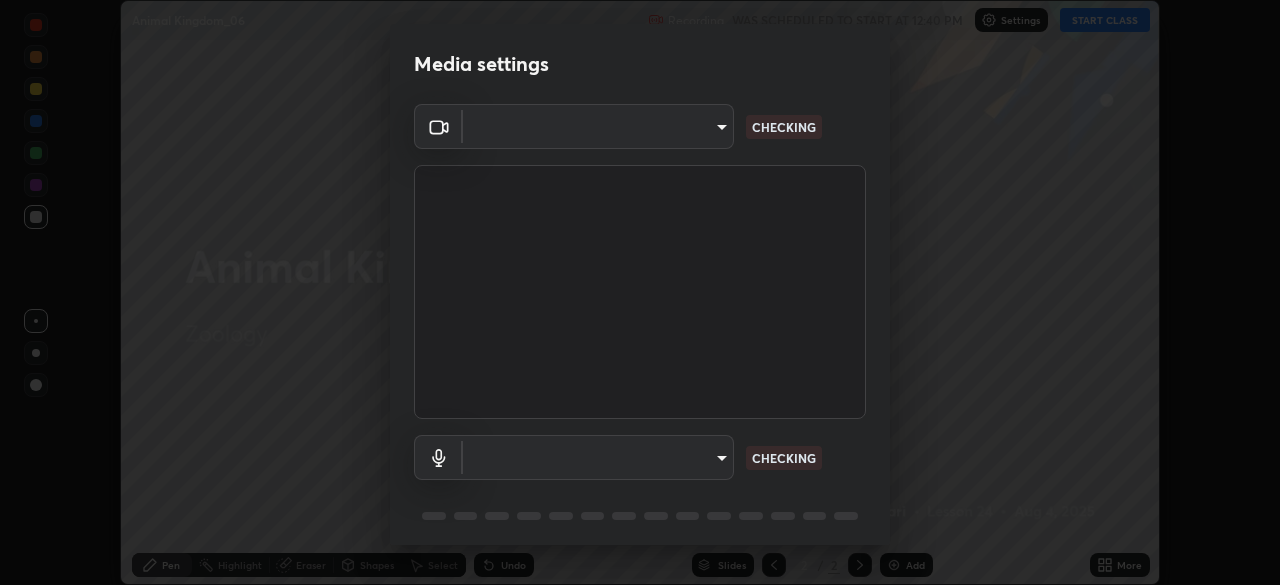 type on "dc213d5b485c0bb305d6b2db547763d7870d17505a100a98238a66de69915d05" 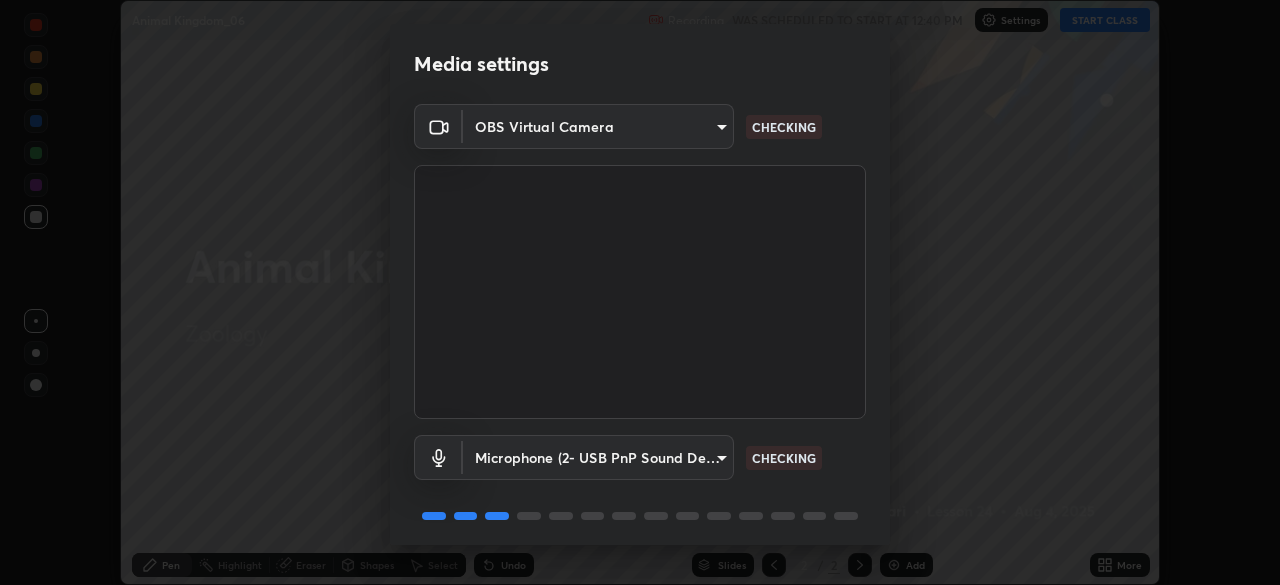 scroll, scrollTop: 71, scrollLeft: 0, axis: vertical 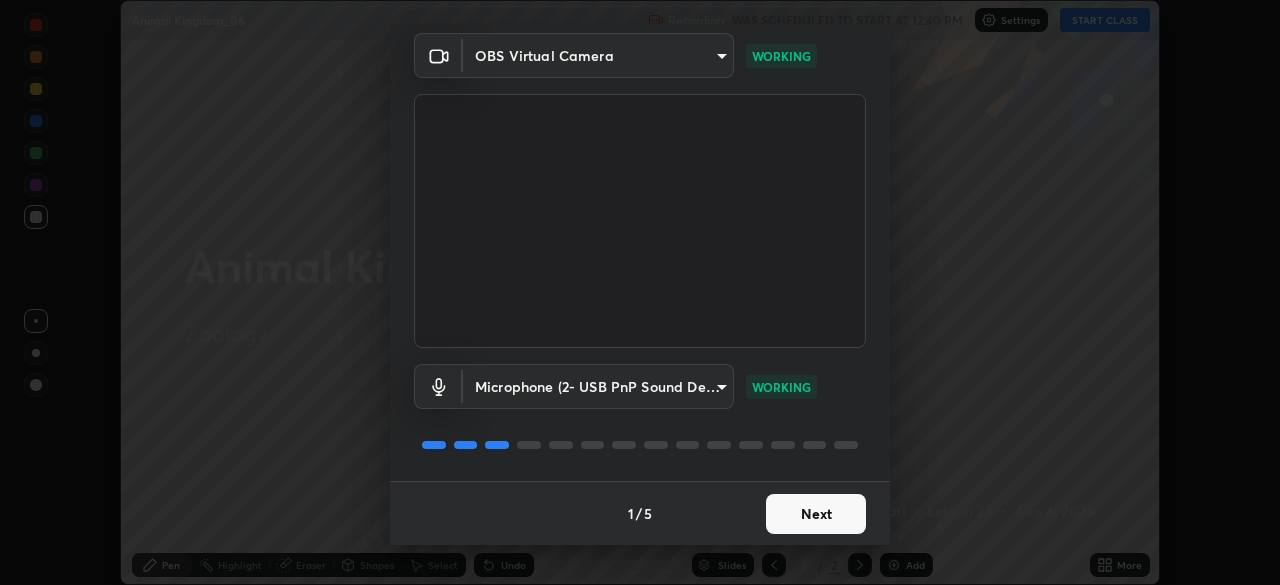 click on "Next" at bounding box center (816, 514) 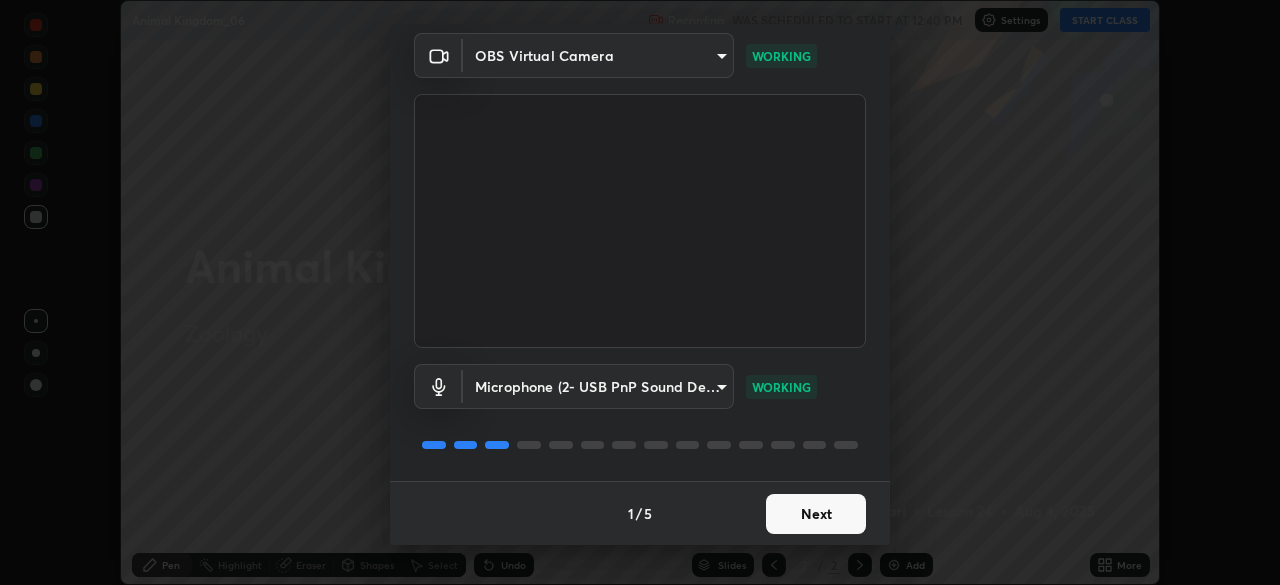 scroll, scrollTop: 0, scrollLeft: 0, axis: both 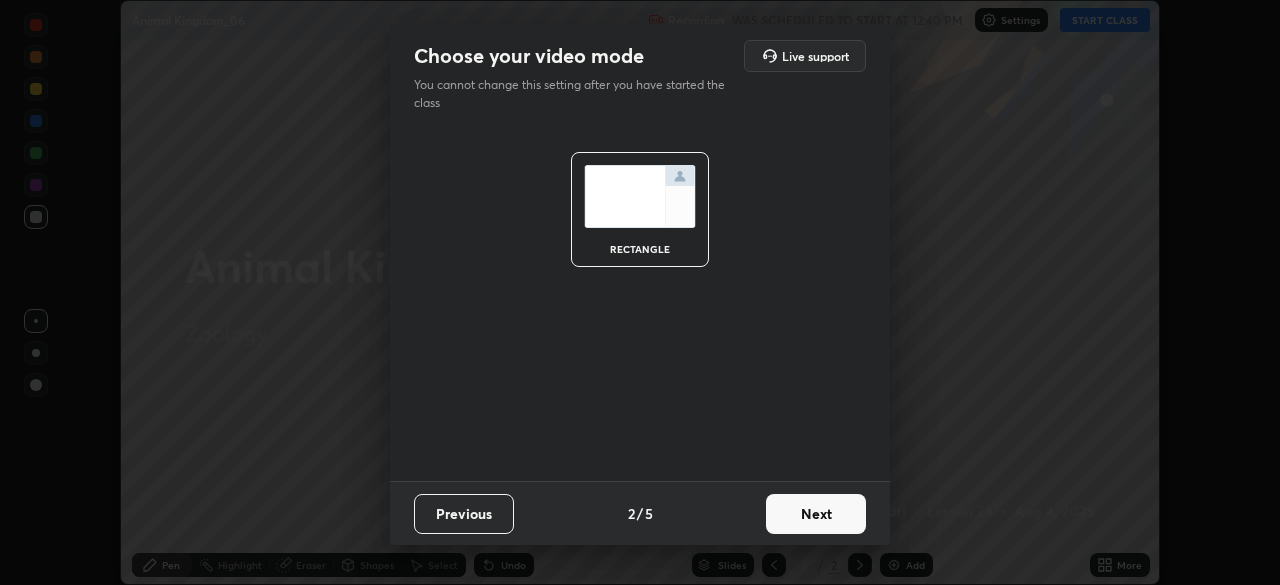 click on "Next" at bounding box center (816, 514) 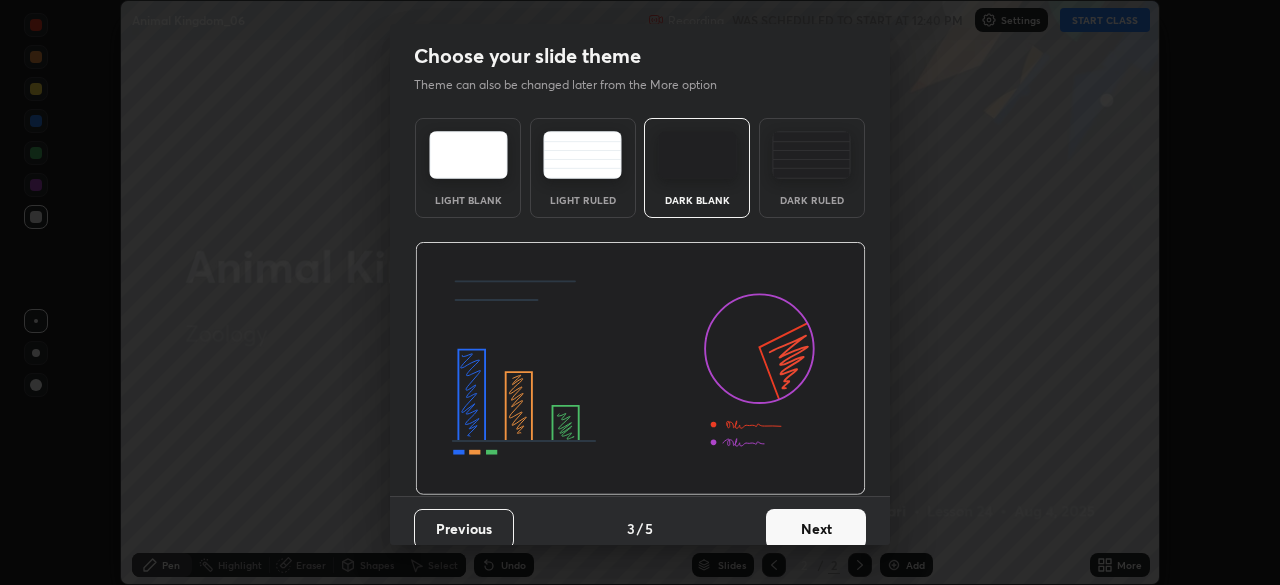 click on "Dark Ruled" at bounding box center [812, 168] 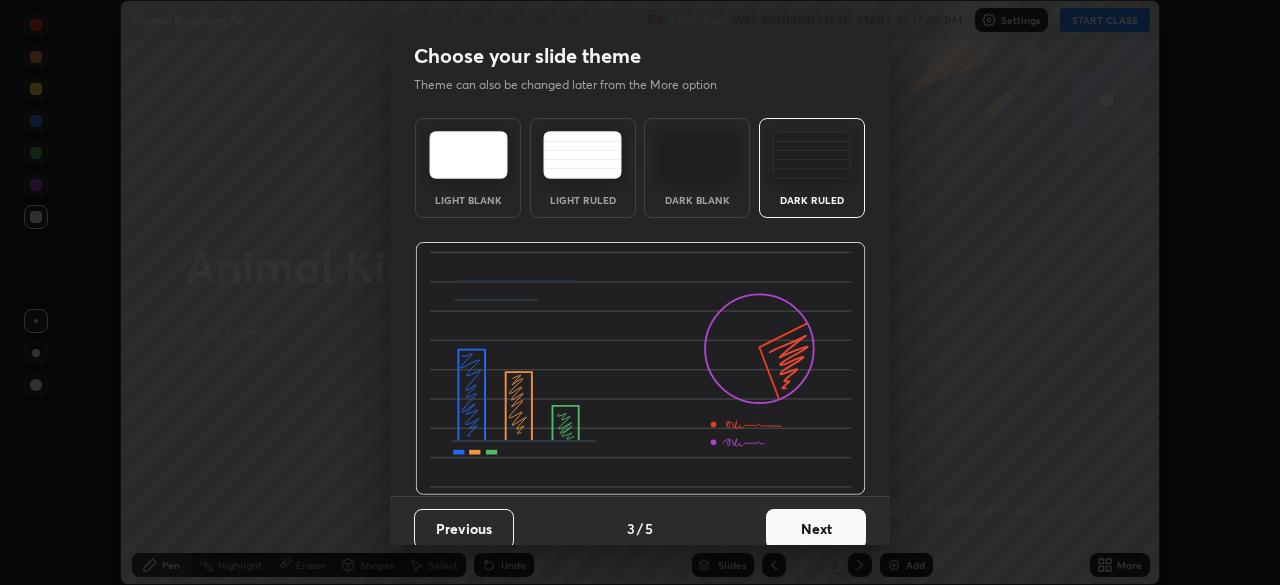 click on "Previous 3 / 5 Next" at bounding box center [640, 528] 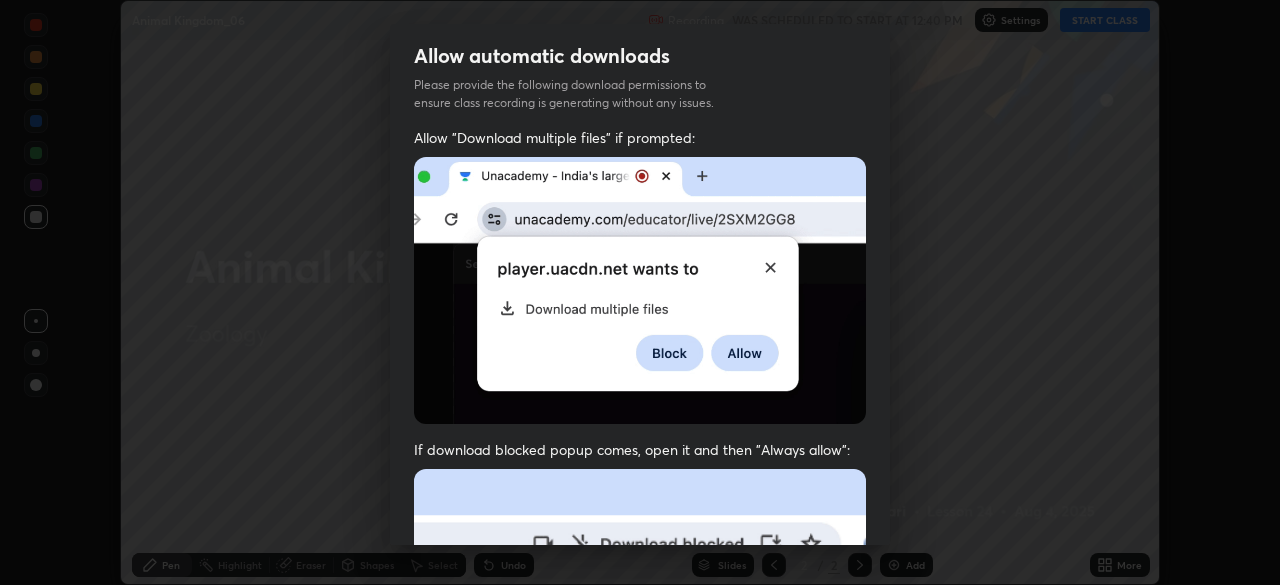 click at bounding box center (640, 687) 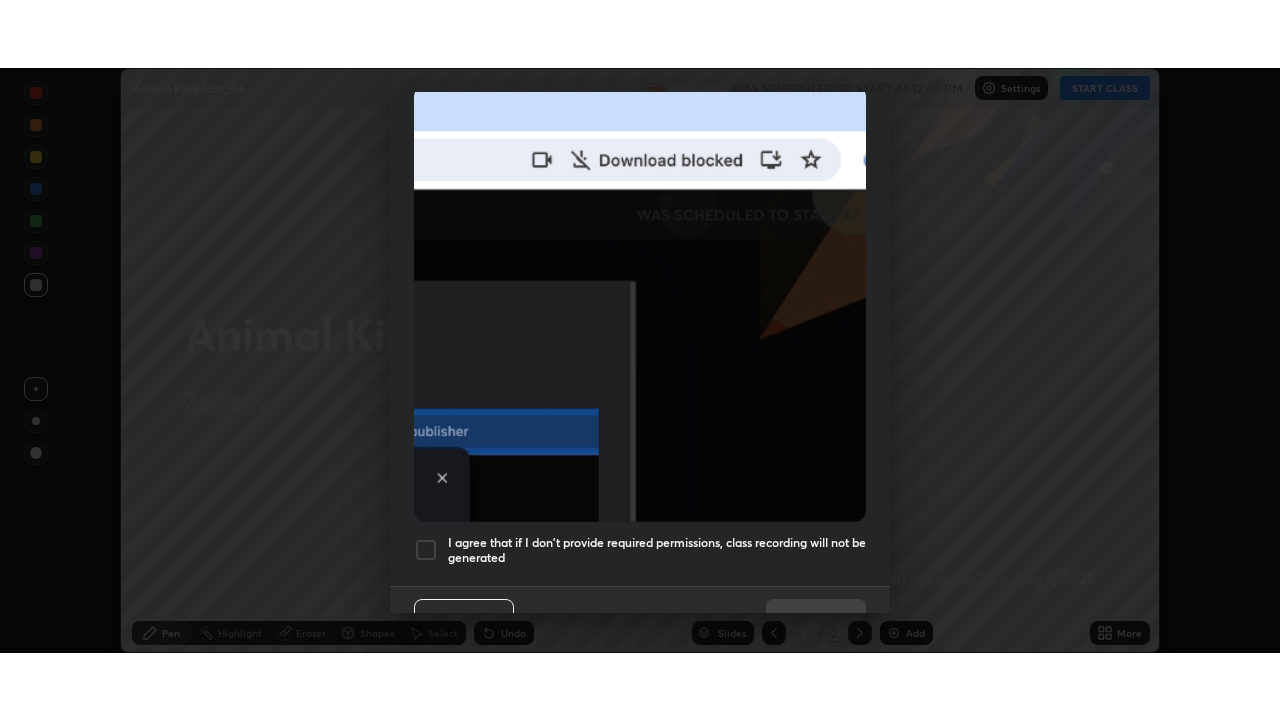 scroll, scrollTop: 479, scrollLeft: 0, axis: vertical 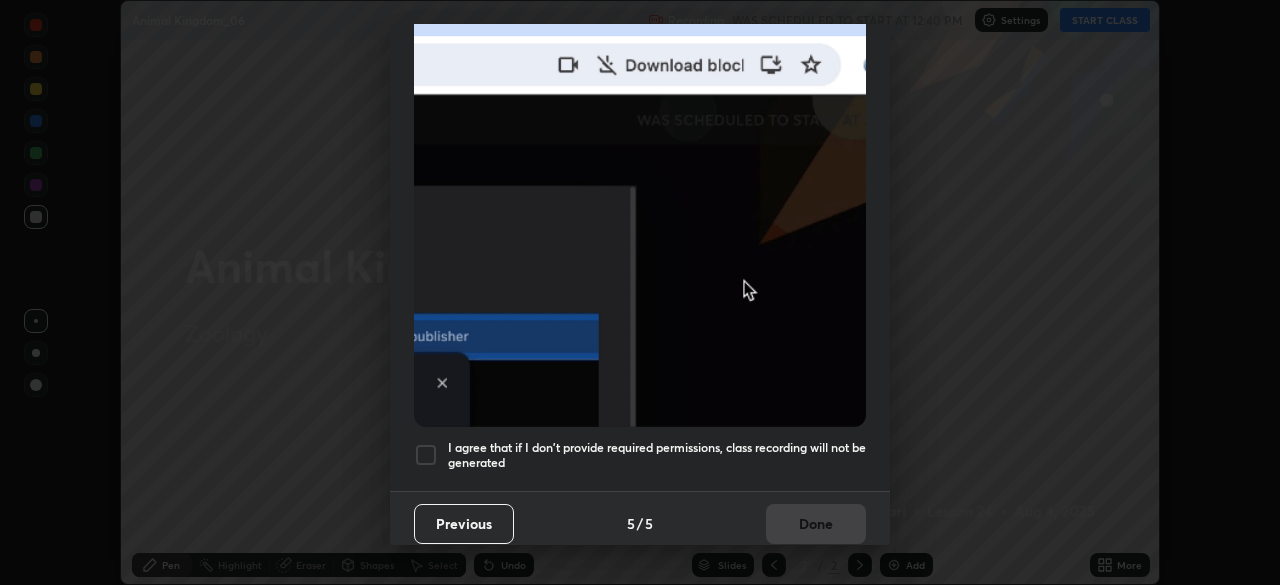 click at bounding box center (426, 455) 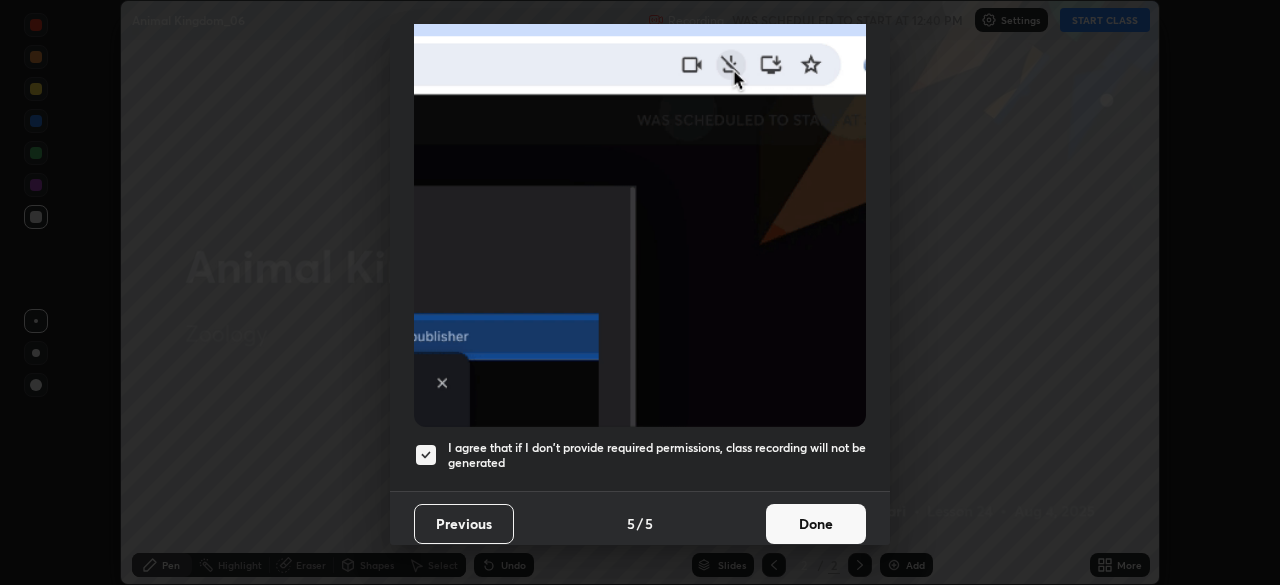 click on "Done" at bounding box center (816, 524) 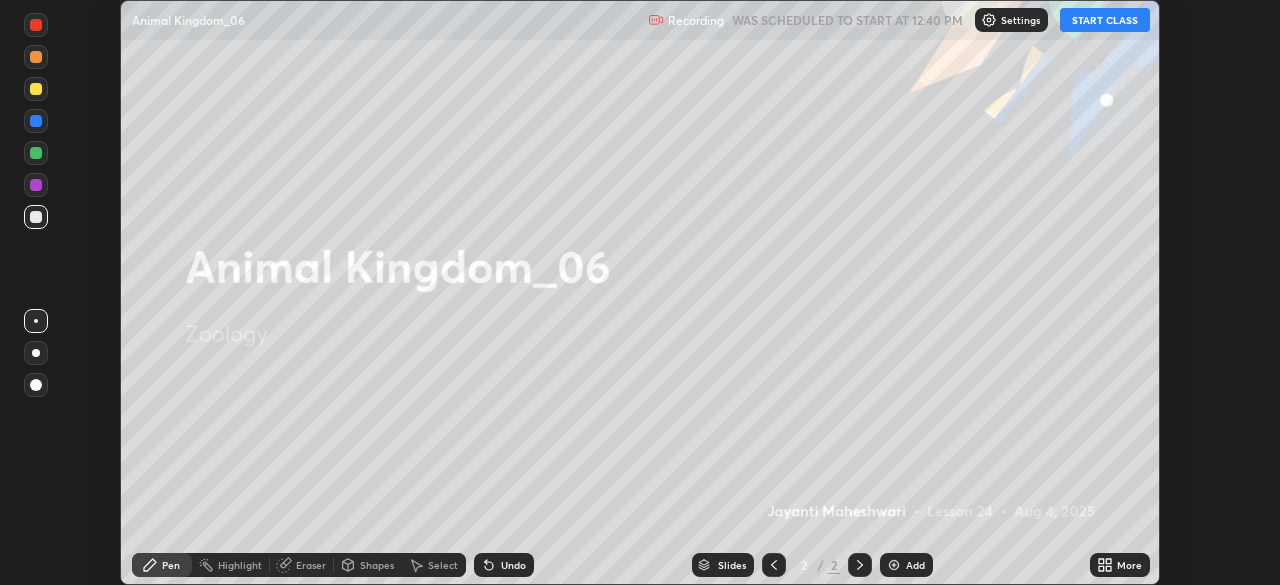 click on "START CLASS" at bounding box center [1105, 20] 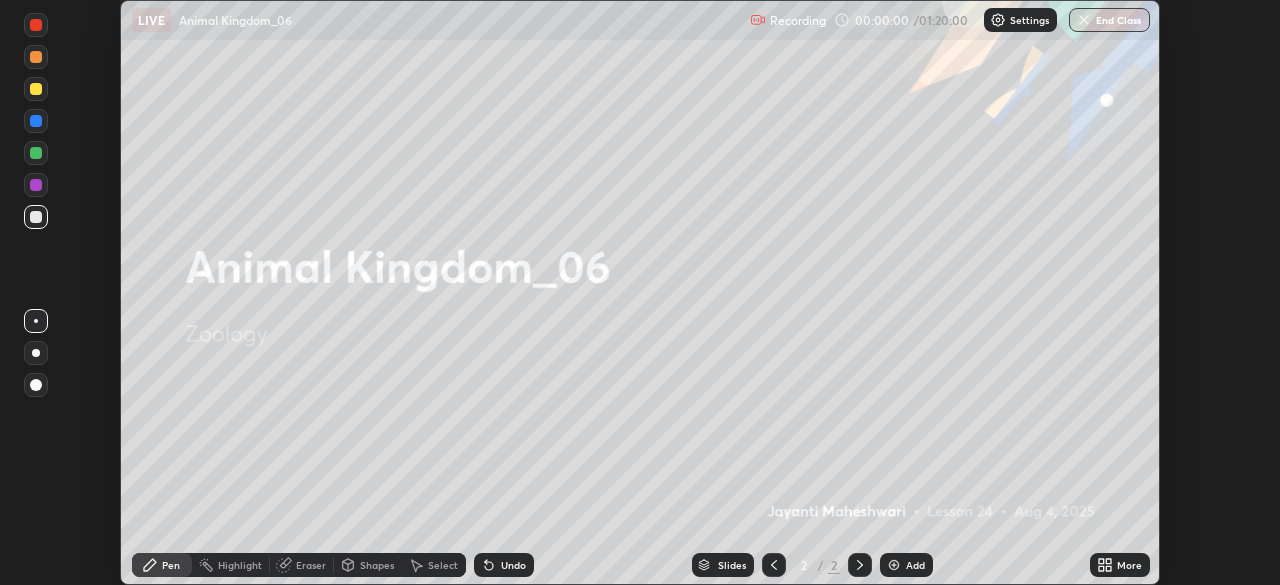 click on "More" at bounding box center (1120, 565) 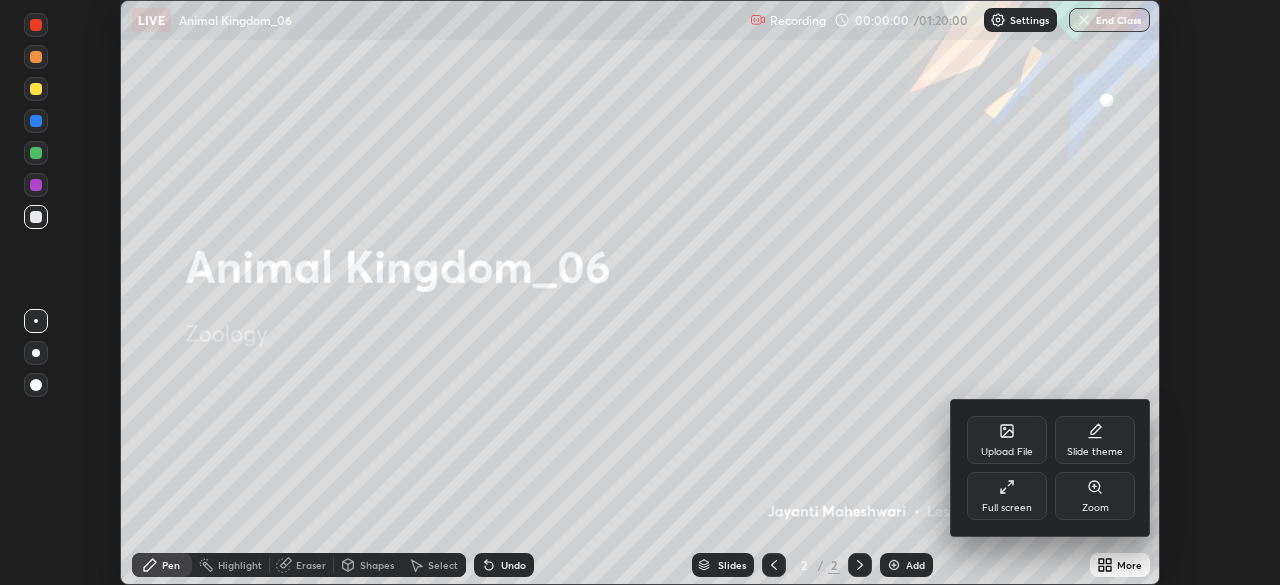 click on "Full screen" at bounding box center [1007, 496] 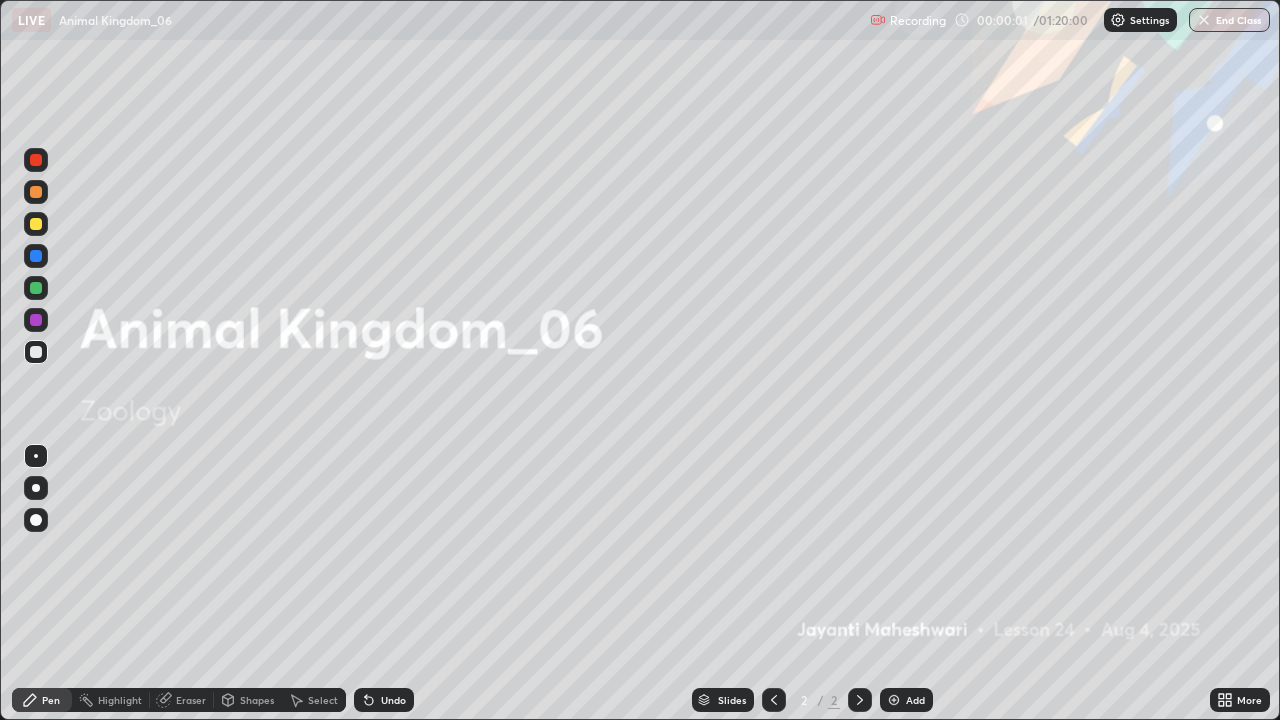 scroll, scrollTop: 99280, scrollLeft: 98720, axis: both 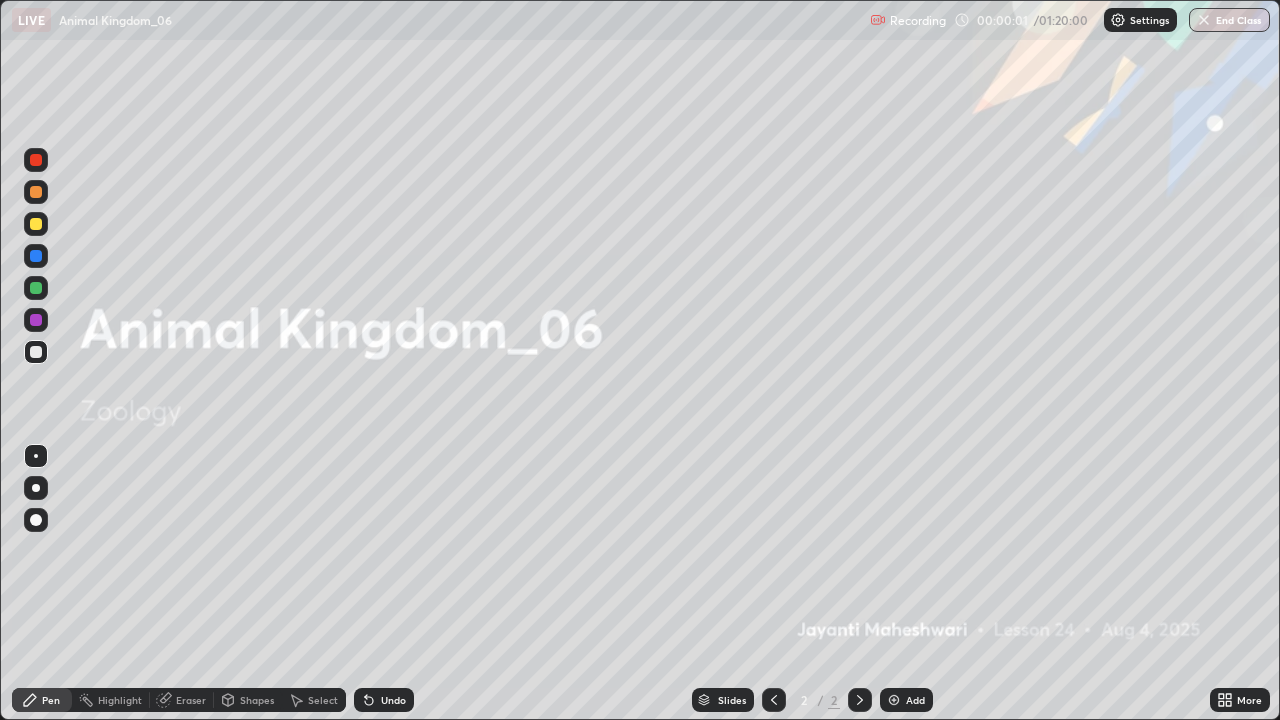 click at bounding box center [894, 700] 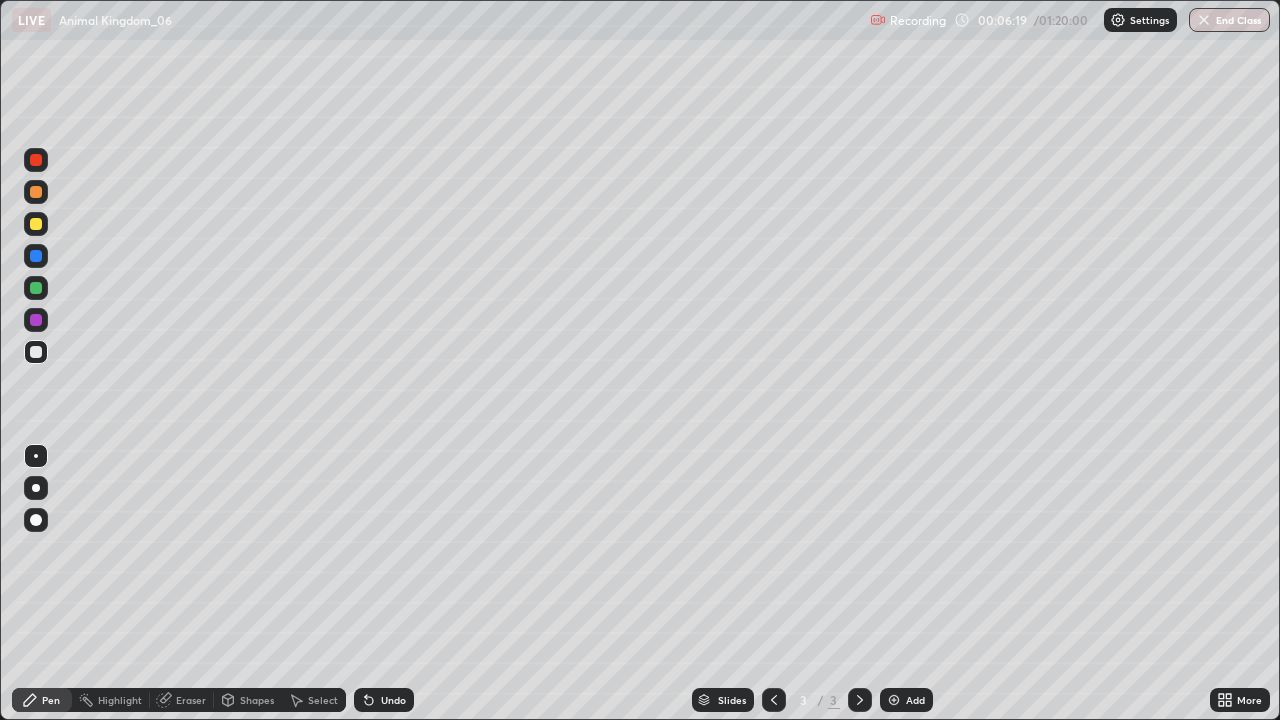click at bounding box center (36, 488) 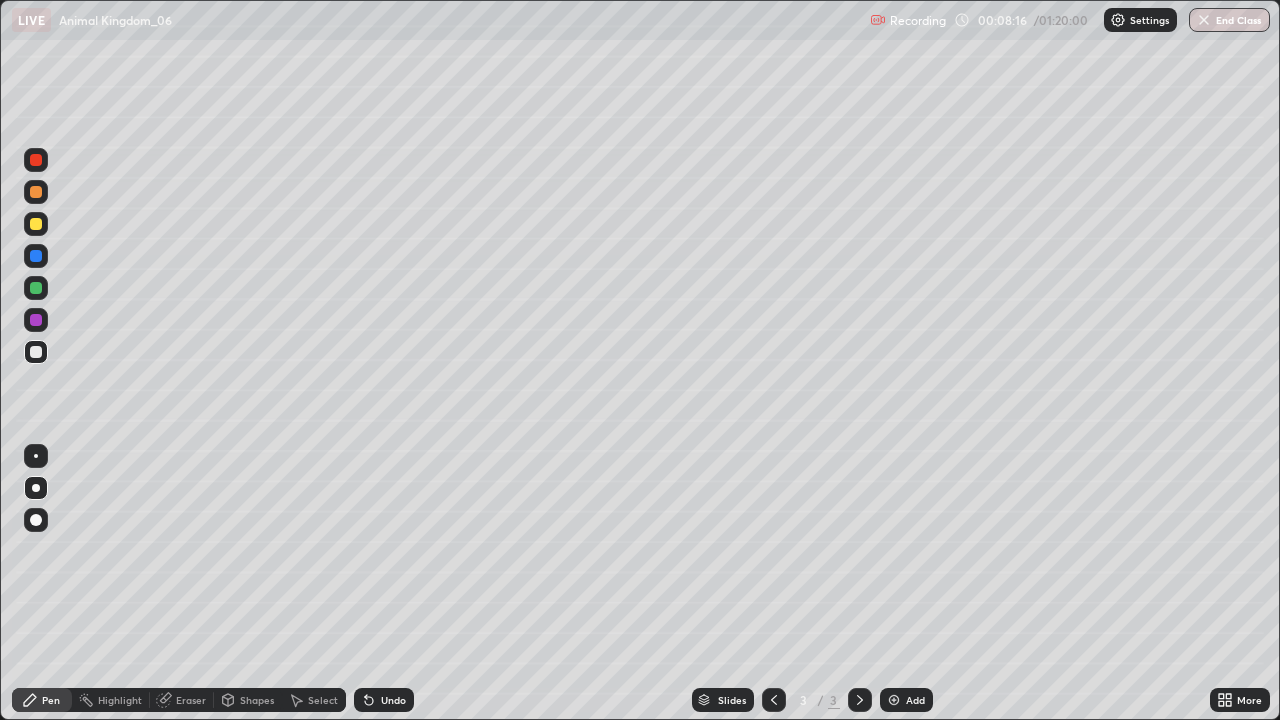 click on "Shapes" at bounding box center [248, 700] 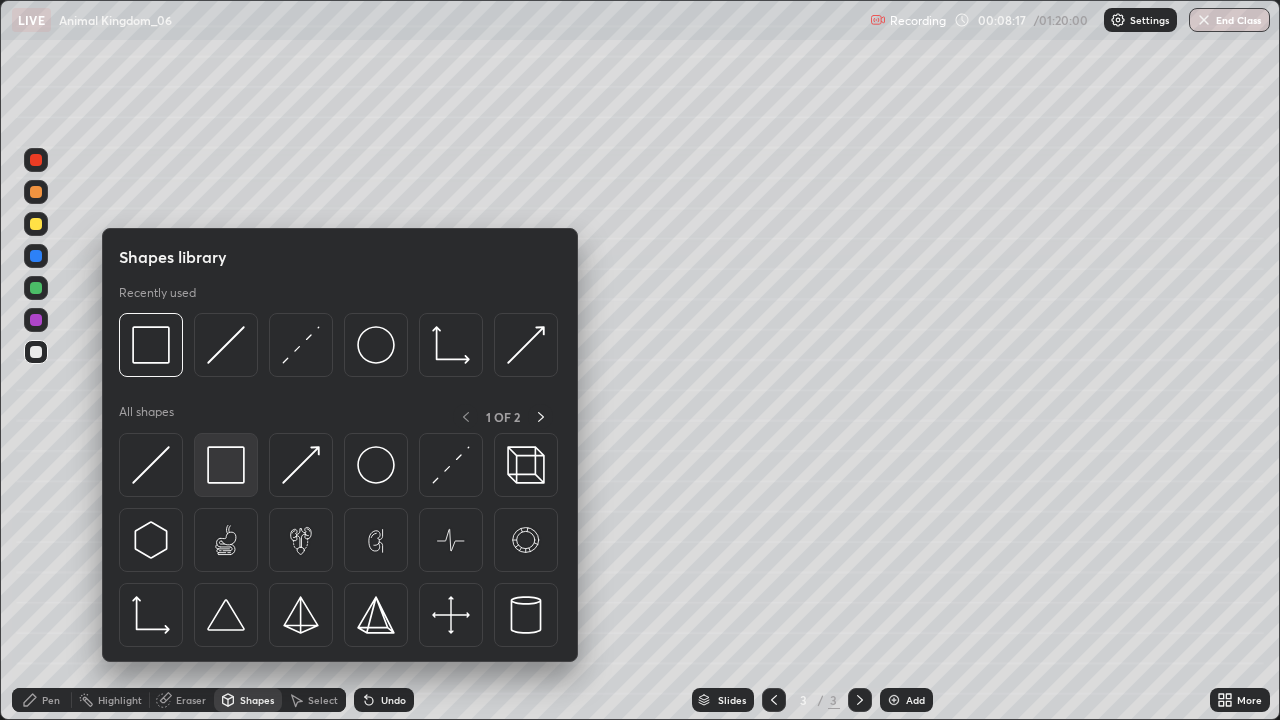 click at bounding box center [226, 465] 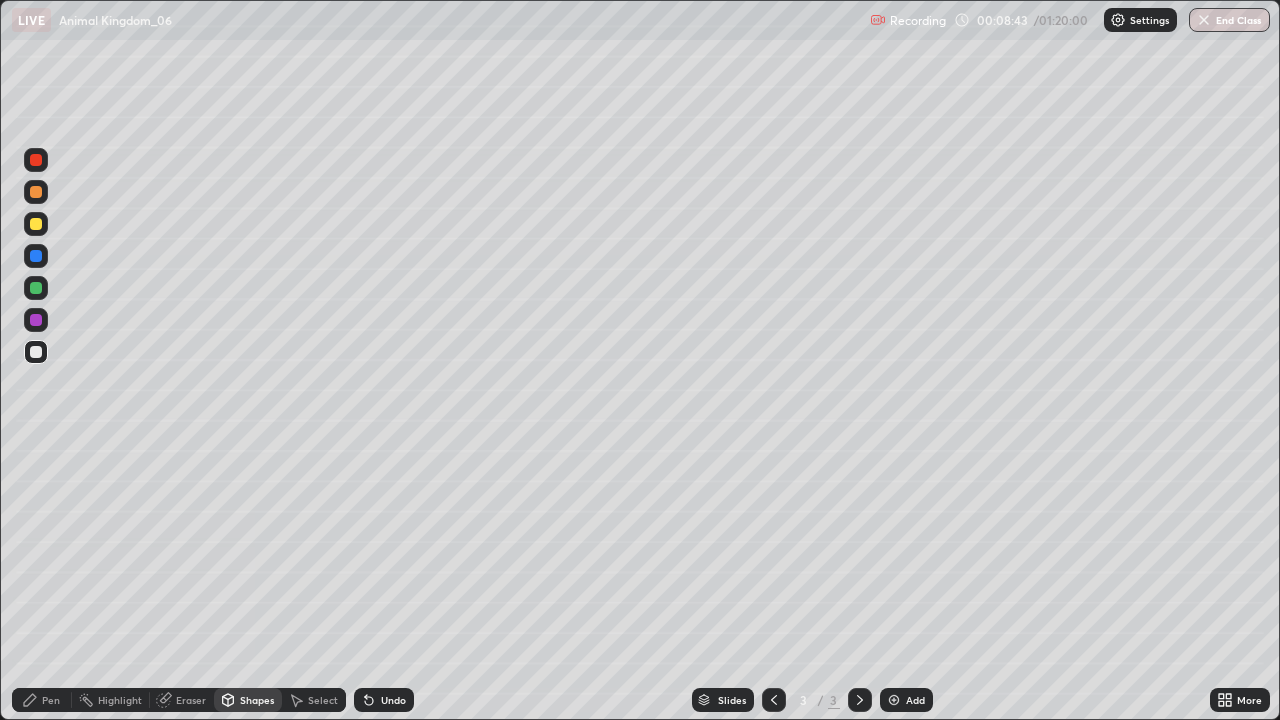 click on "Pen" at bounding box center [51, 700] 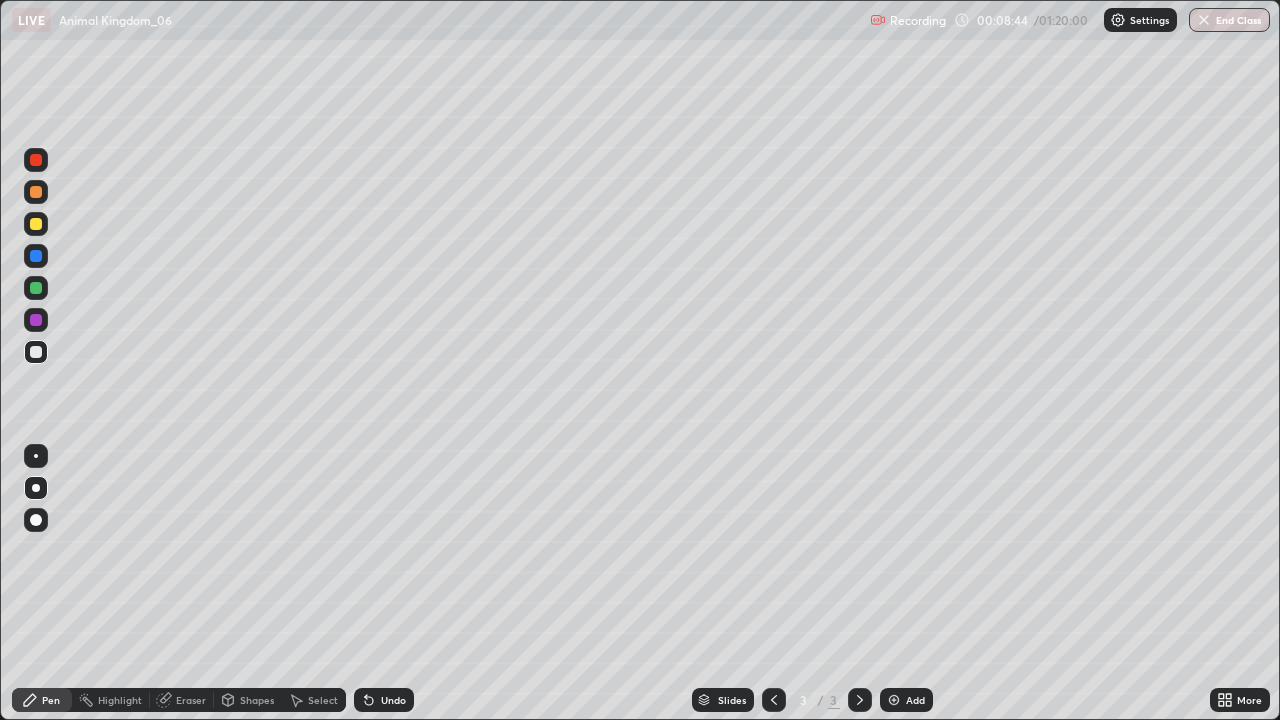 click at bounding box center [36, 520] 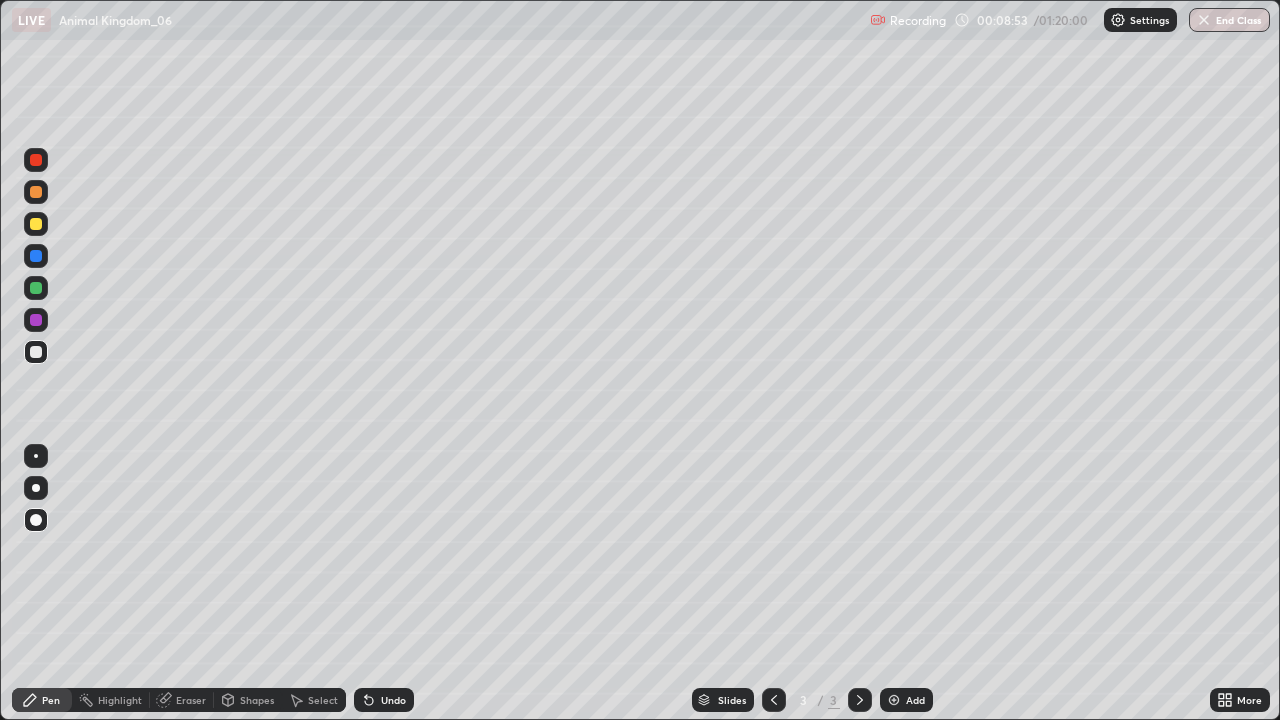 click at bounding box center [36, 288] 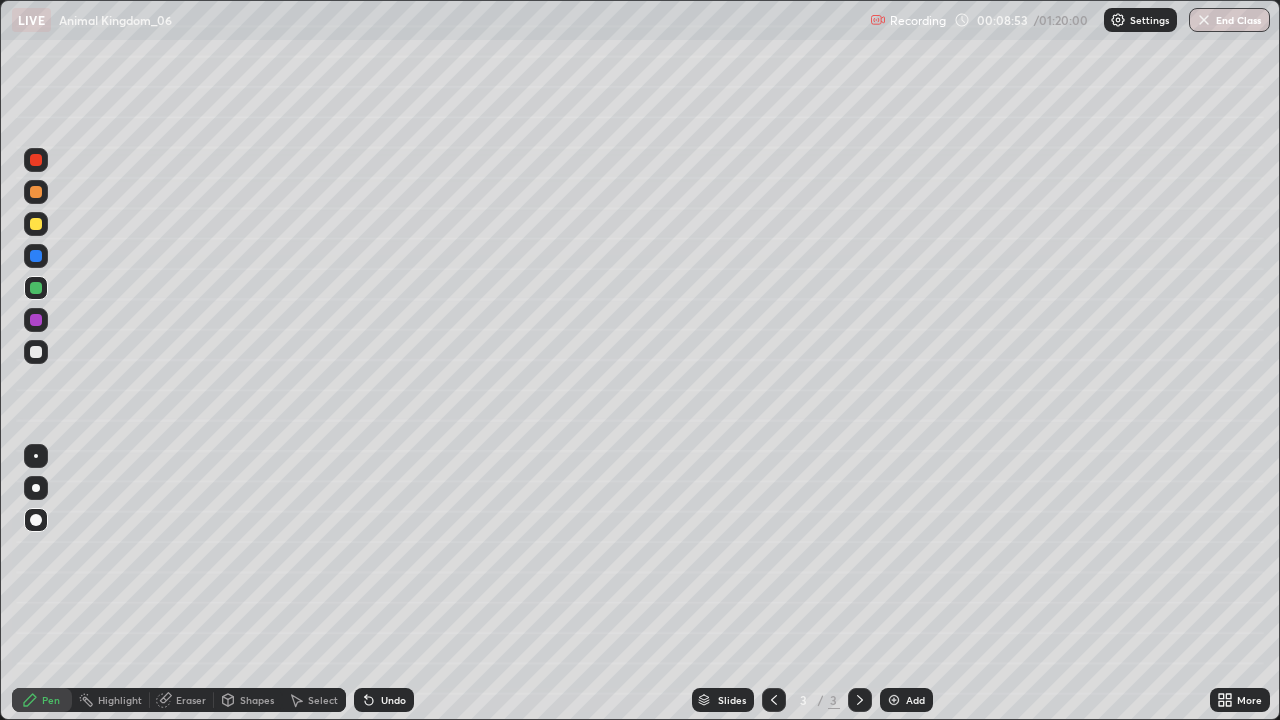click at bounding box center (36, 488) 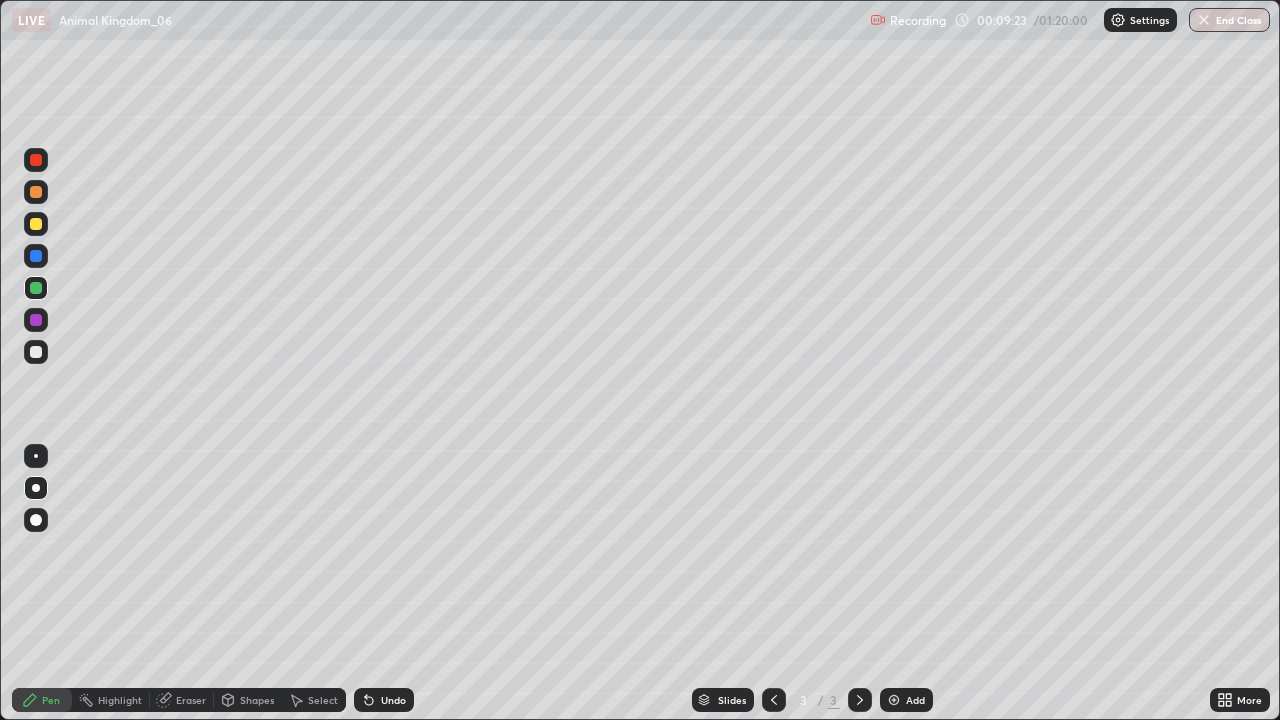 click at bounding box center (36, 352) 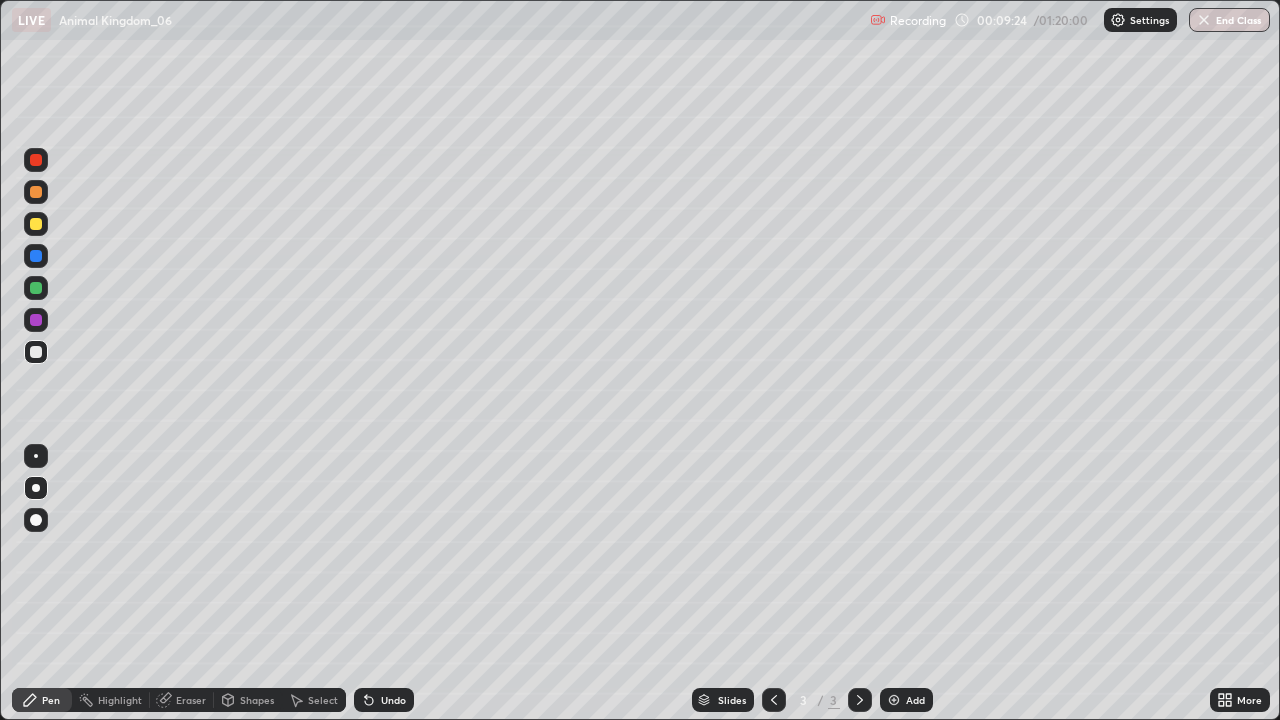 click at bounding box center [36, 224] 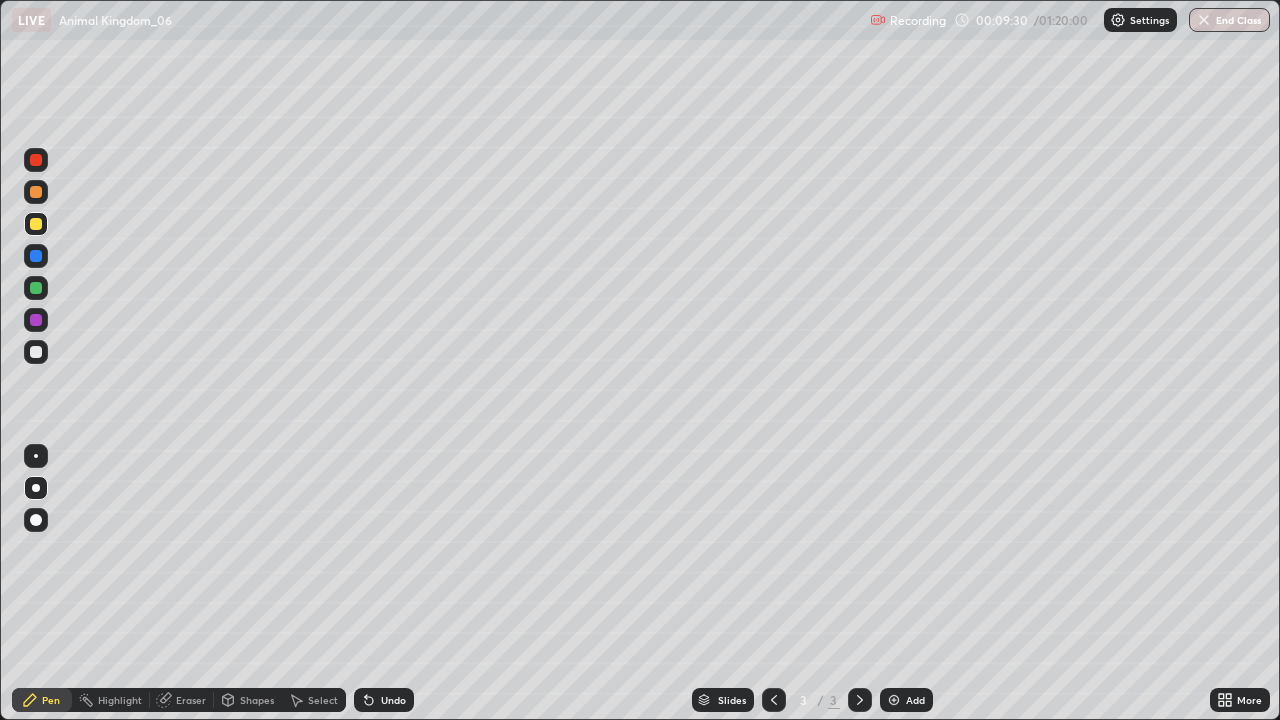 click on "Undo" at bounding box center [393, 700] 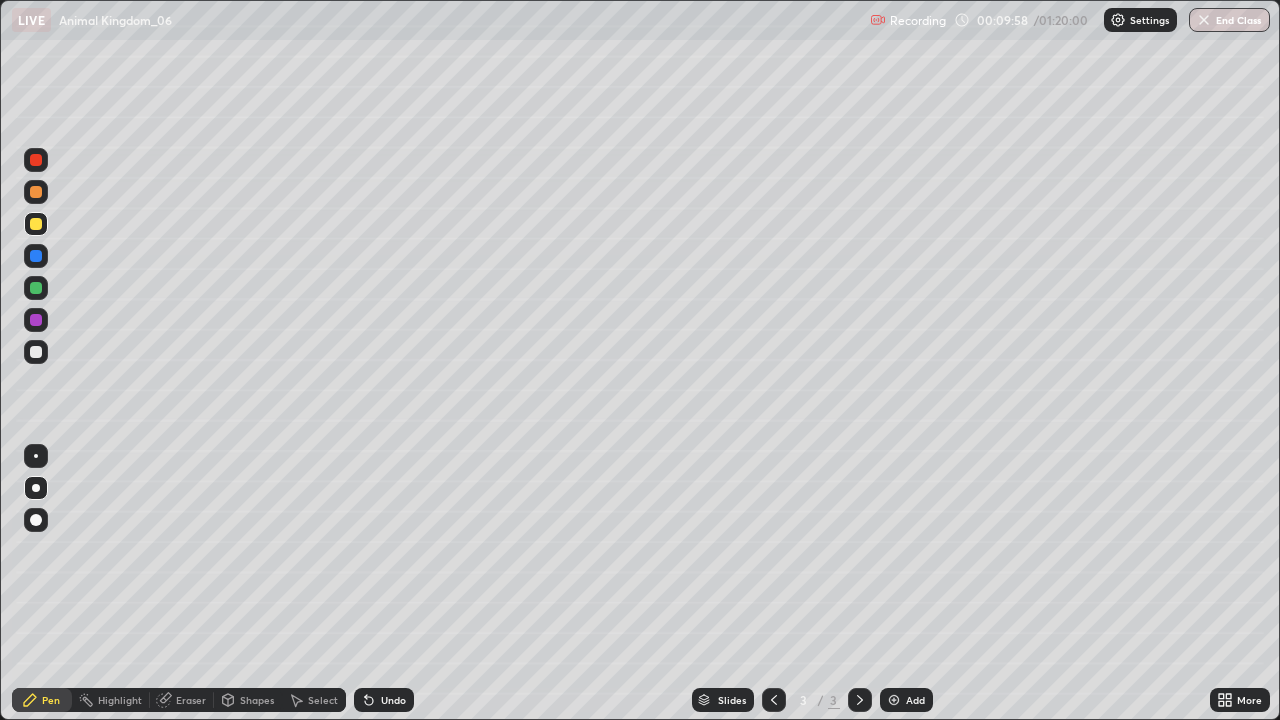 click on "Add" at bounding box center [915, 700] 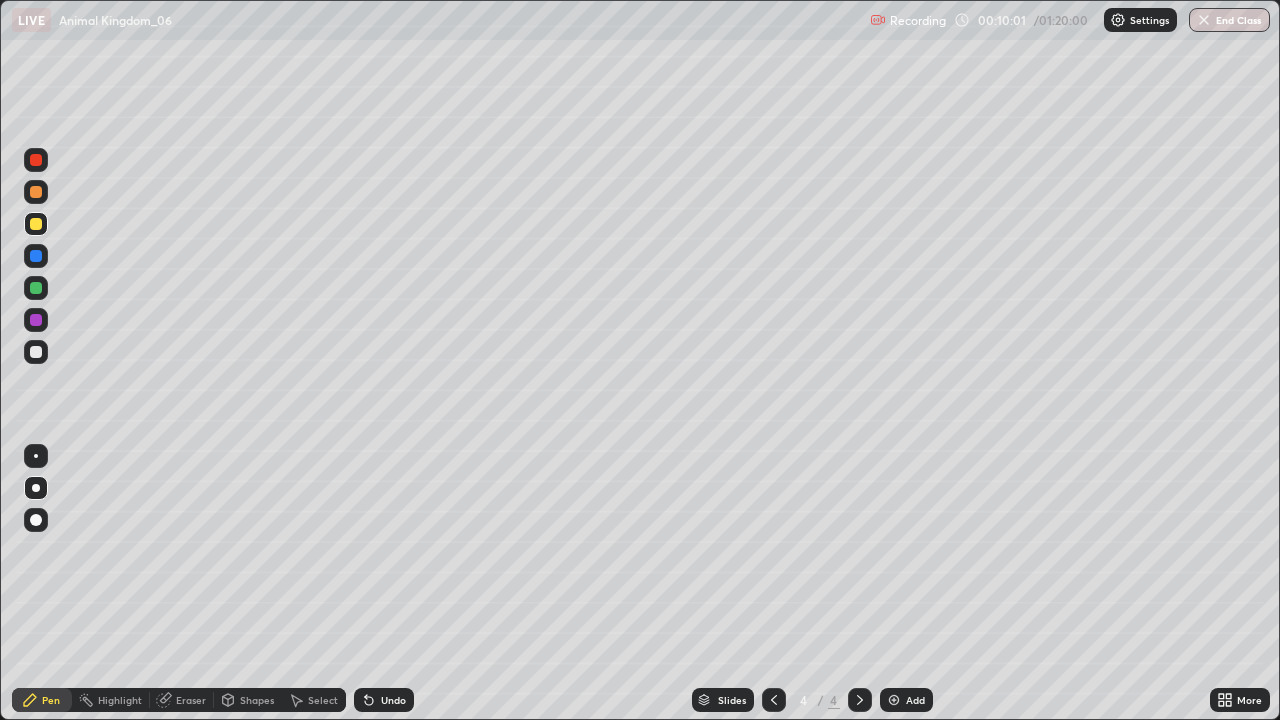 click at bounding box center (36, 352) 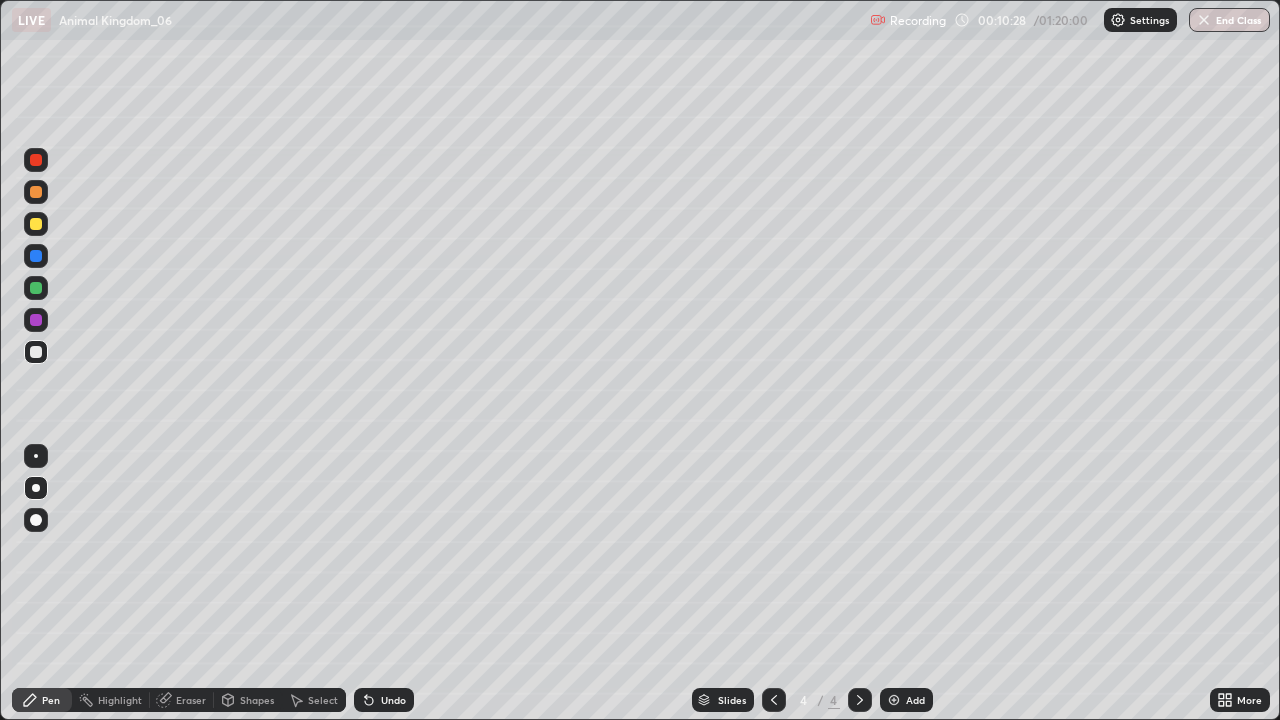 click at bounding box center (36, 256) 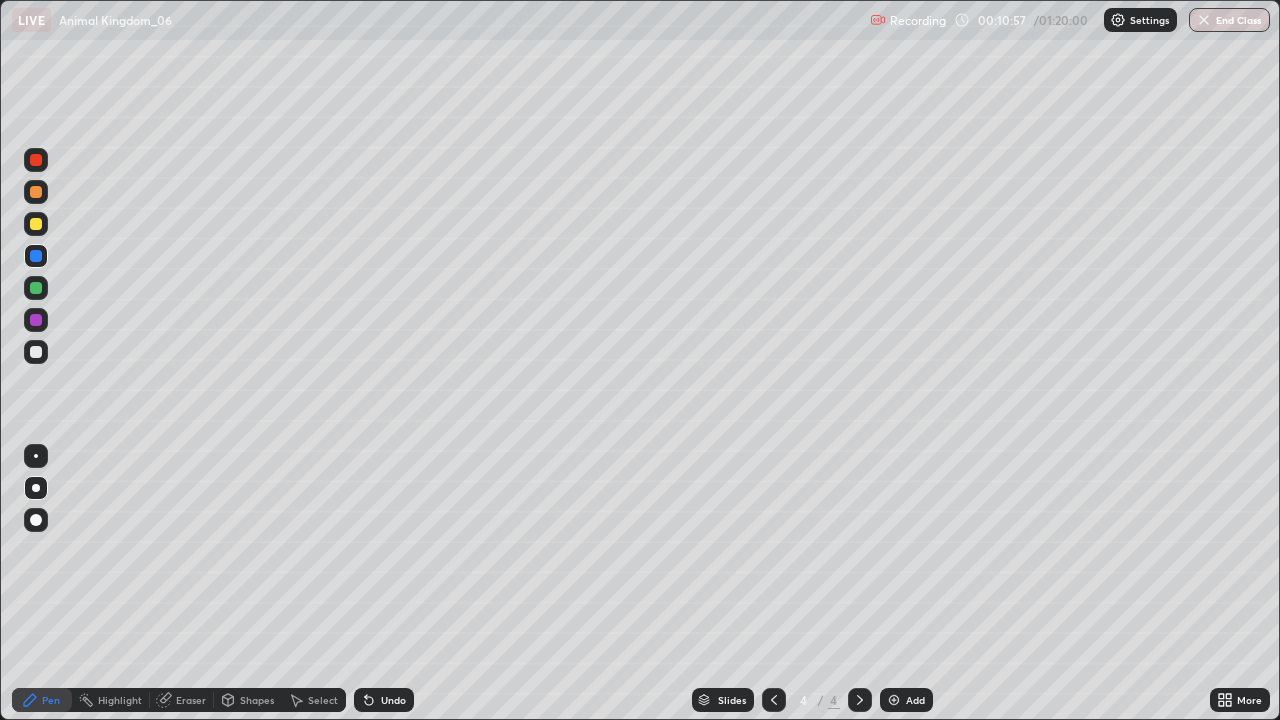 click at bounding box center (36, 352) 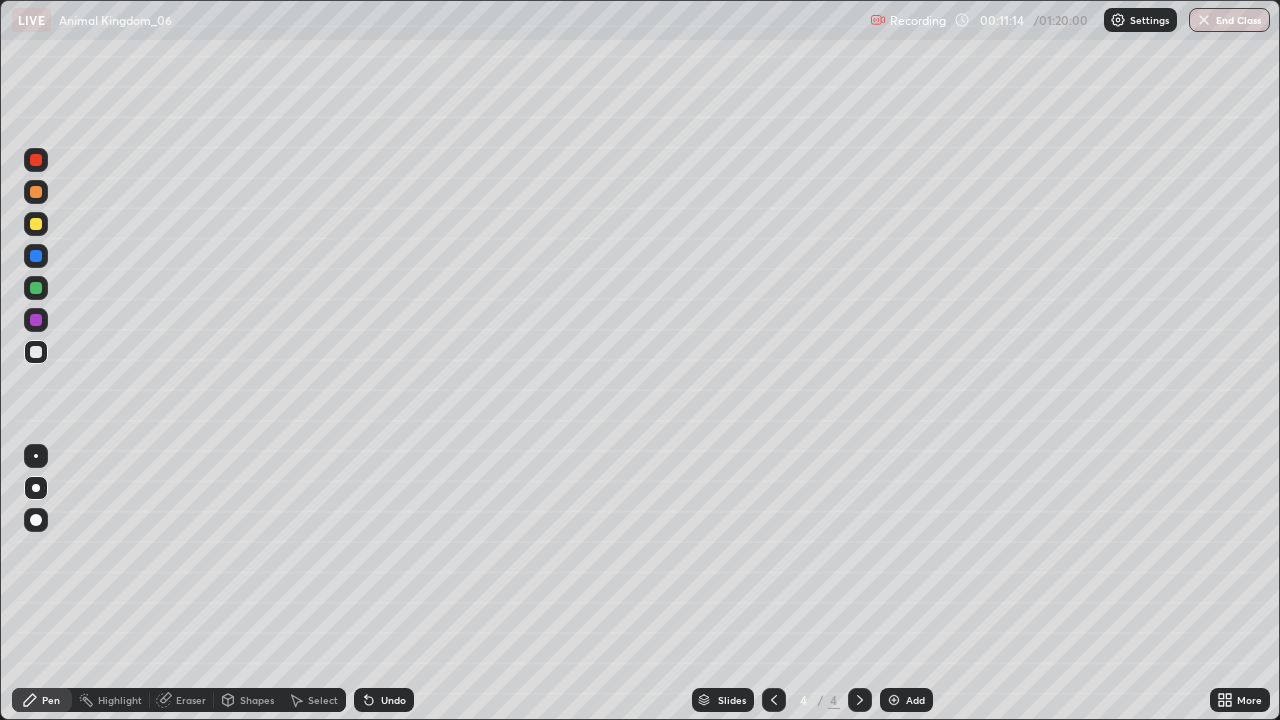 click at bounding box center [36, 320] 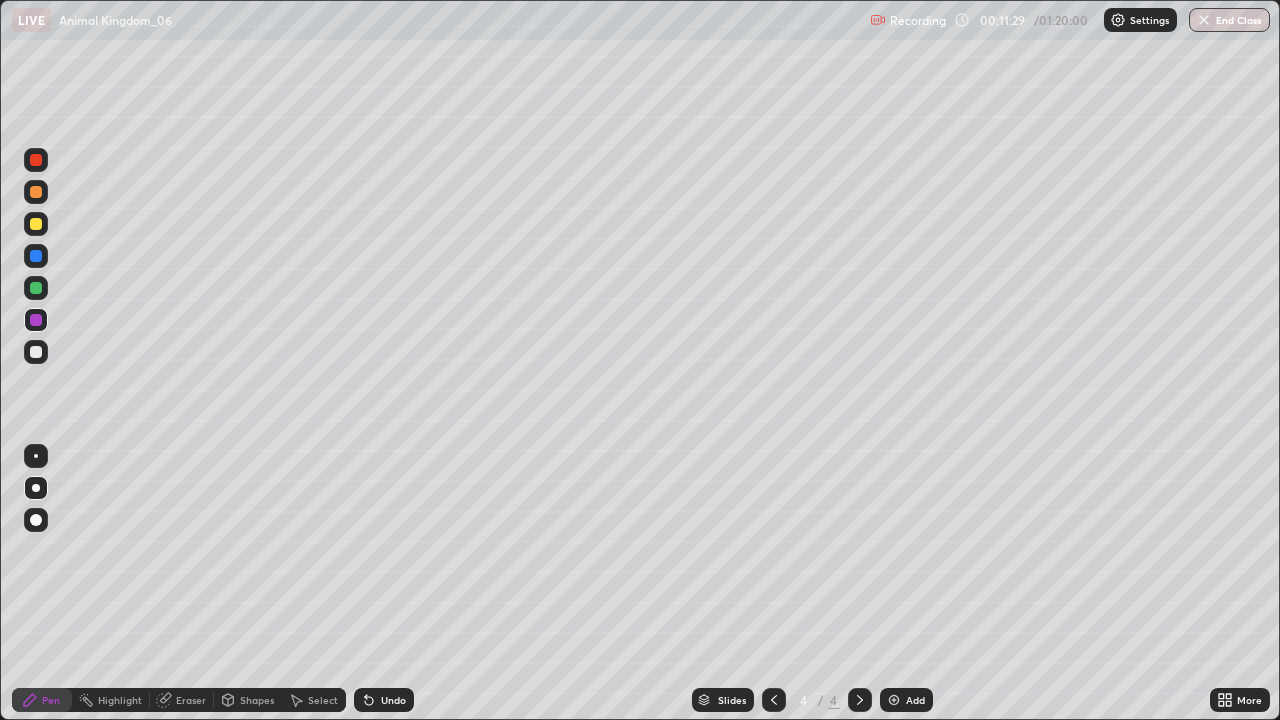 click on "Eraser" at bounding box center [191, 700] 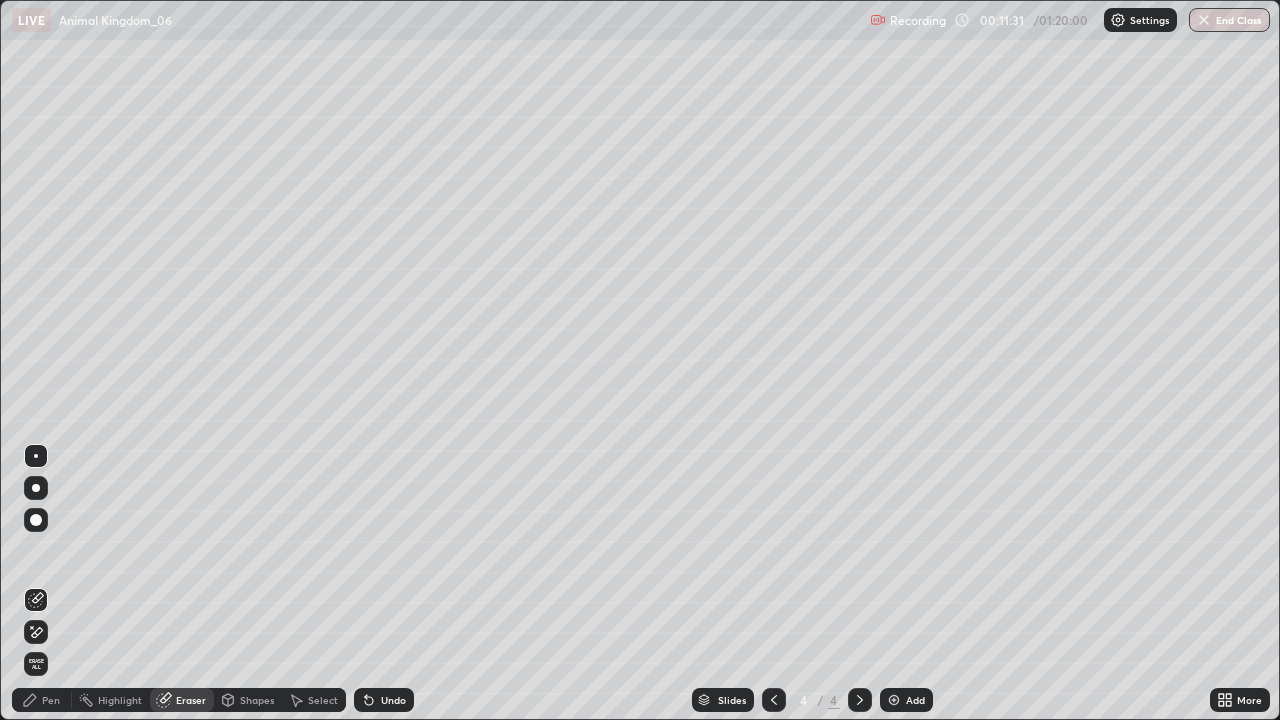 click 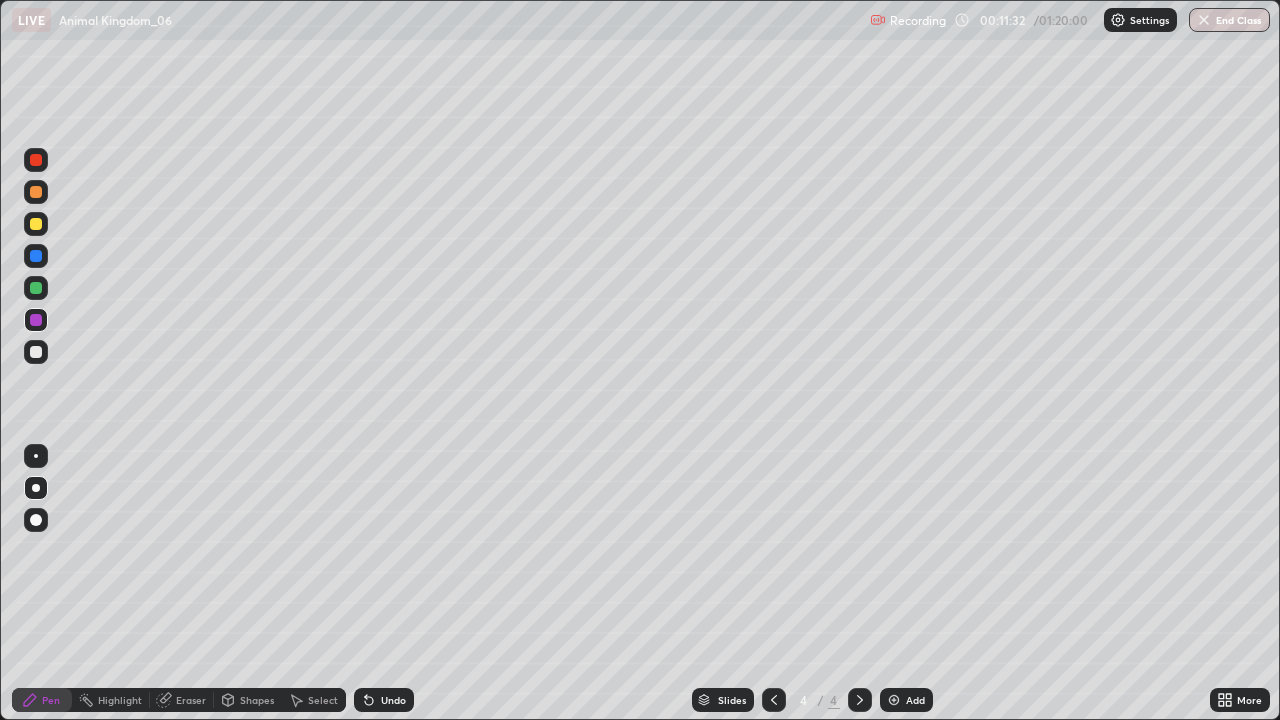 click at bounding box center [36, 352] 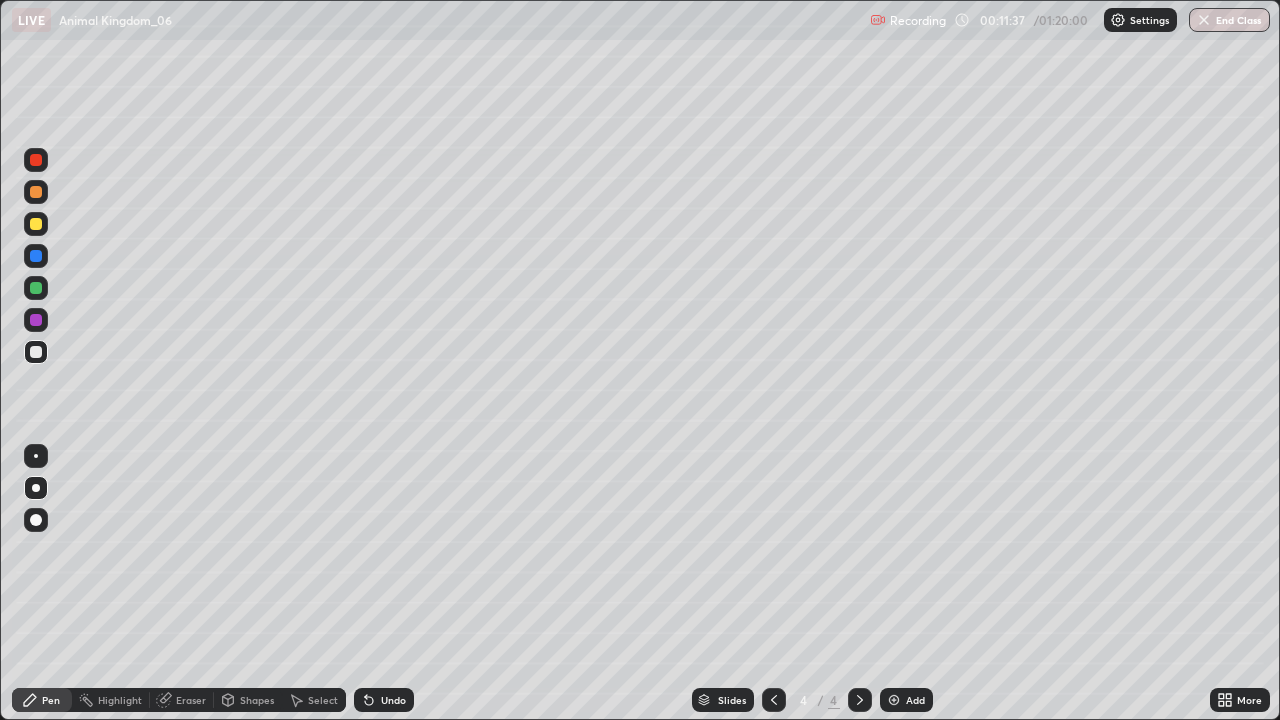 click at bounding box center (36, 224) 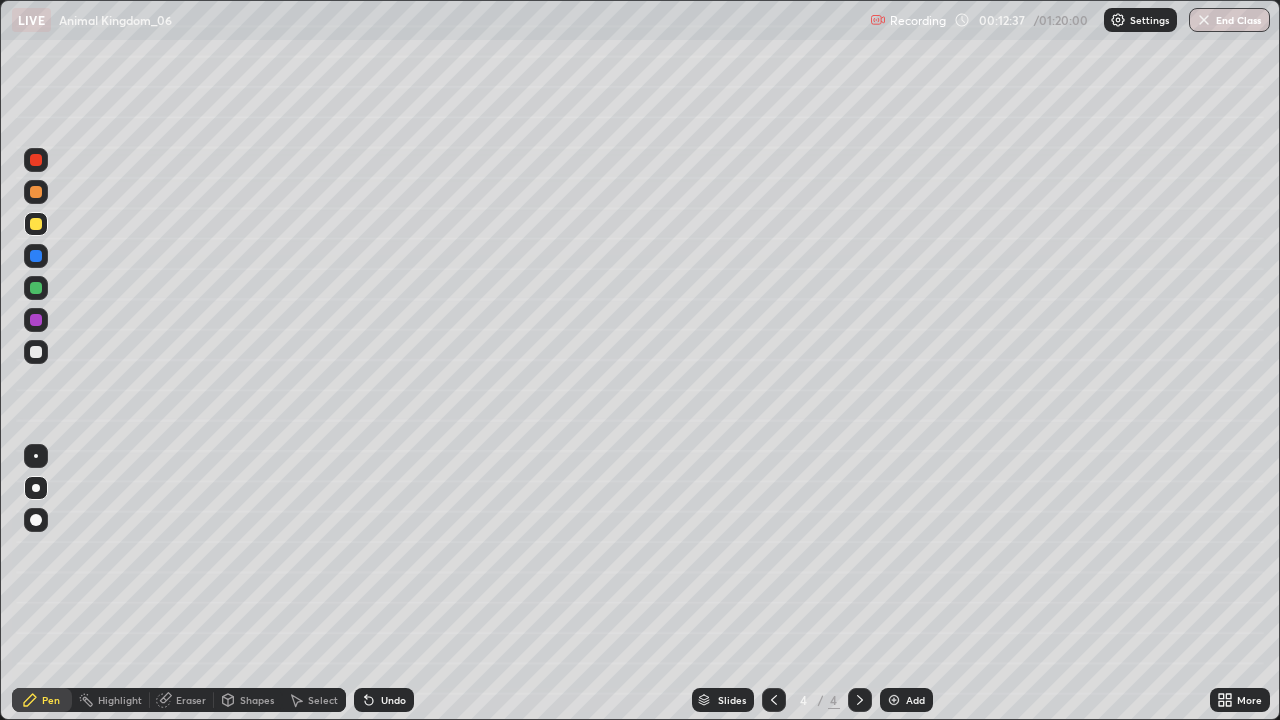 click at bounding box center [36, 352] 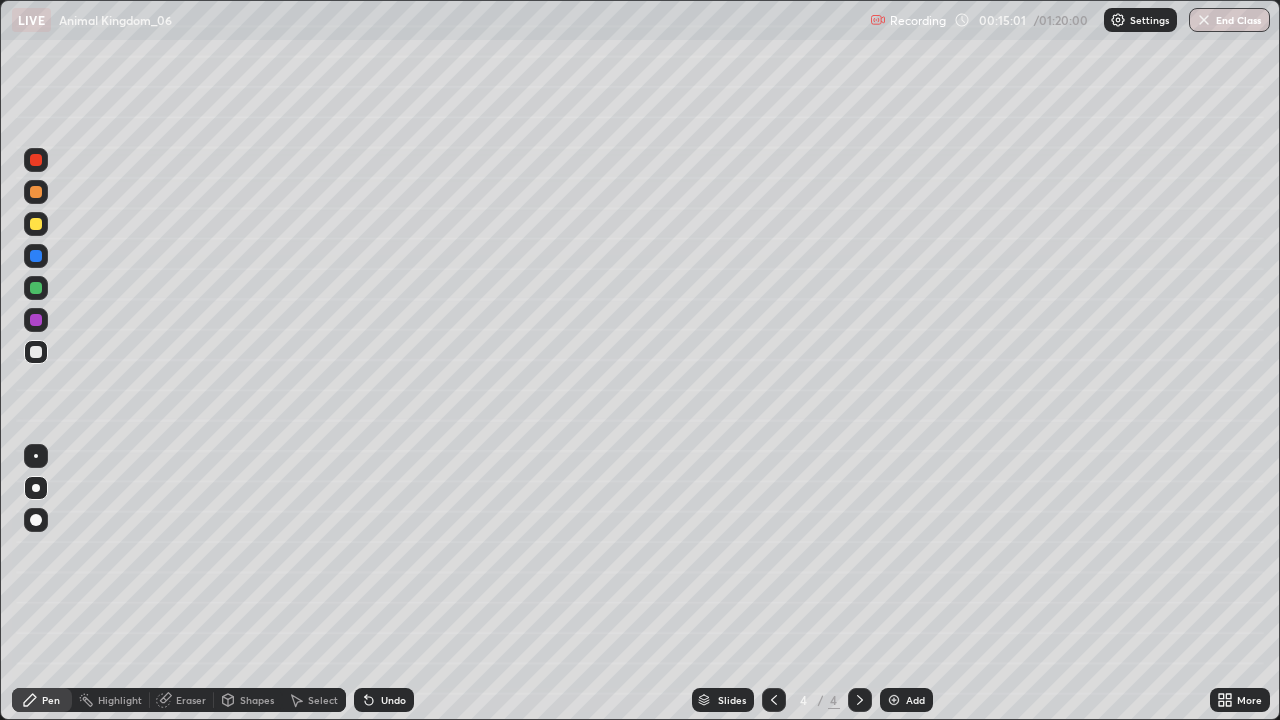 click at bounding box center [36, 288] 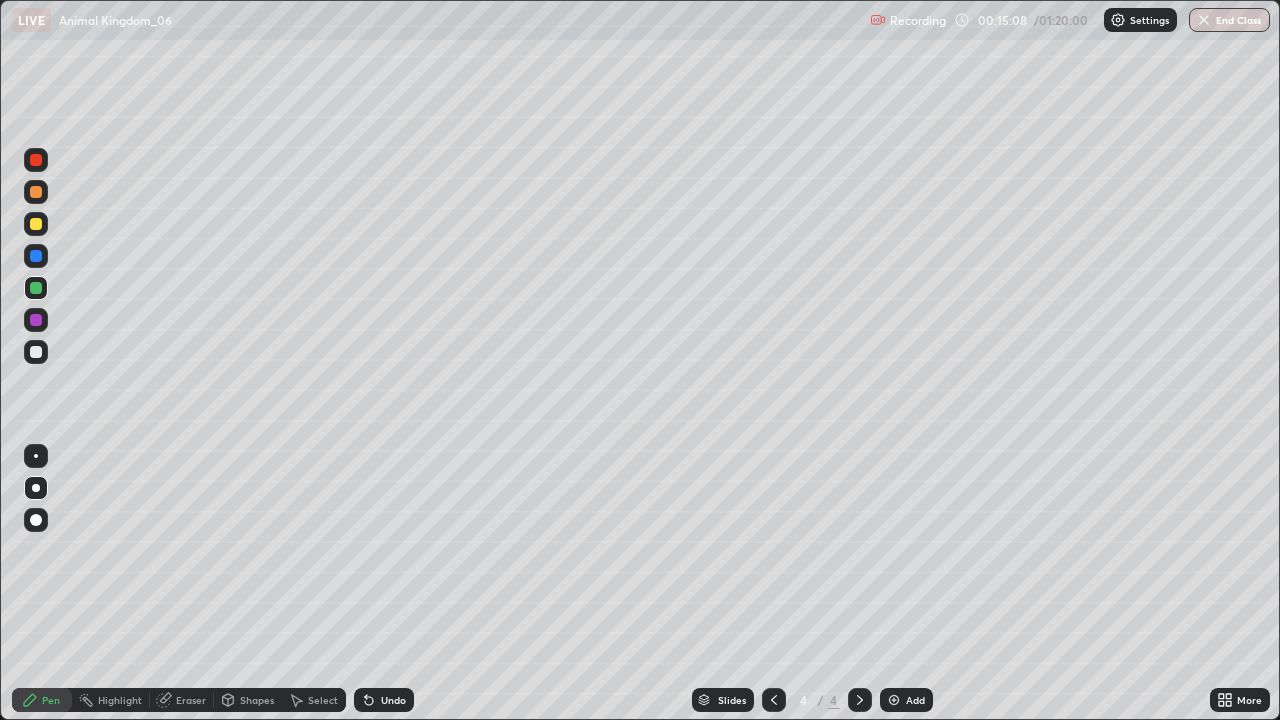 click at bounding box center (36, 352) 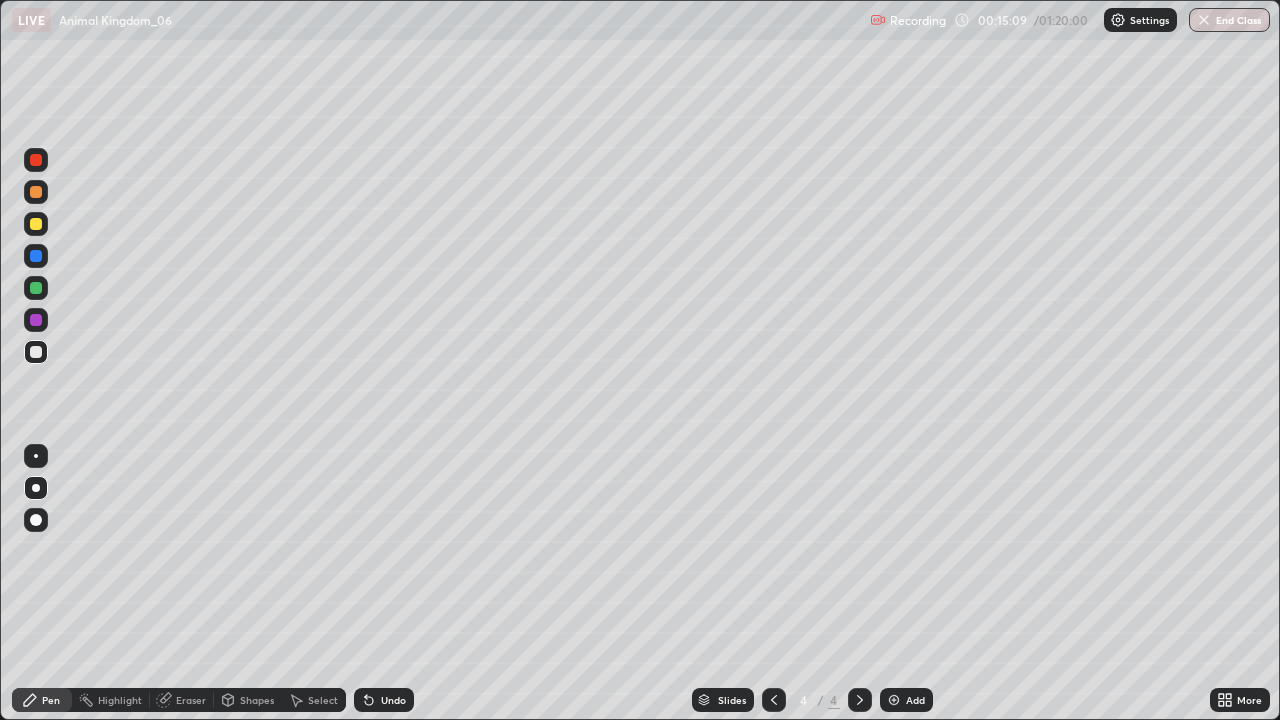 click on "Highlight" at bounding box center [120, 700] 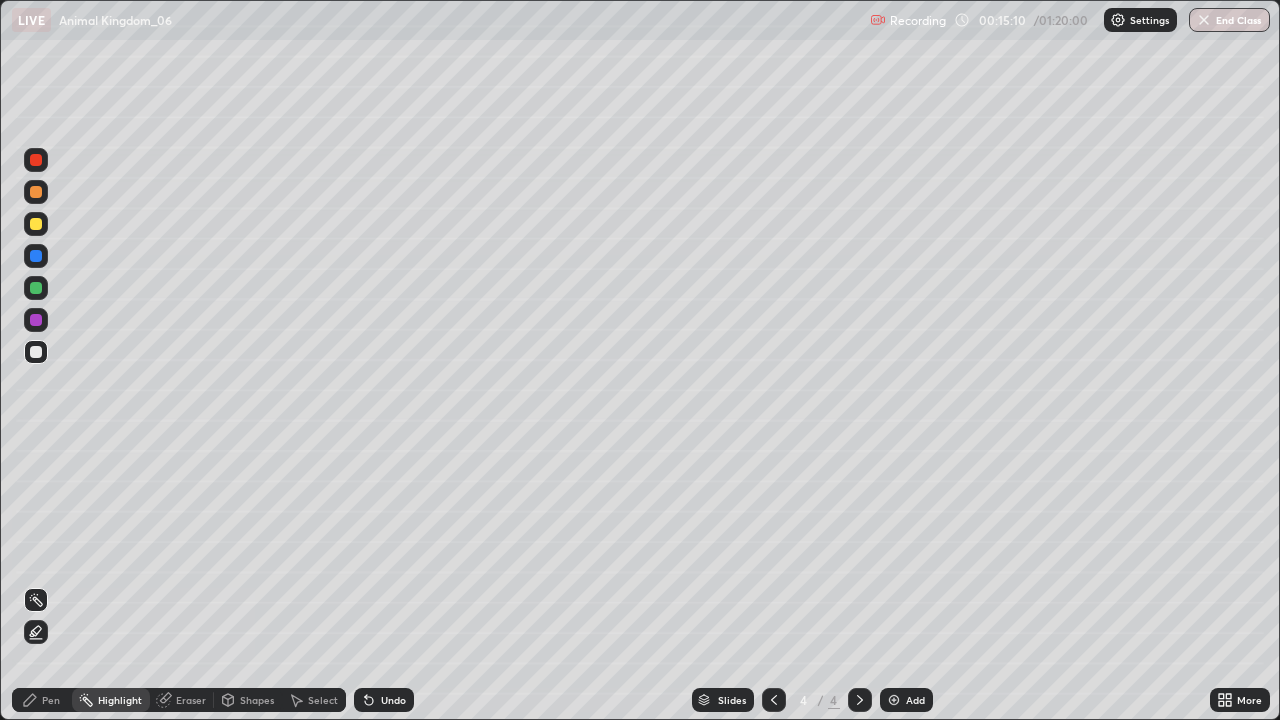 click 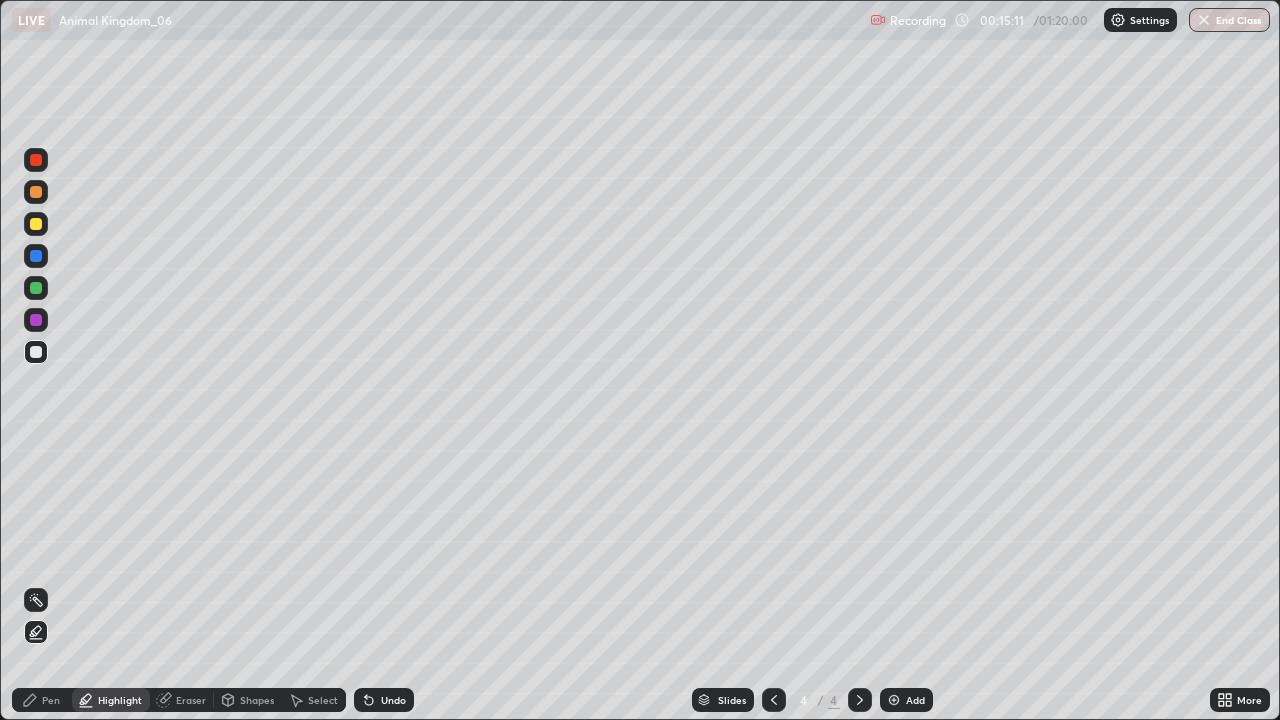 click at bounding box center [36, 256] 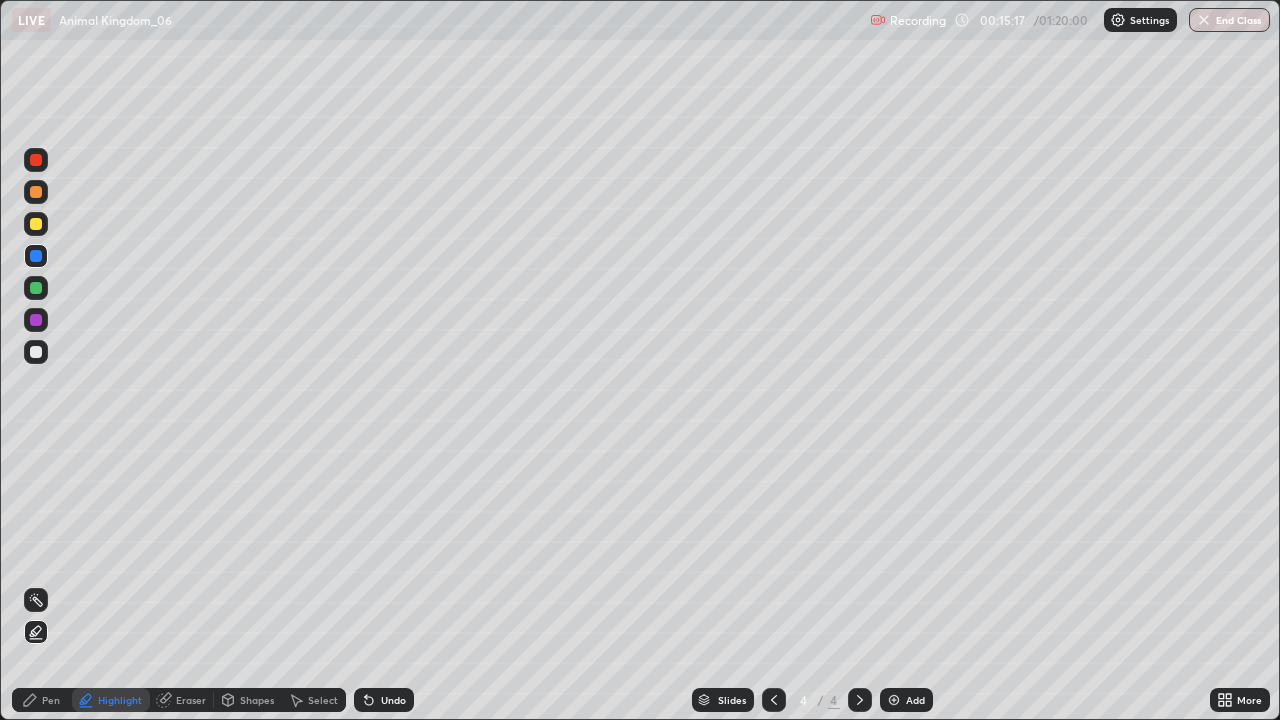 click on "Undo" at bounding box center (384, 700) 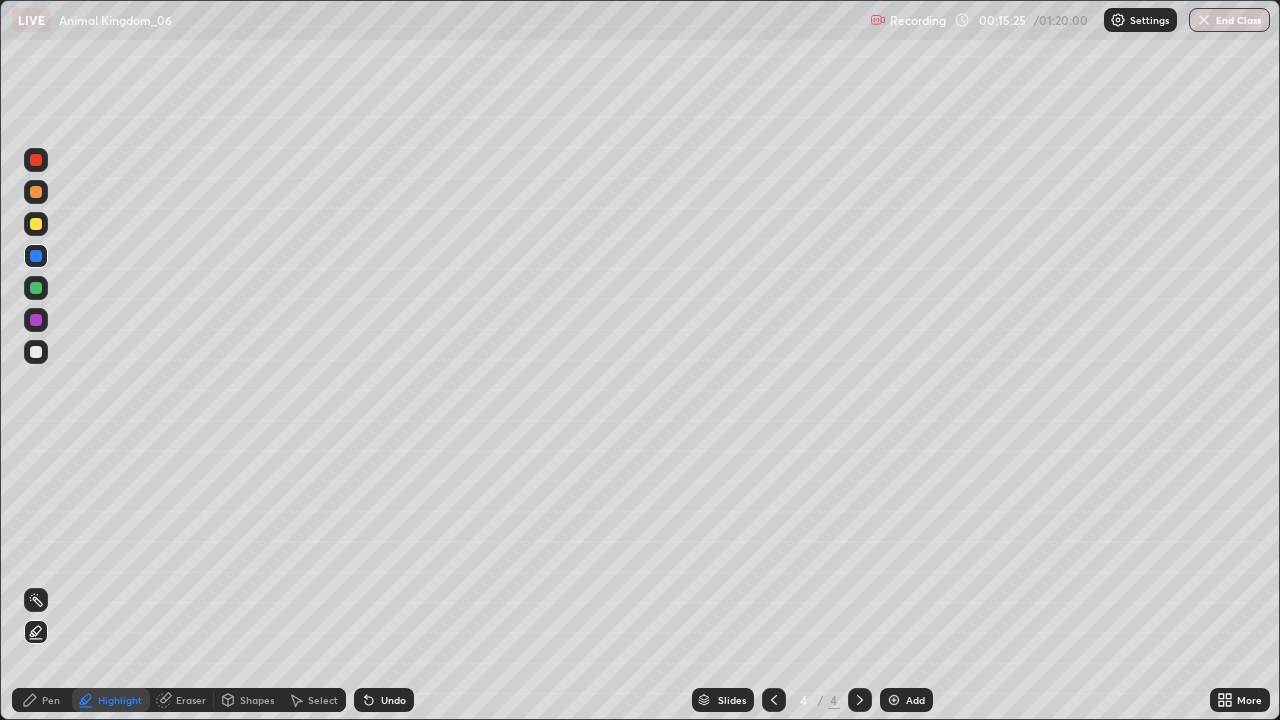 click at bounding box center (36, 352) 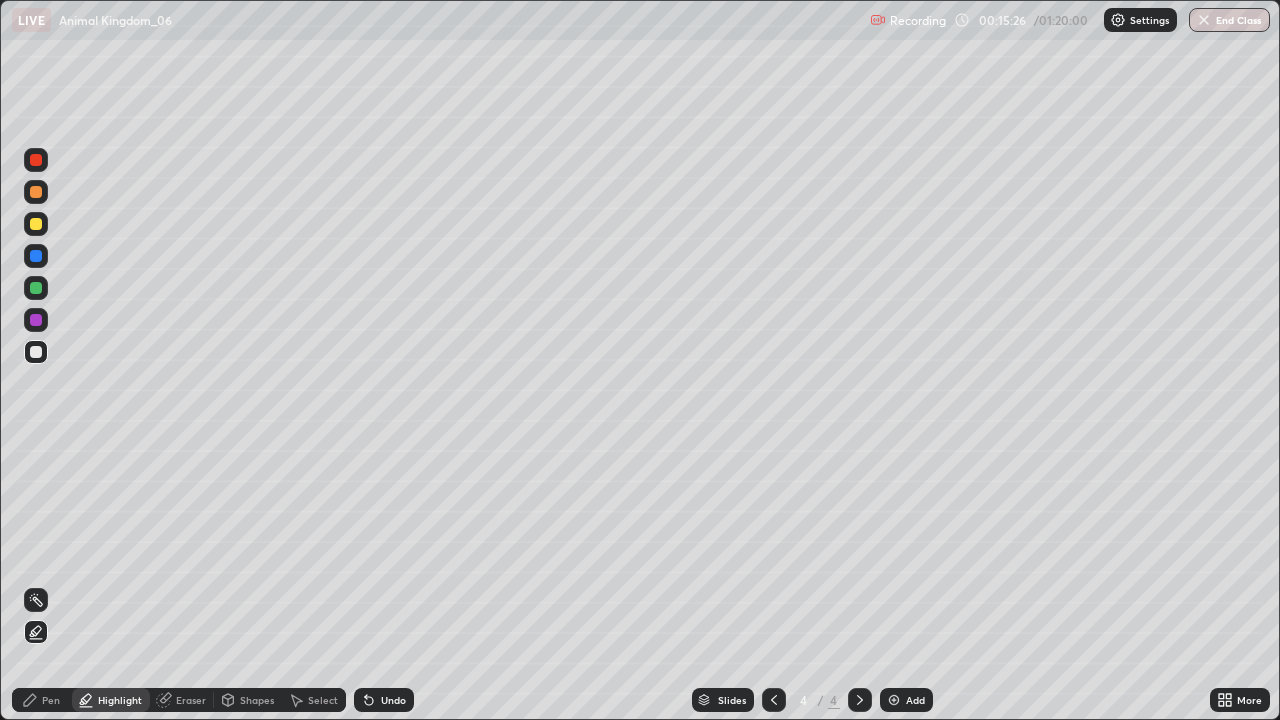click on "Pen" at bounding box center [42, 700] 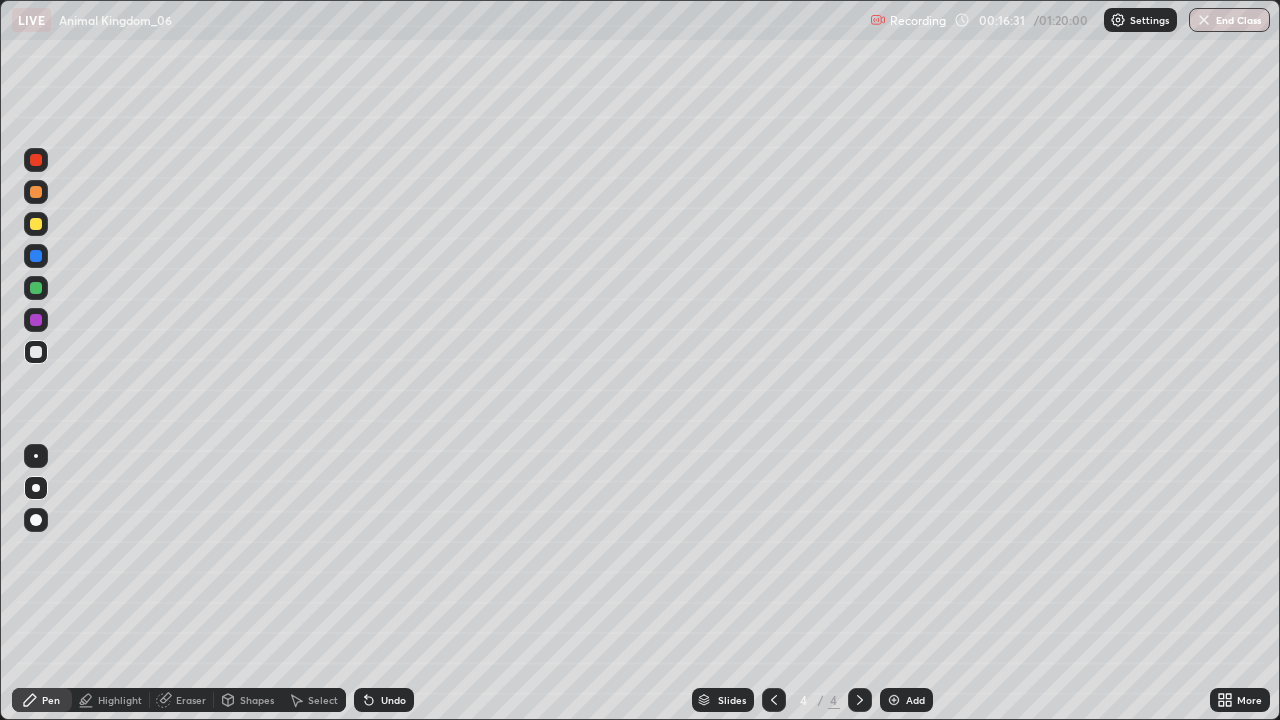 click at bounding box center [36, 288] 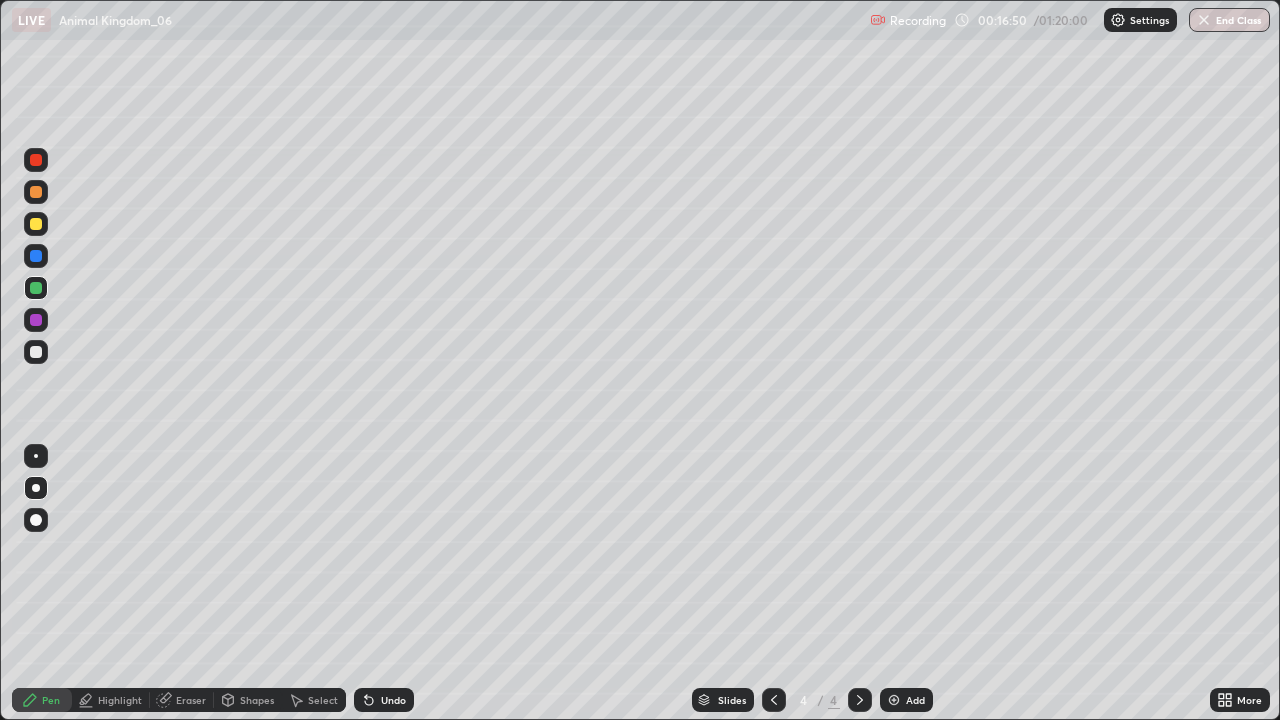 click at bounding box center (36, 352) 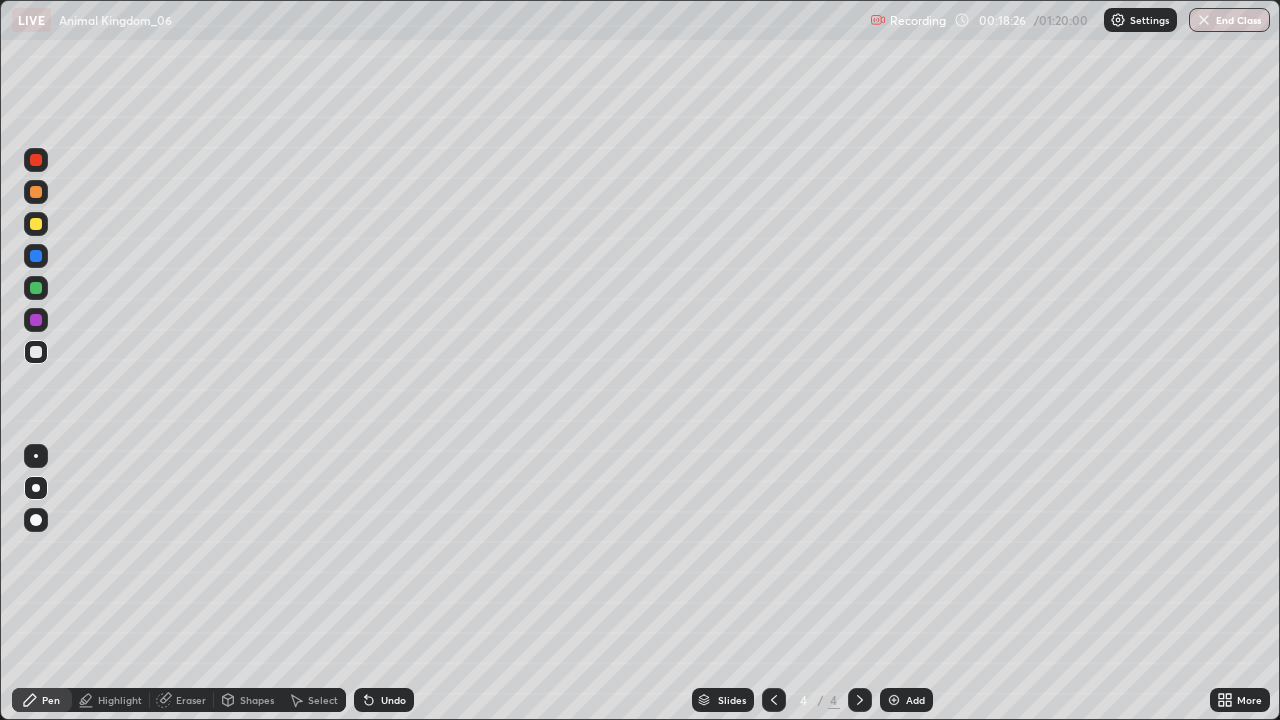 click on "Add" at bounding box center [915, 700] 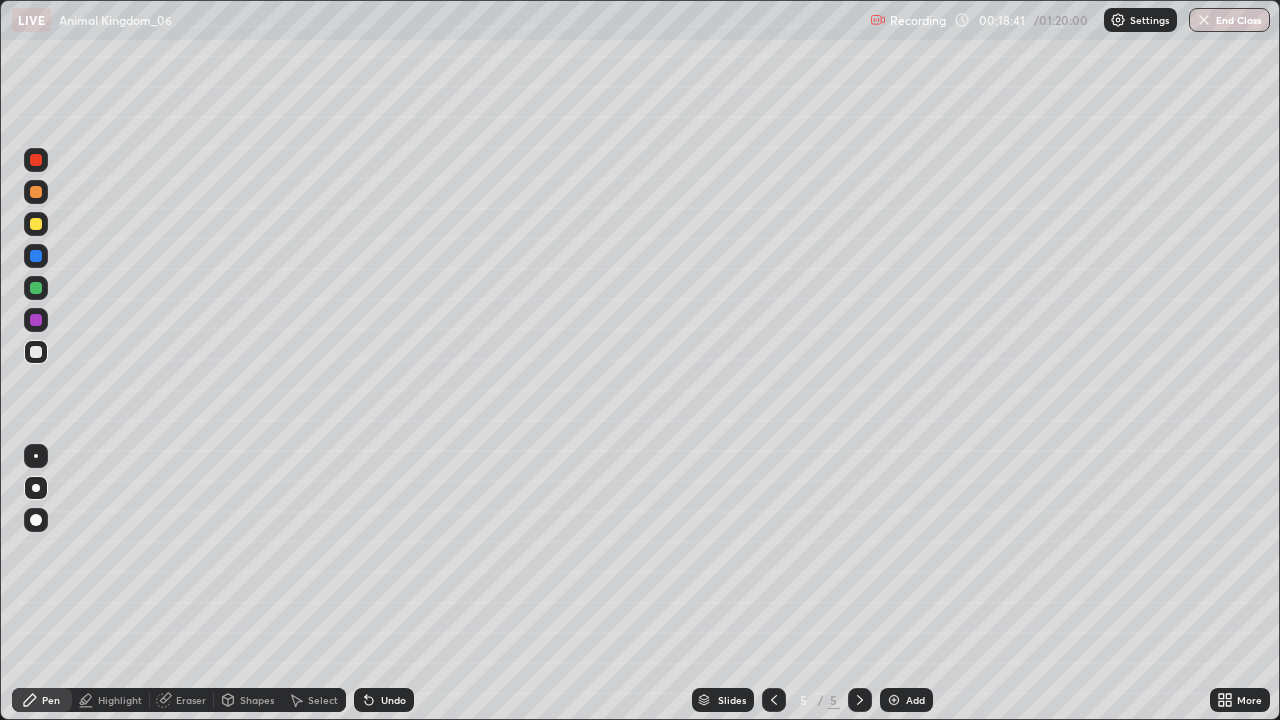 click at bounding box center [36, 288] 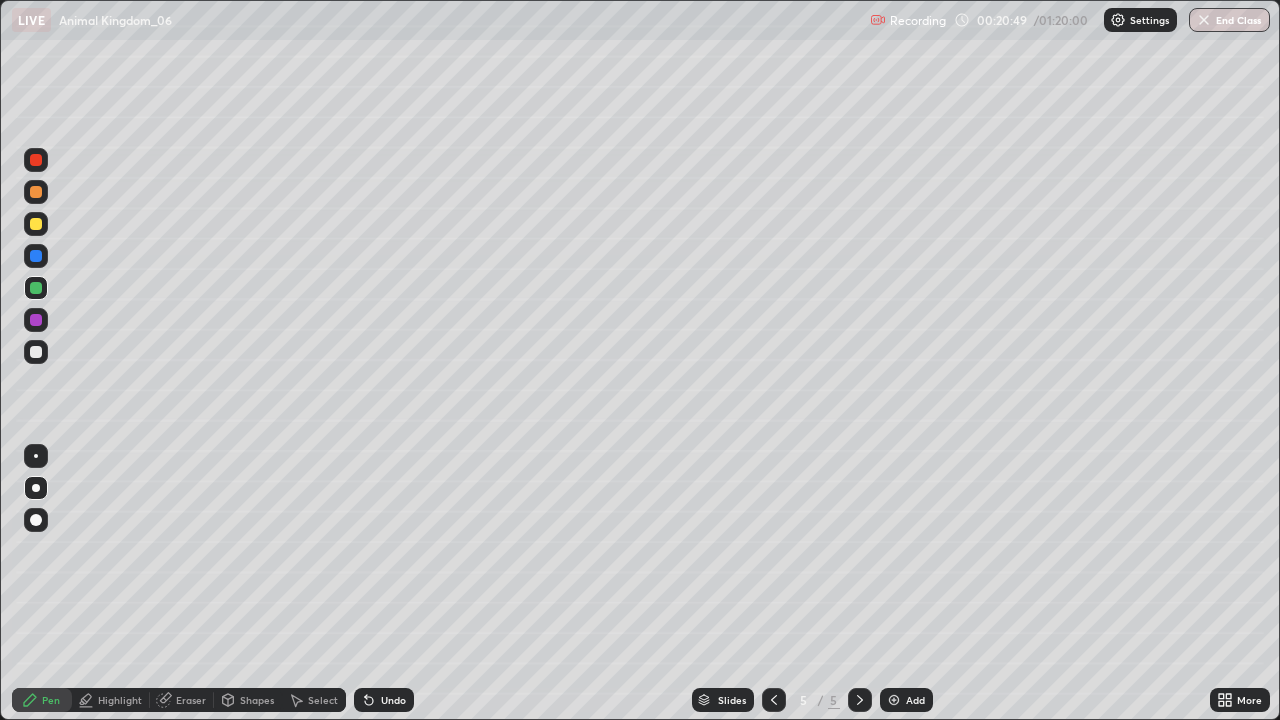 click 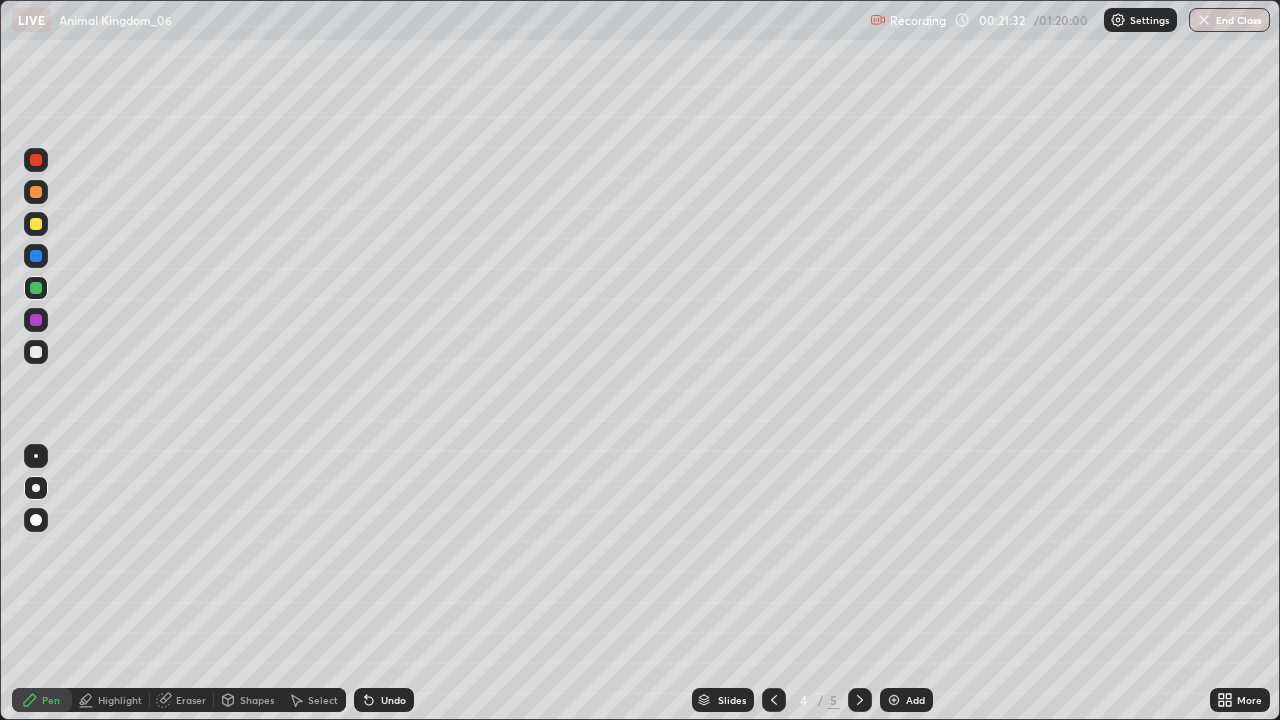 click on "Add" at bounding box center [915, 700] 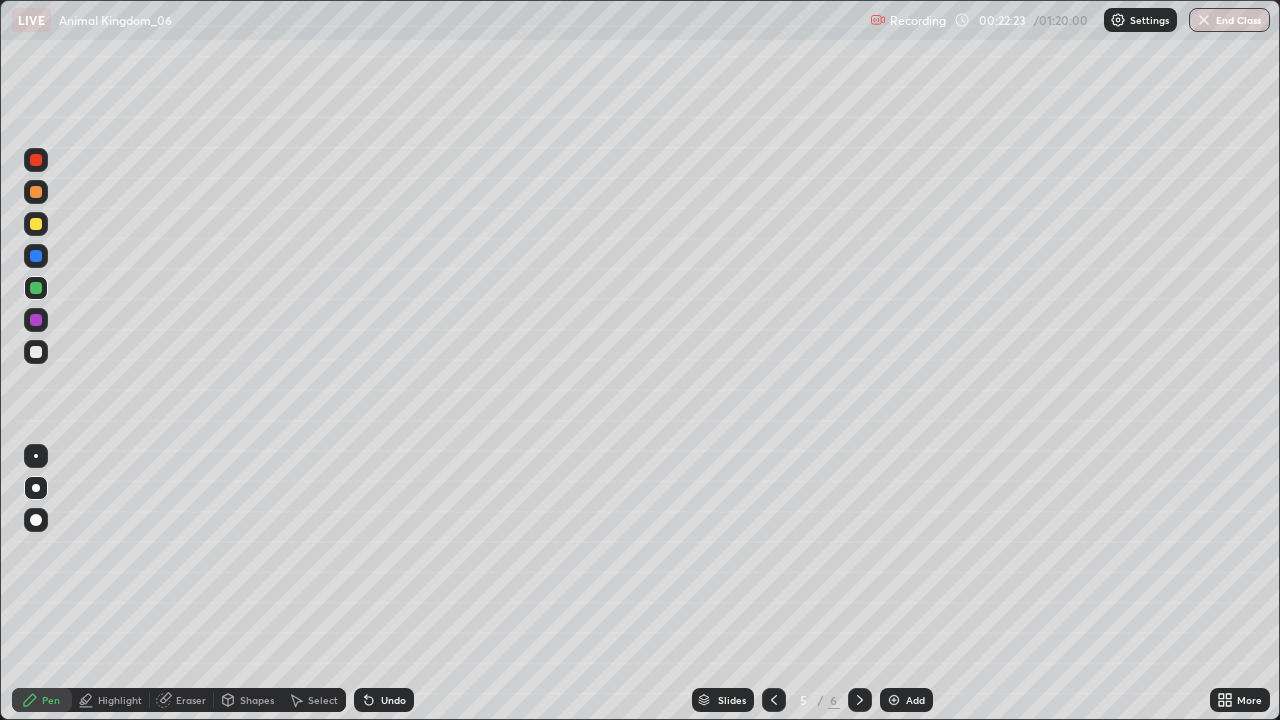 click at bounding box center (774, 700) 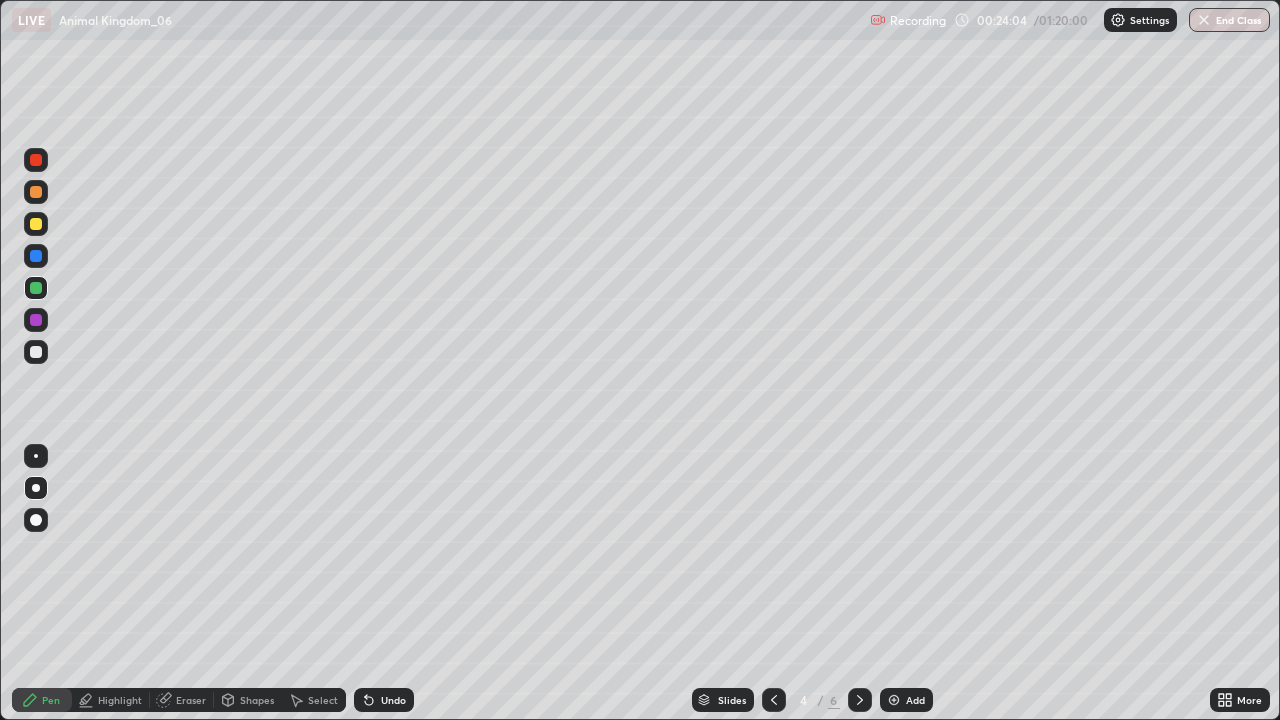 click on "Add" at bounding box center (906, 700) 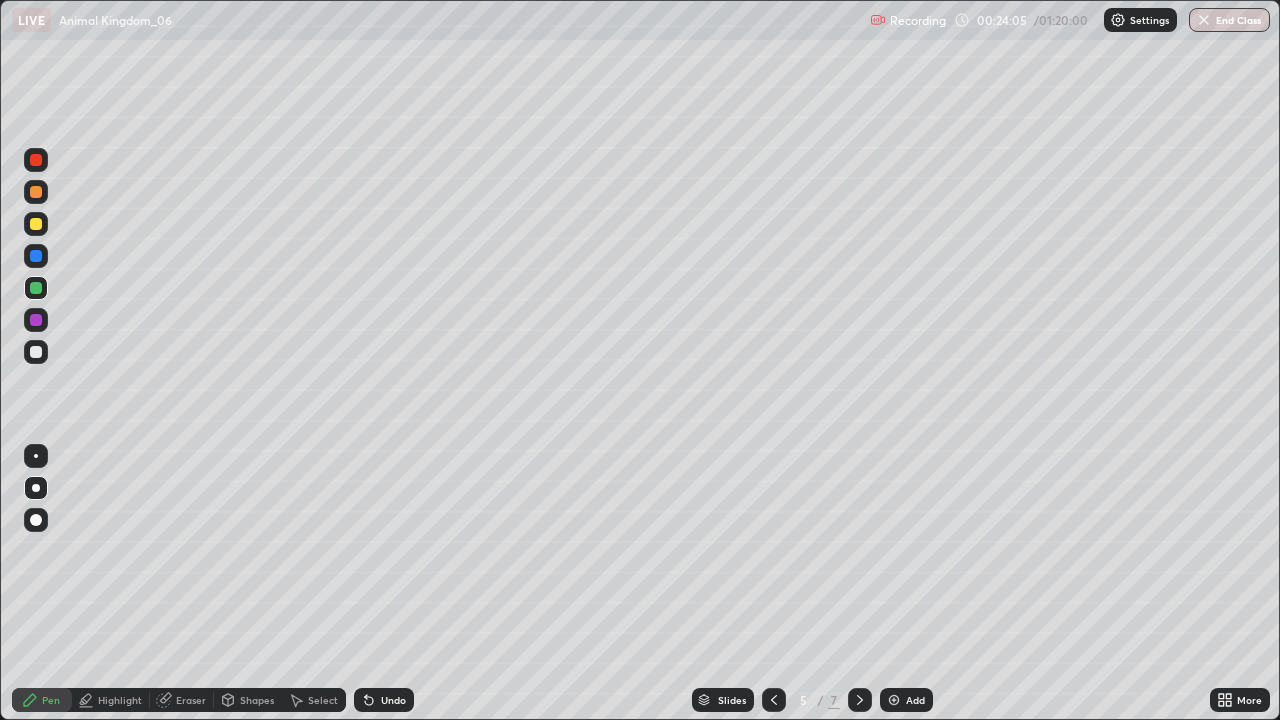 click at bounding box center (36, 224) 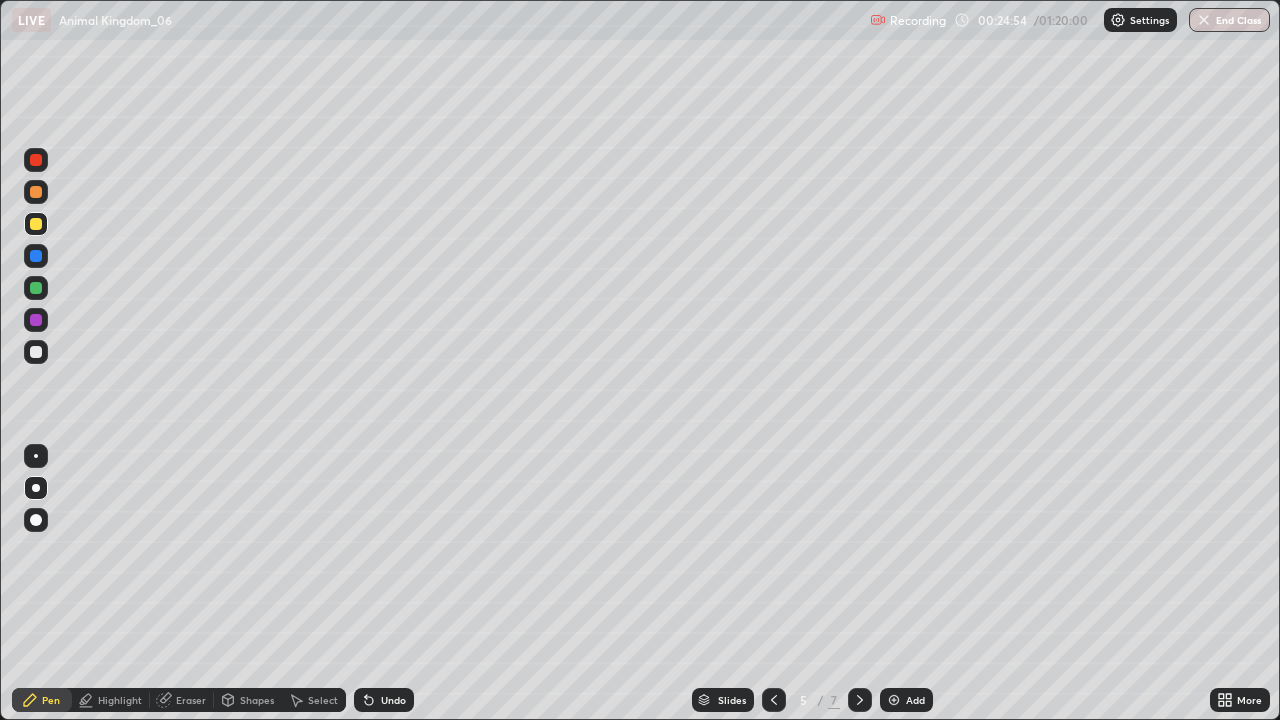 click at bounding box center (36, 352) 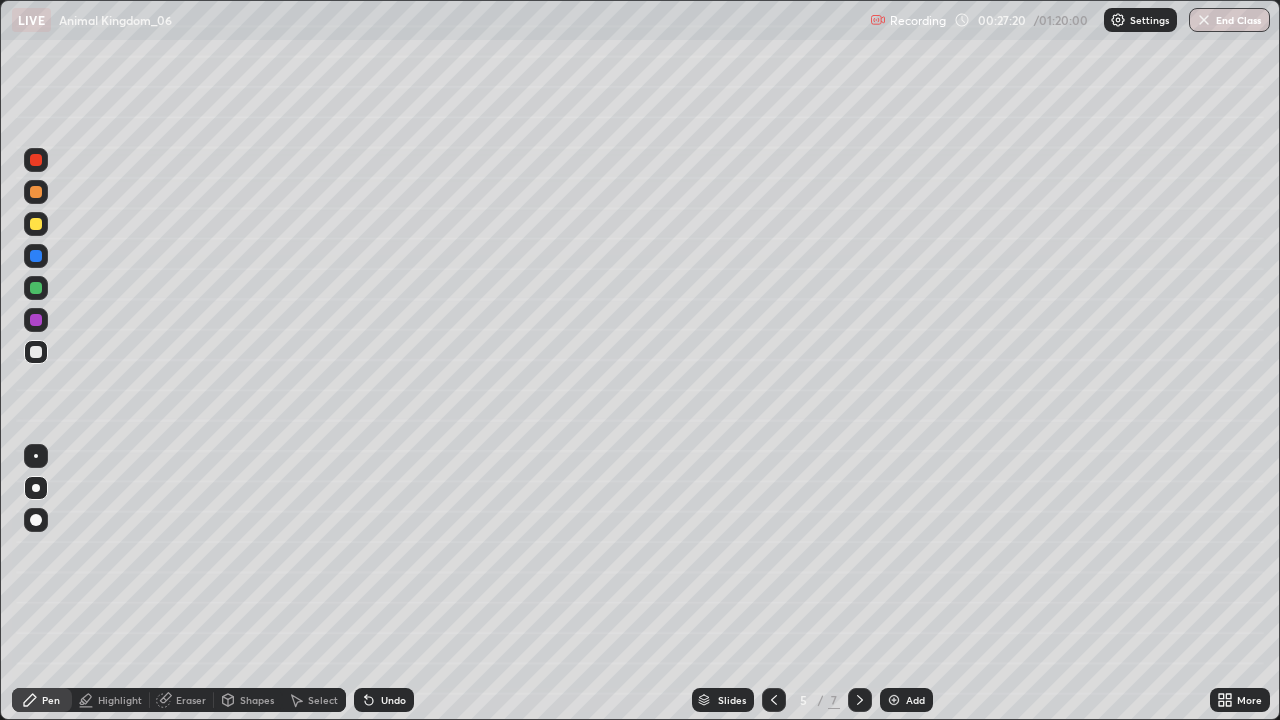 click on "Add" at bounding box center [906, 700] 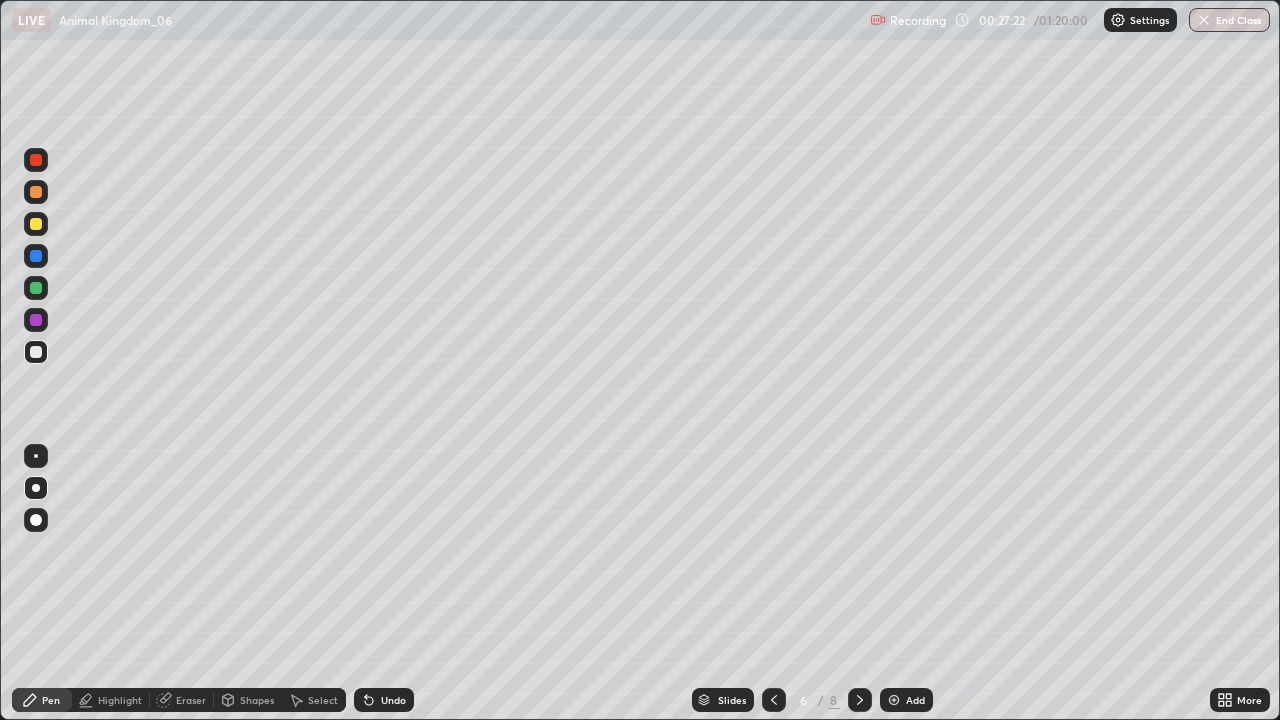 click at bounding box center [36, 288] 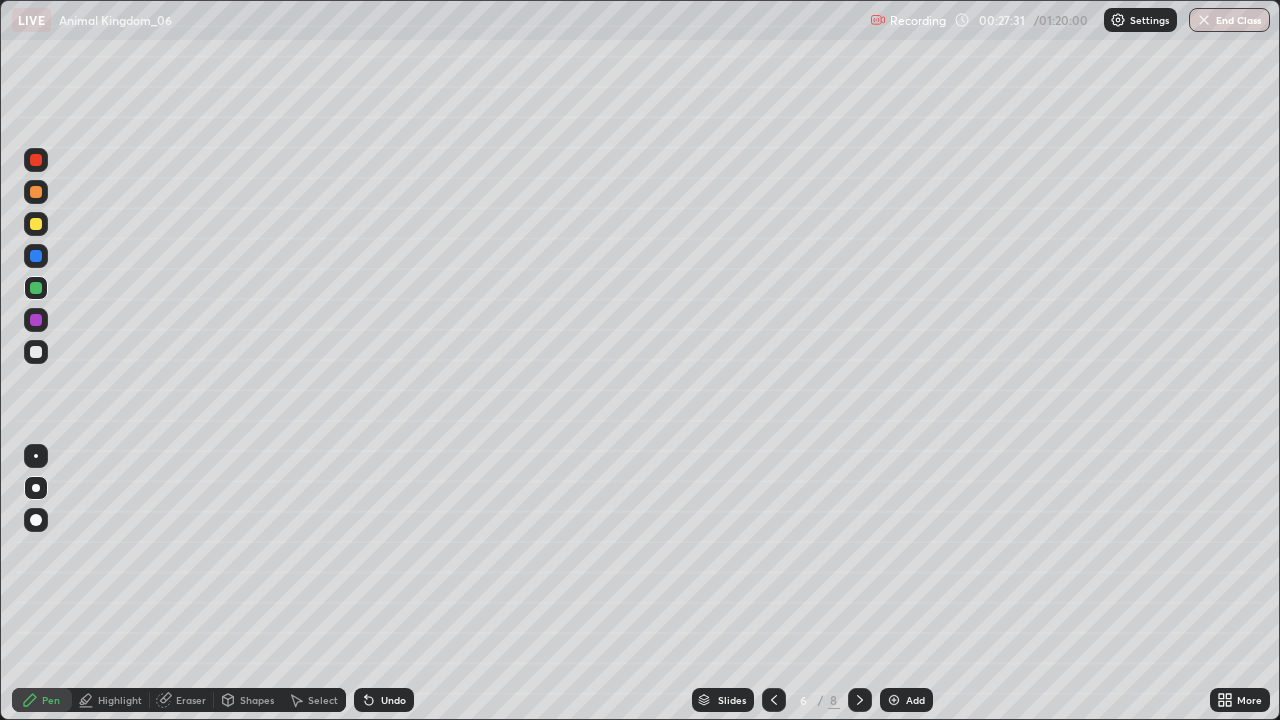 click at bounding box center [36, 192] 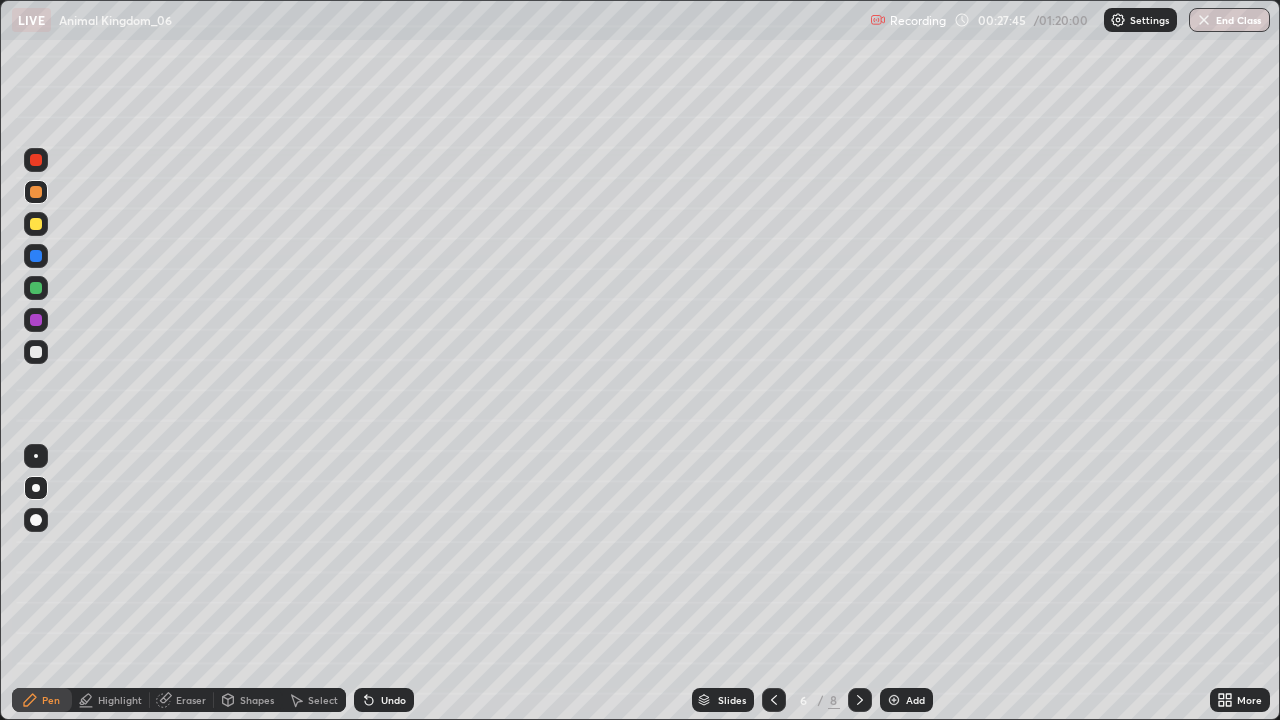 click at bounding box center (36, 352) 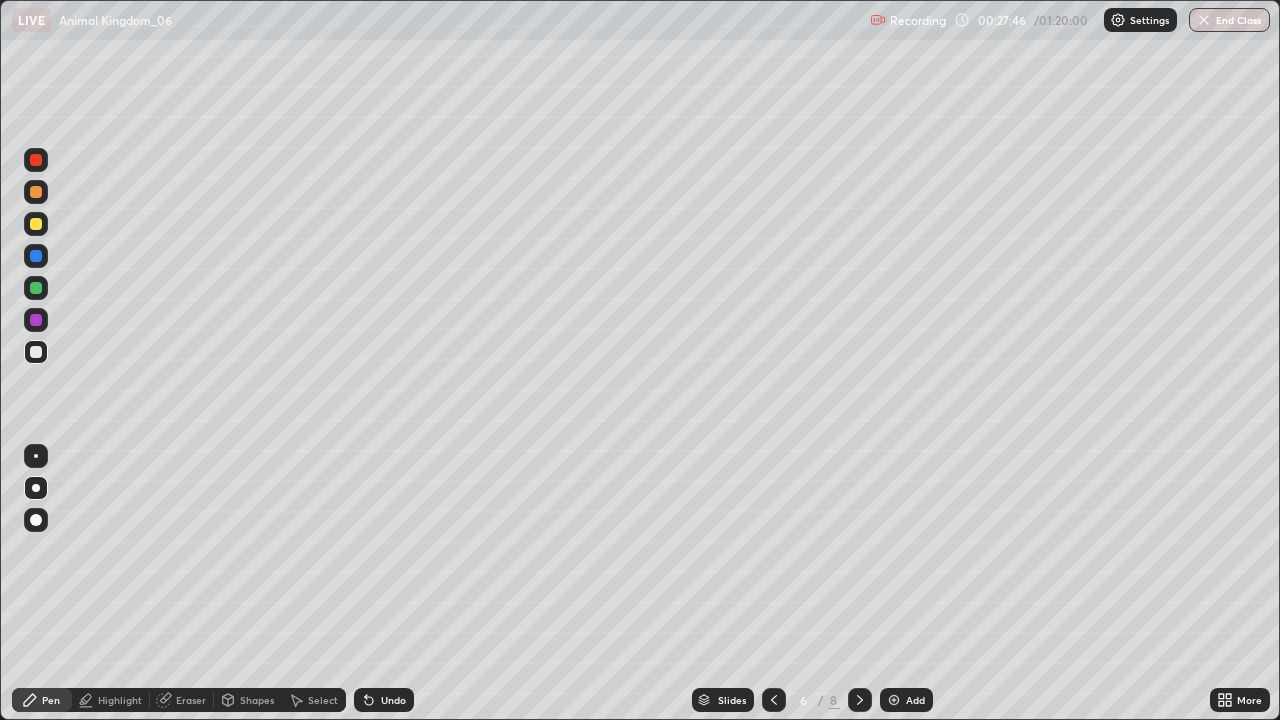 click at bounding box center [36, 288] 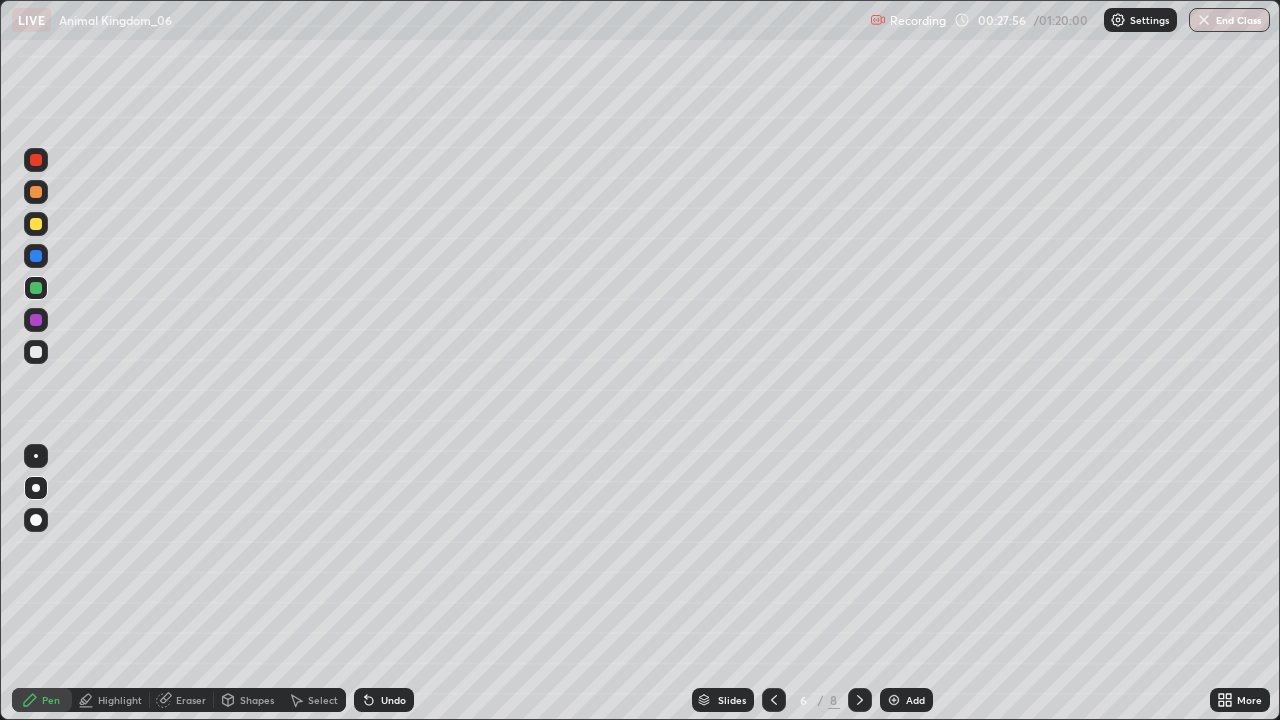 click at bounding box center (36, 352) 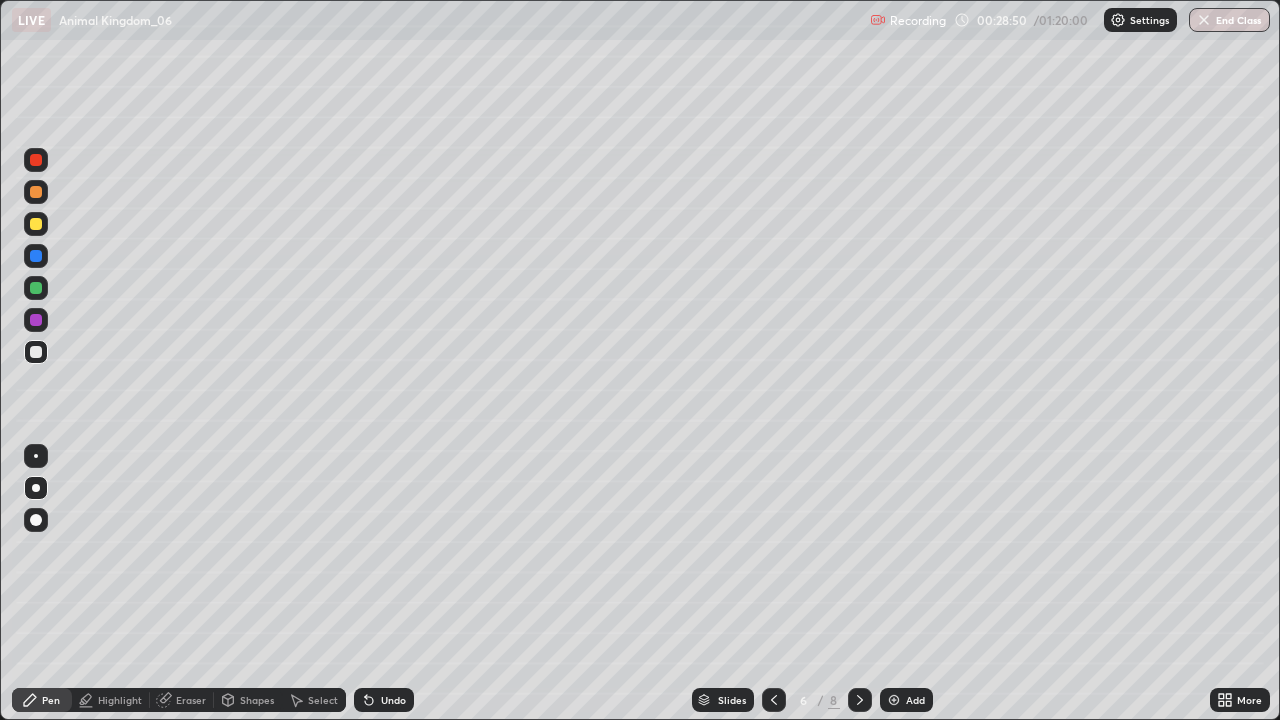 click on "Add" at bounding box center (915, 700) 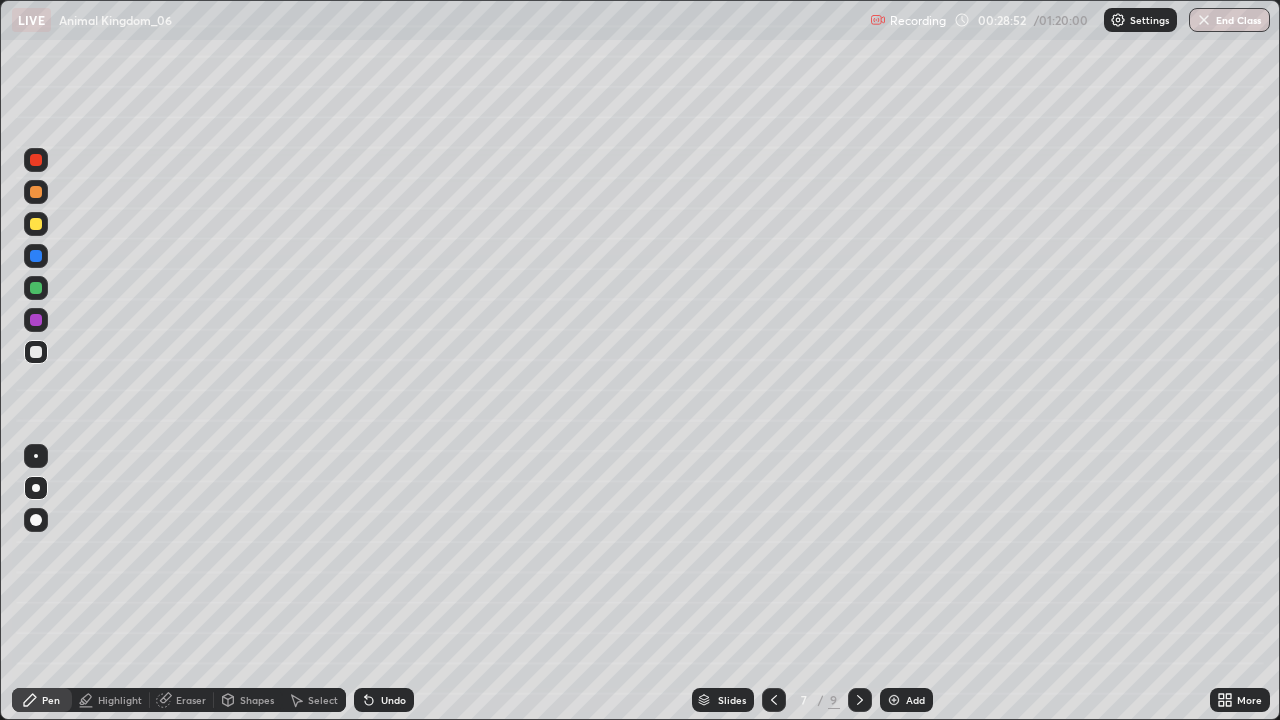 click at bounding box center [36, 224] 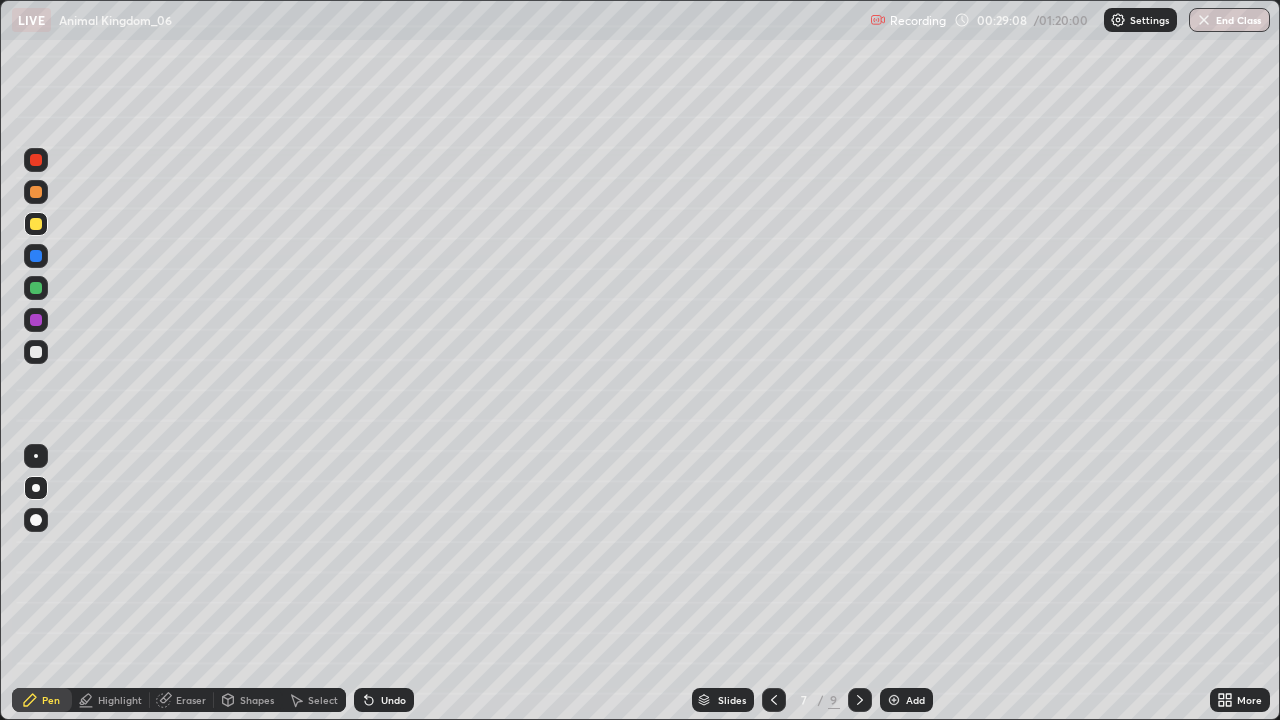 click at bounding box center [36, 352] 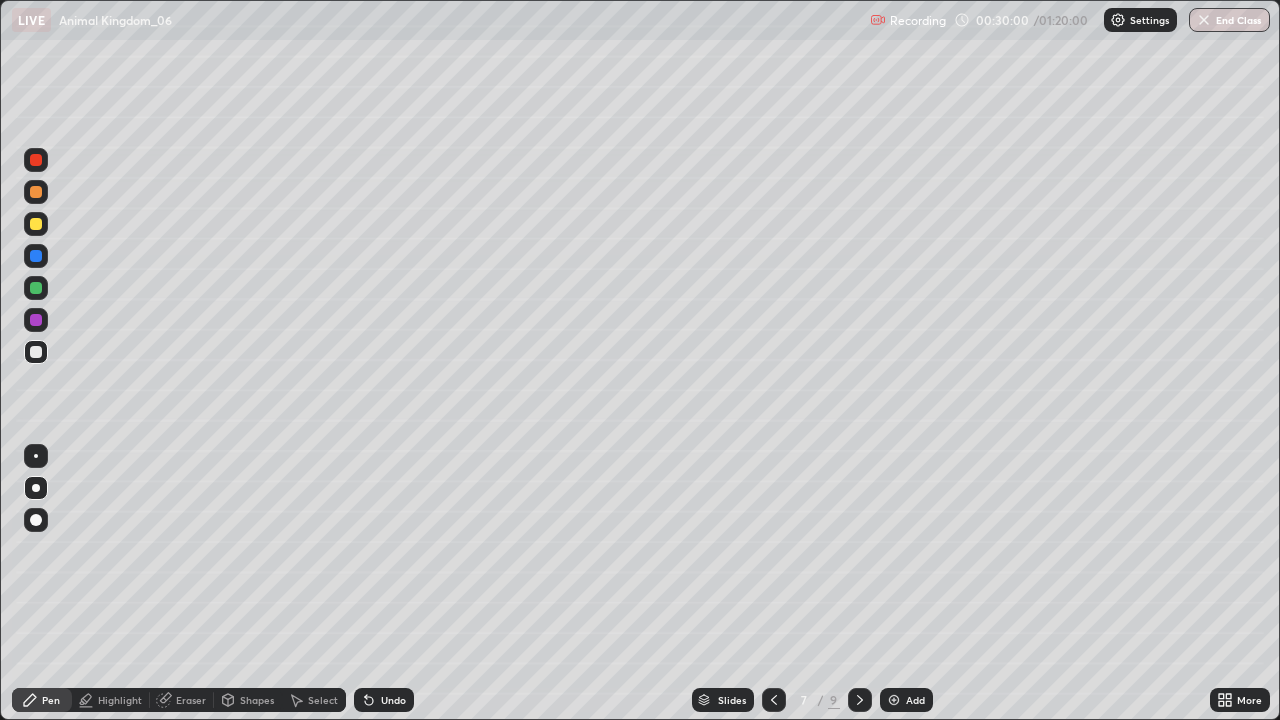 click on "Undo" at bounding box center (384, 700) 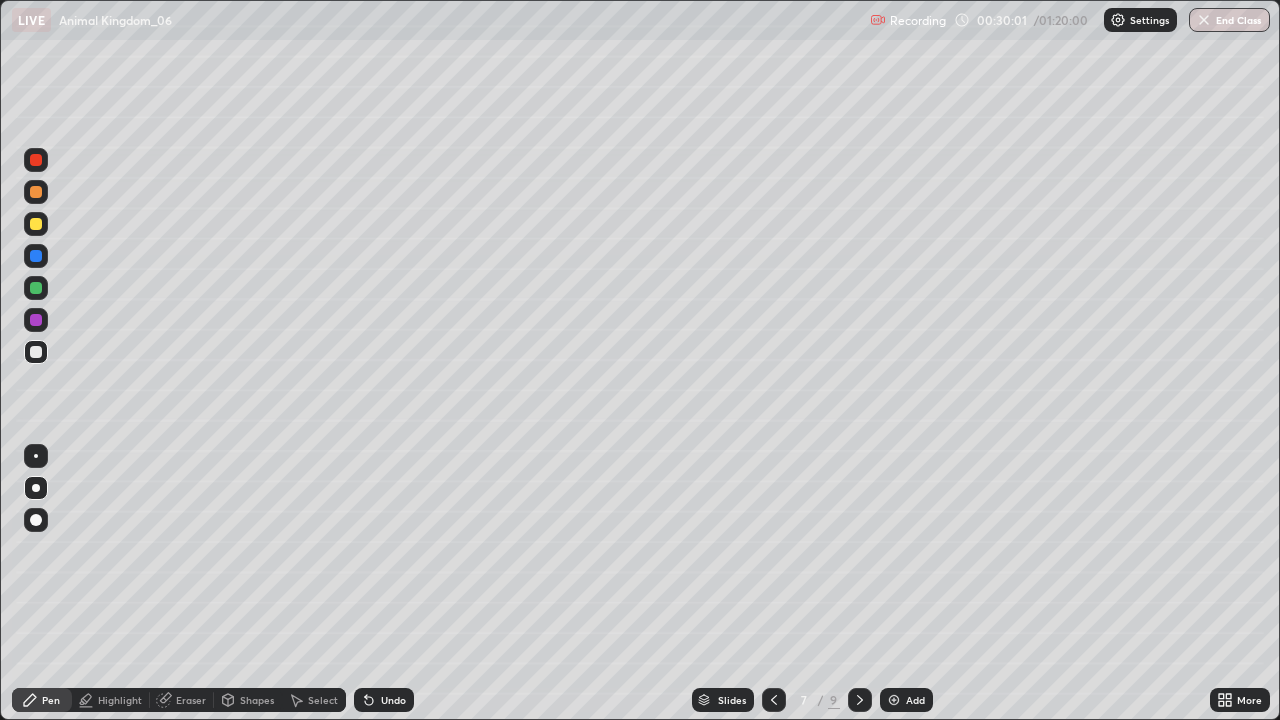 click on "Undo" at bounding box center (393, 700) 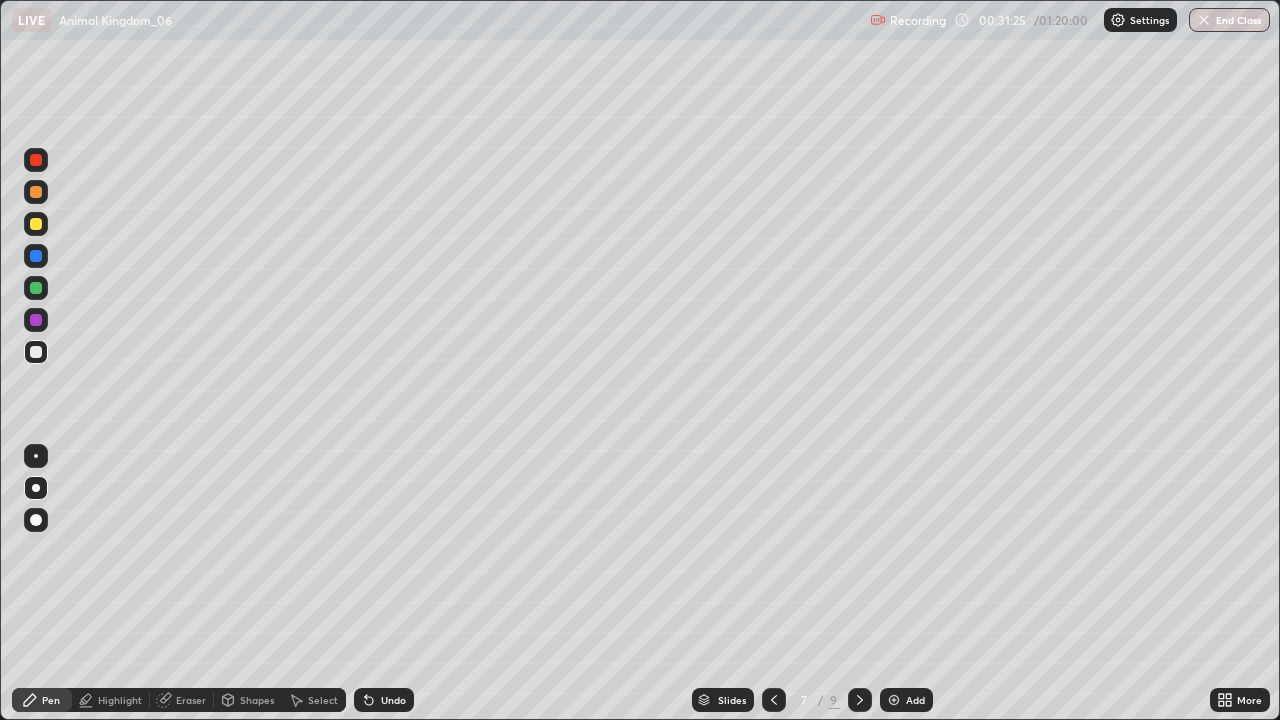 click at bounding box center [36, 288] 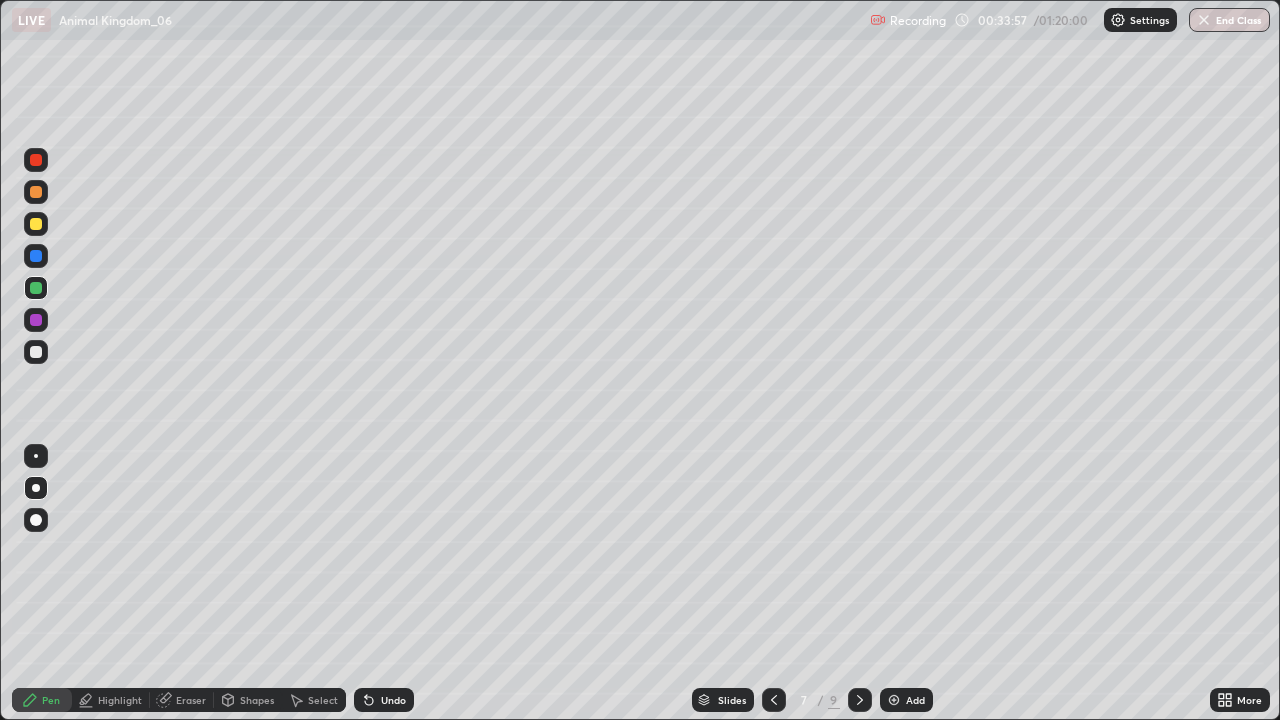 click at bounding box center (894, 700) 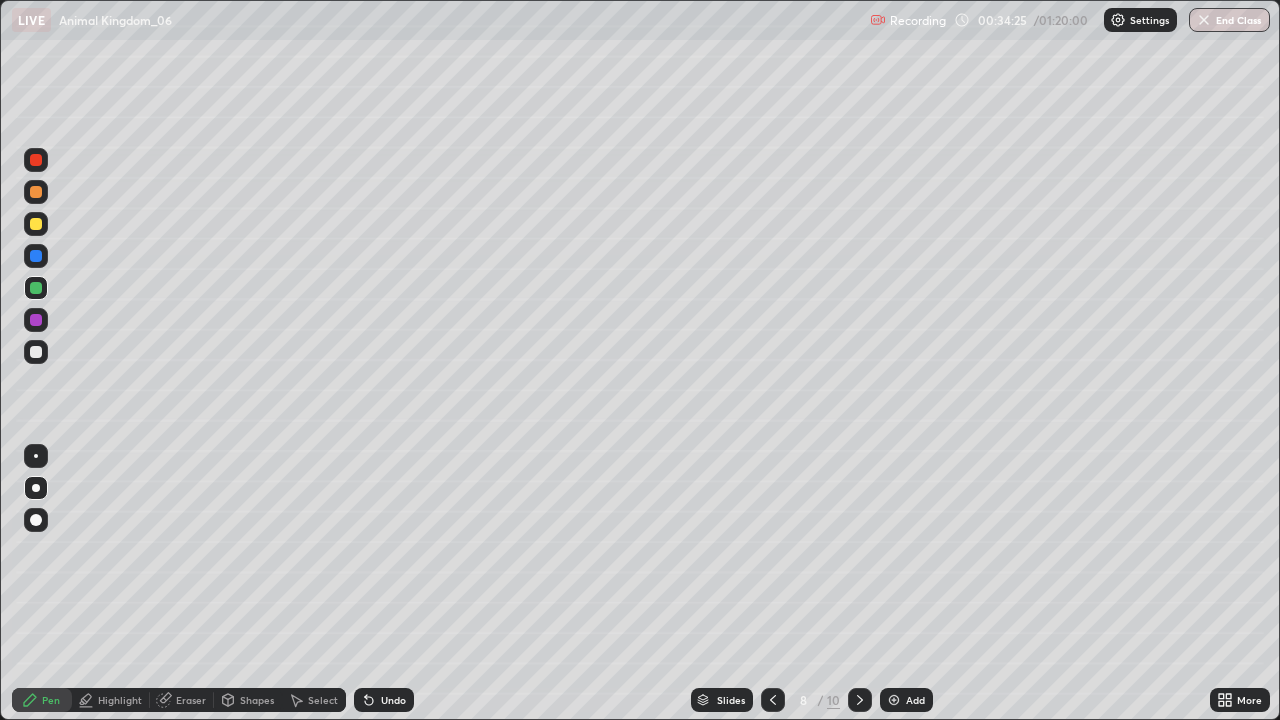 click at bounding box center (36, 352) 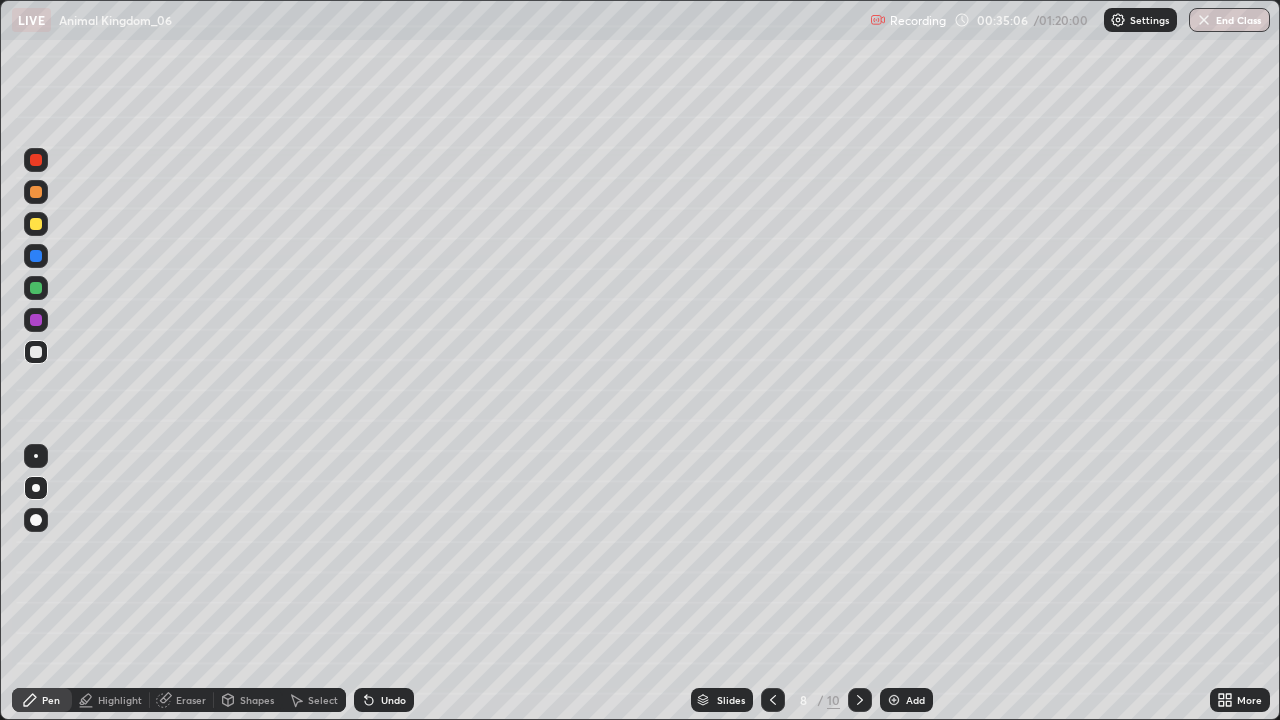 click on "More" at bounding box center [1240, 700] 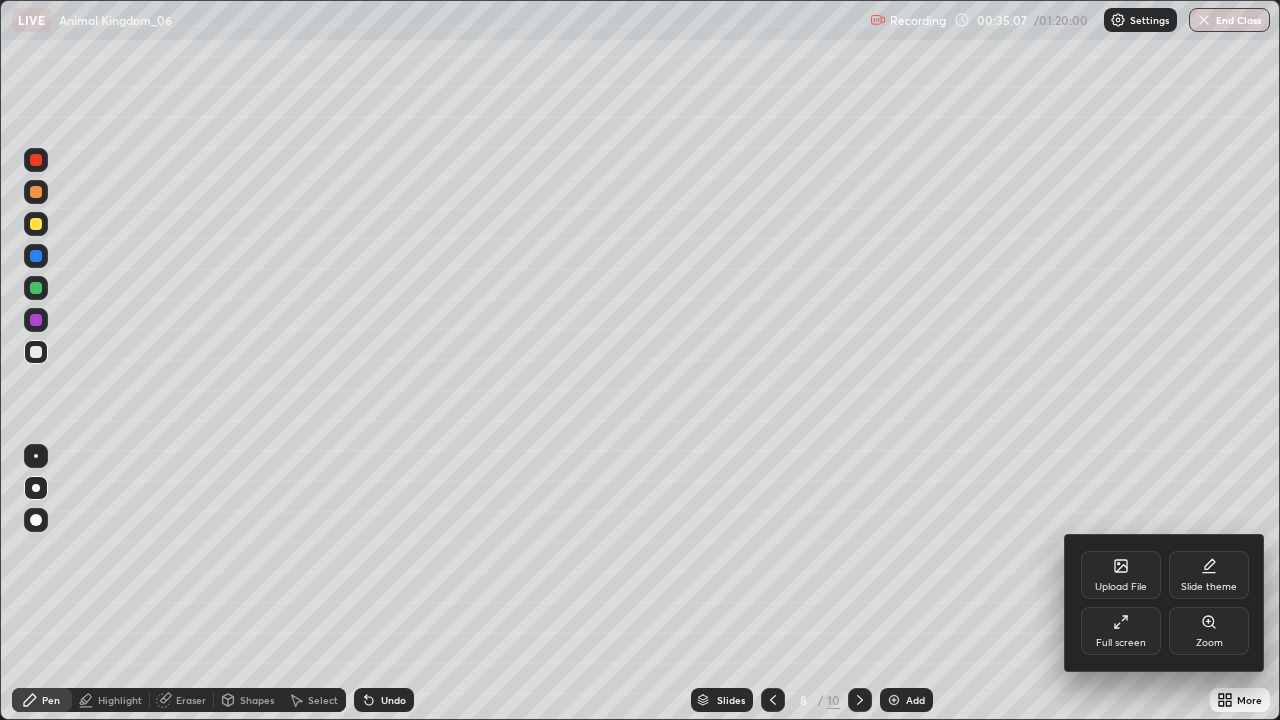 click 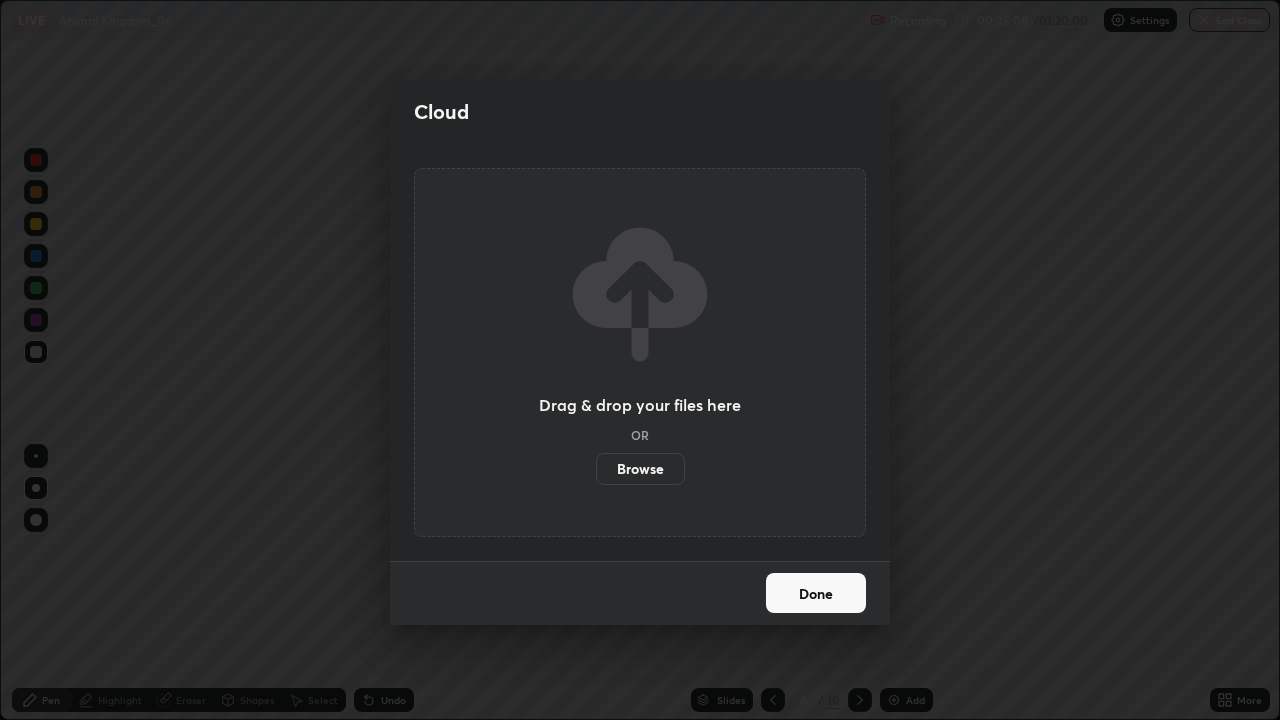 click on "Browse" at bounding box center [640, 469] 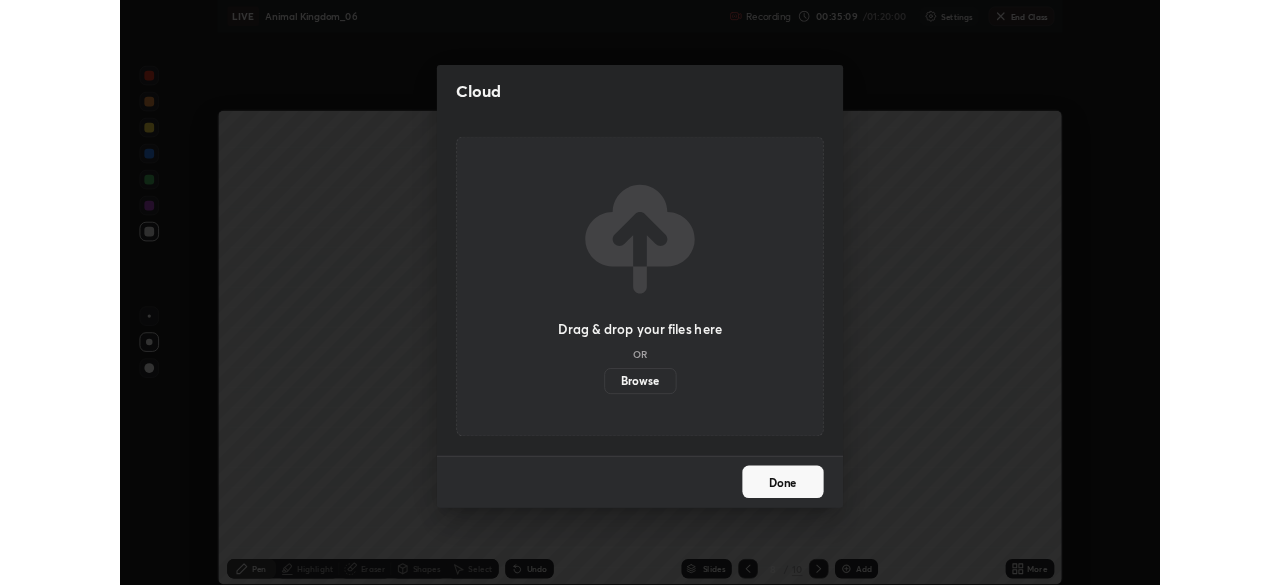 scroll, scrollTop: 585, scrollLeft: 1280, axis: both 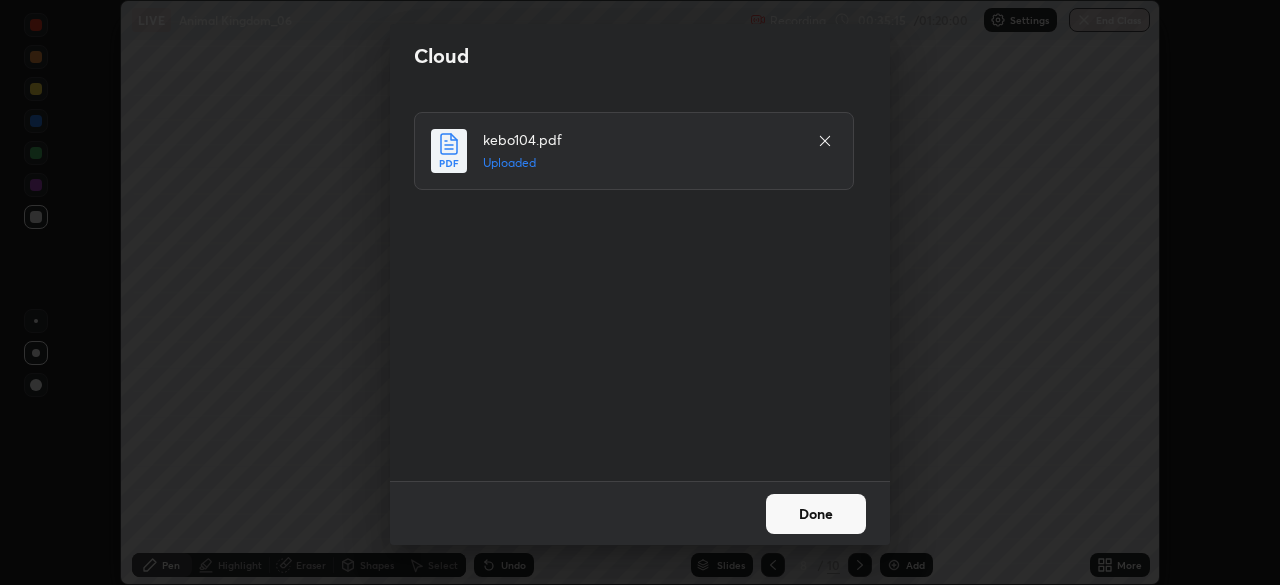 click on "Done" at bounding box center (816, 514) 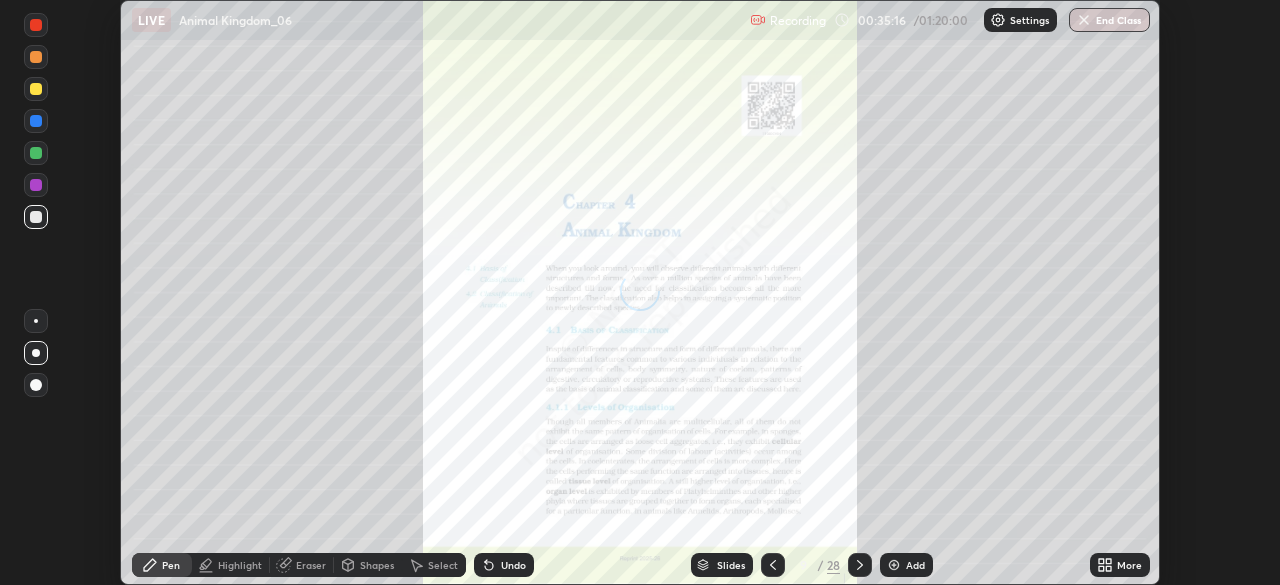 click on "More" at bounding box center [1129, 565] 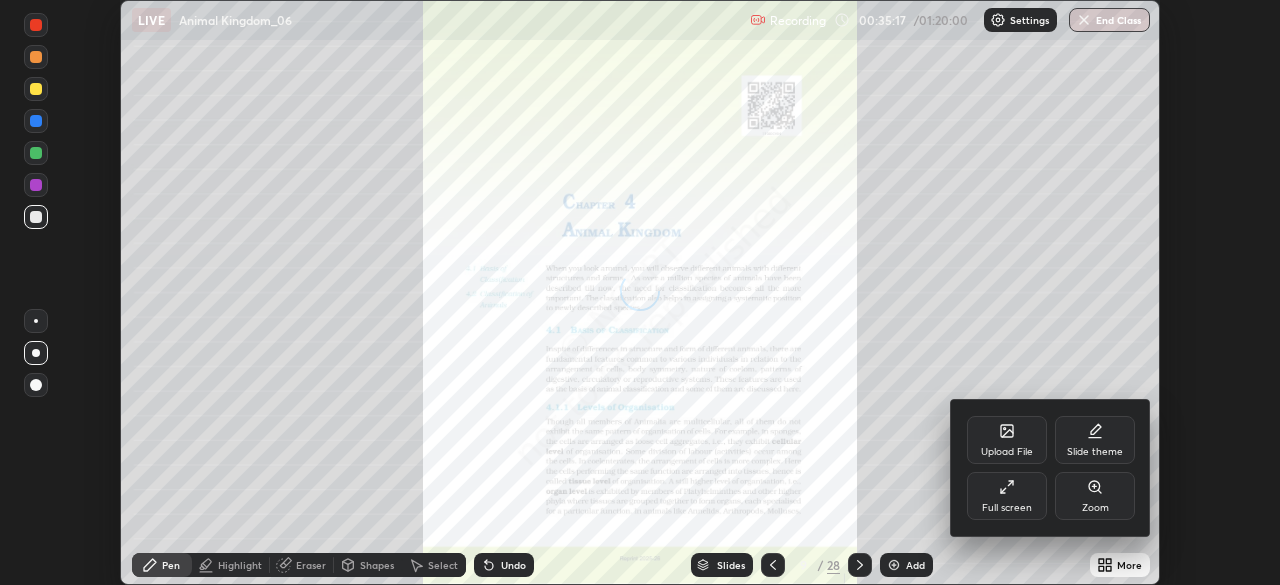 click on "Full screen" at bounding box center (1007, 496) 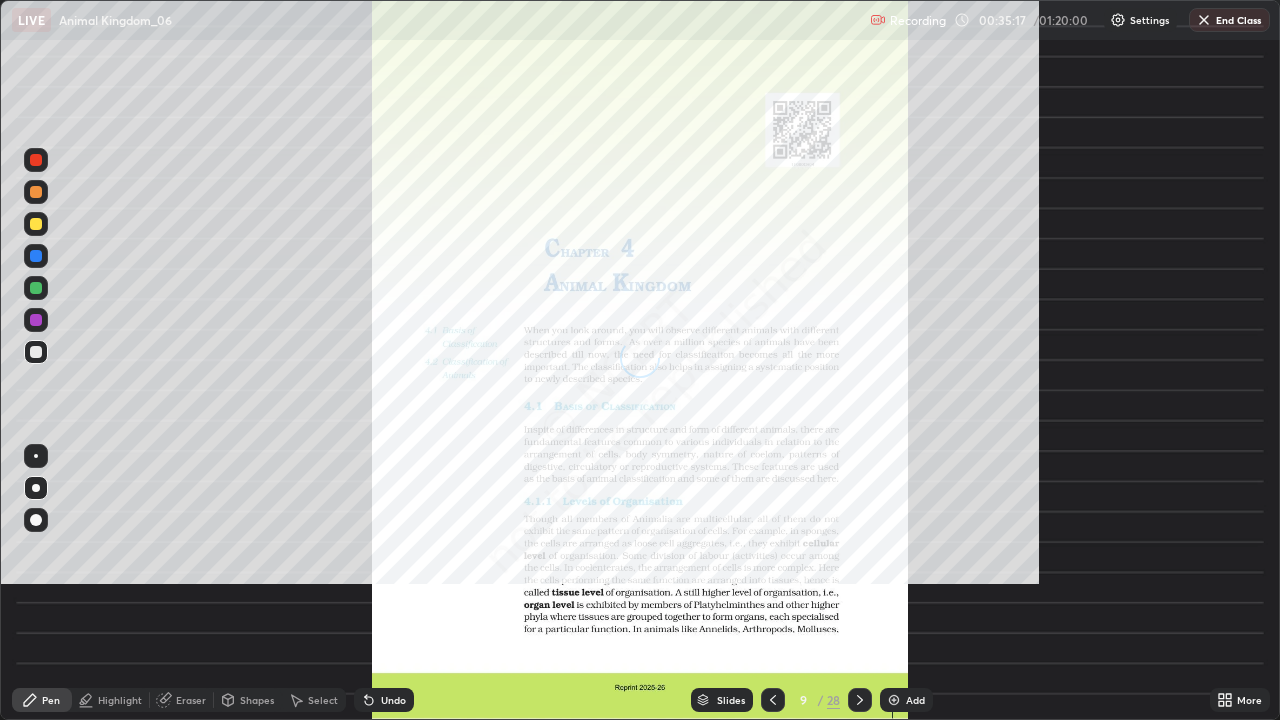 scroll, scrollTop: 99280, scrollLeft: 98720, axis: both 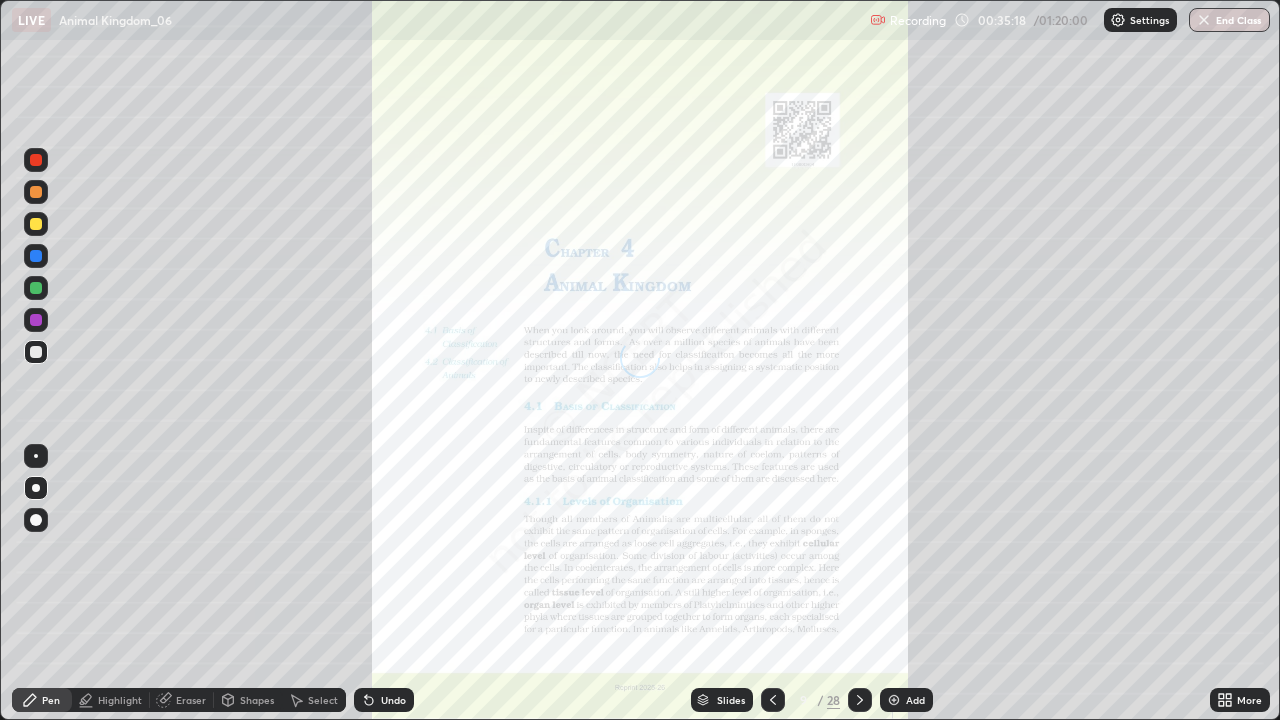 click on "Slides" at bounding box center [731, 700] 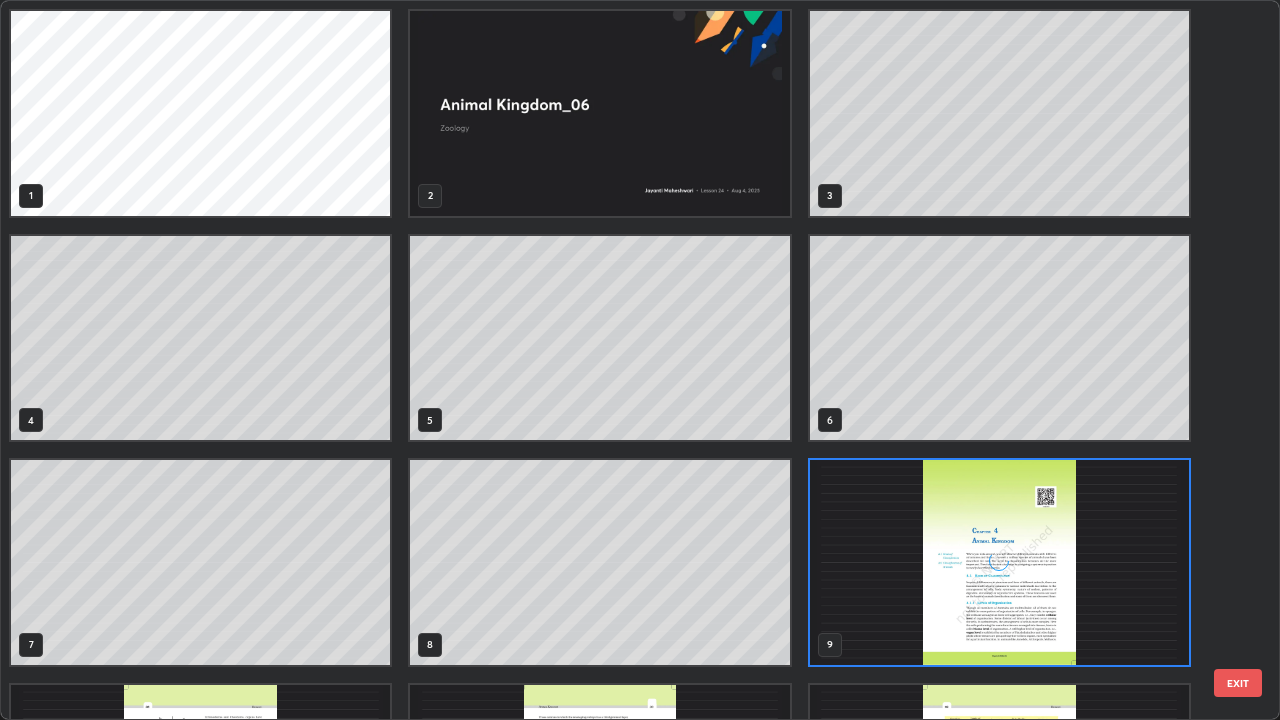 scroll, scrollTop: 7, scrollLeft: 11, axis: both 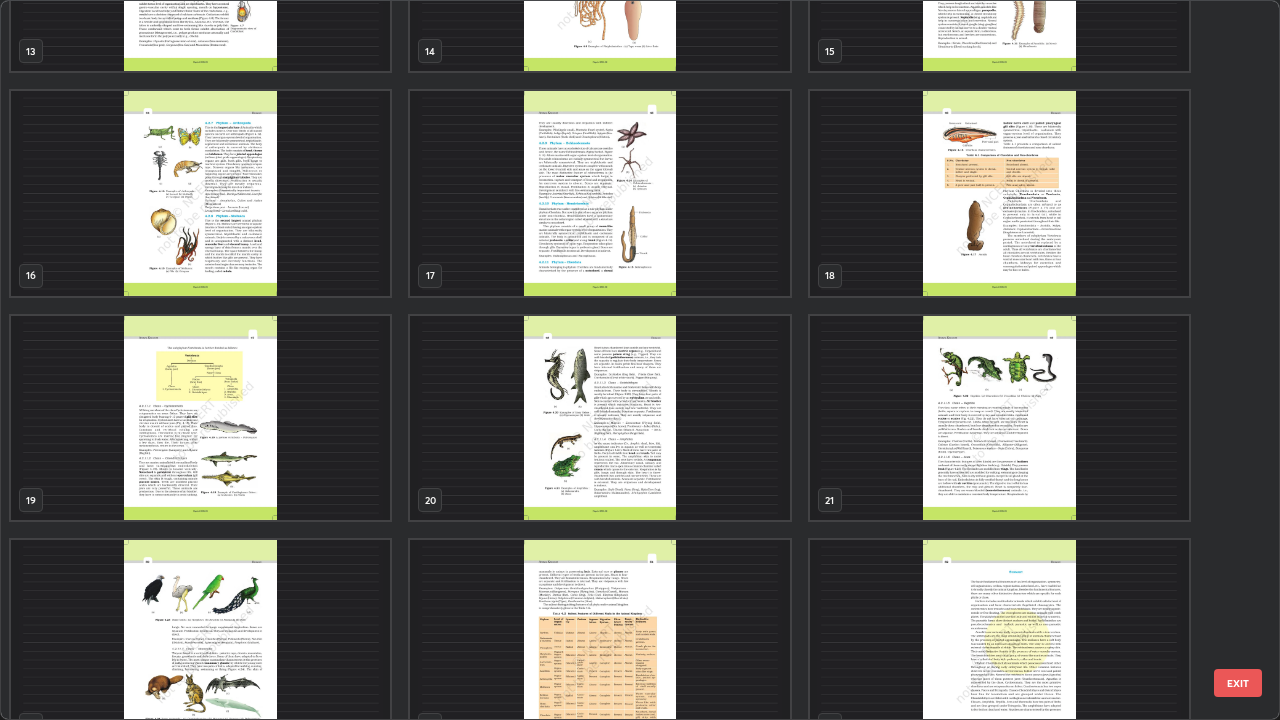 click at bounding box center (599, 193) 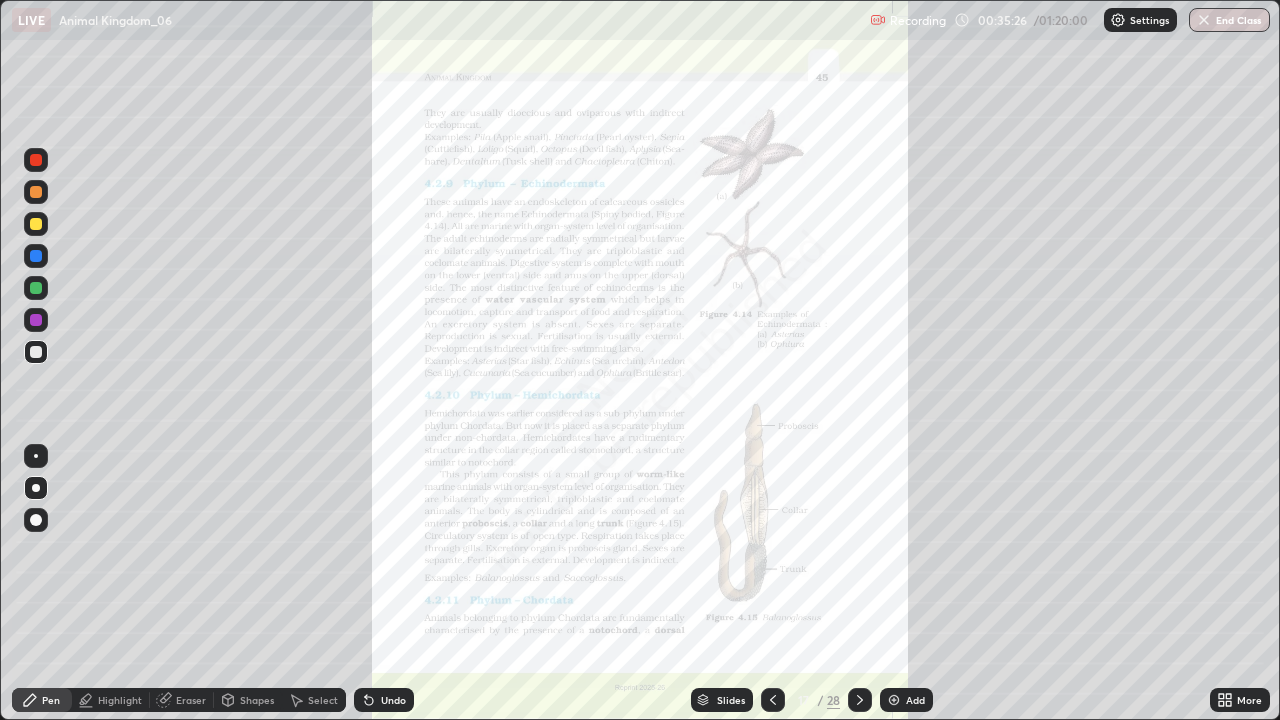 click on "More" at bounding box center (1249, 700) 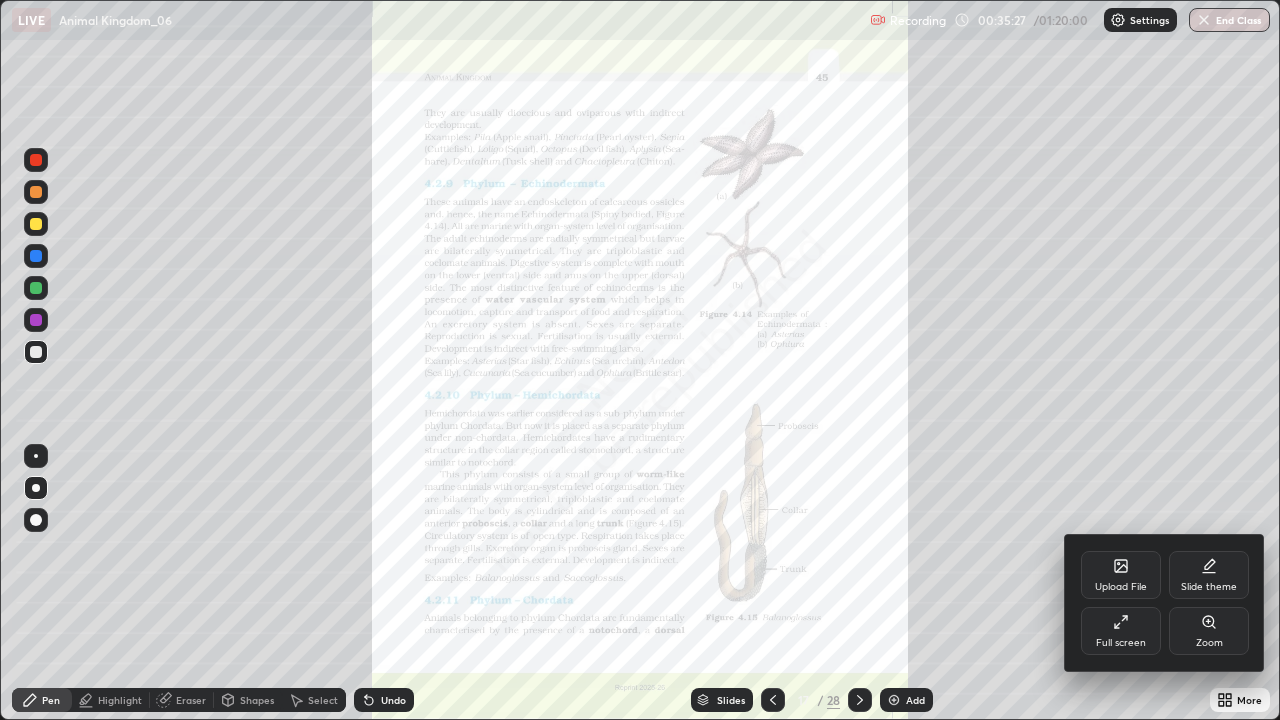 click at bounding box center [640, 360] 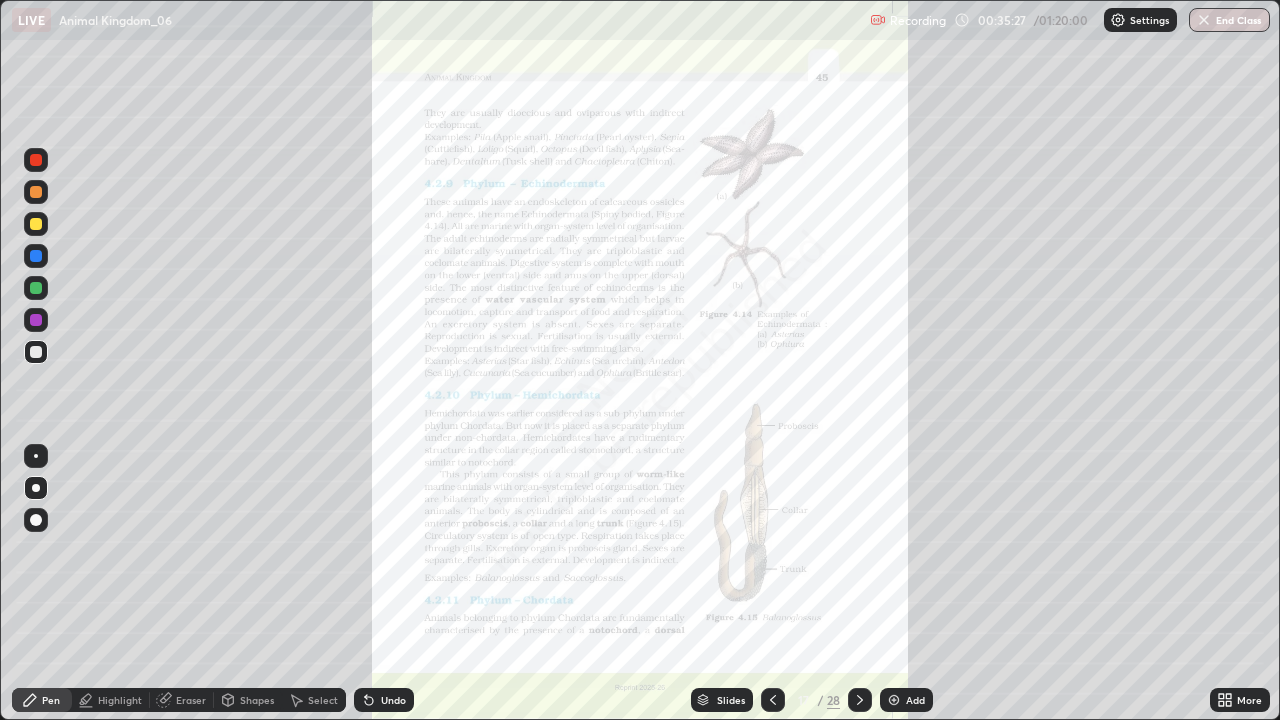 click 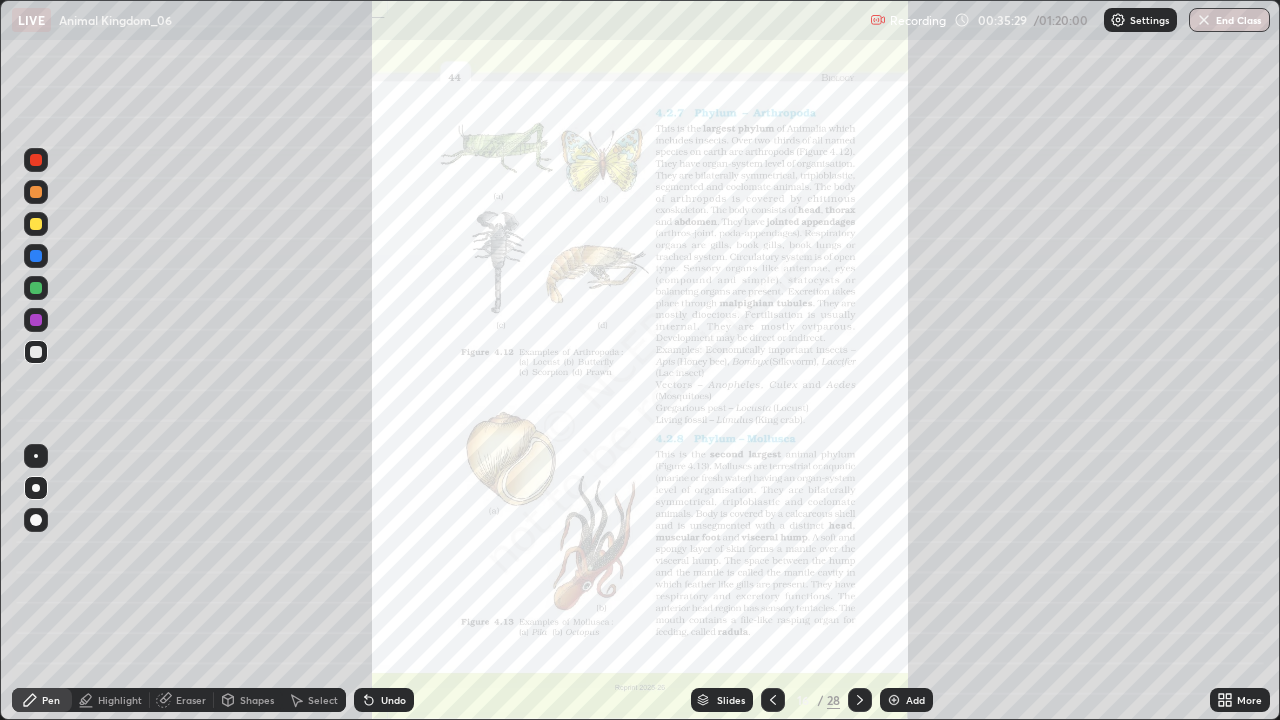 click at bounding box center [773, 700] 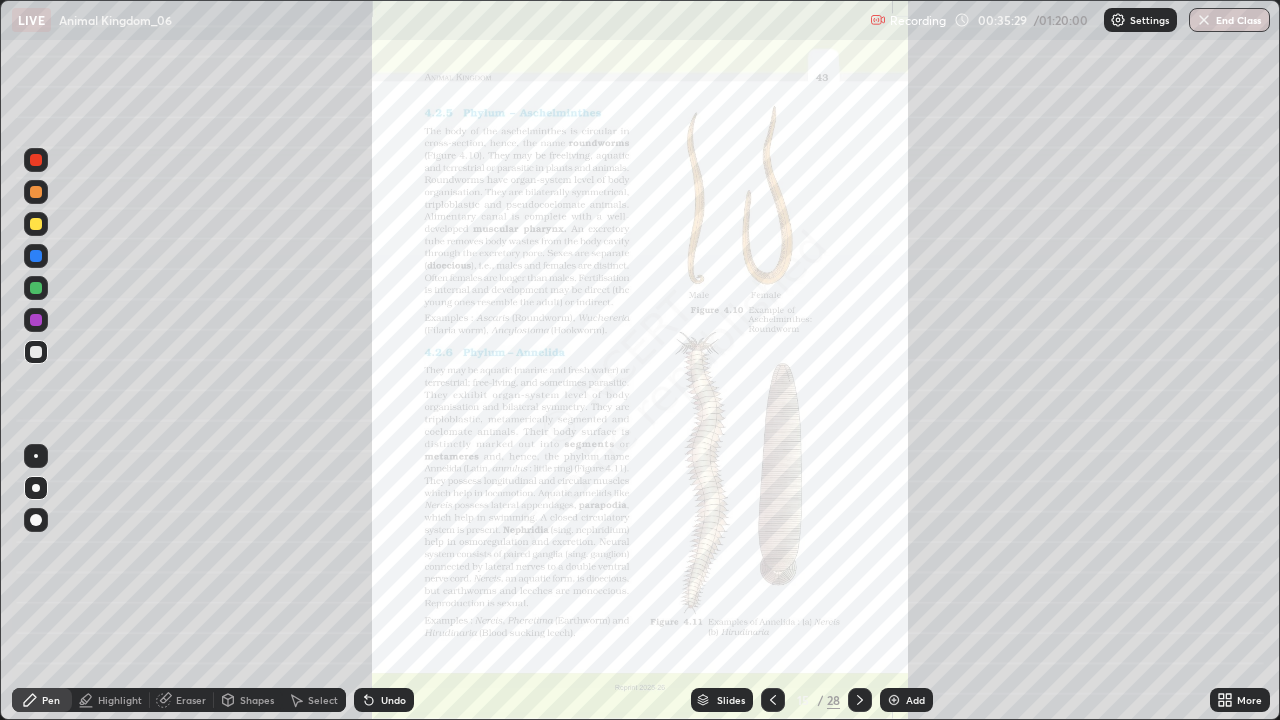 click on "More" at bounding box center [1240, 700] 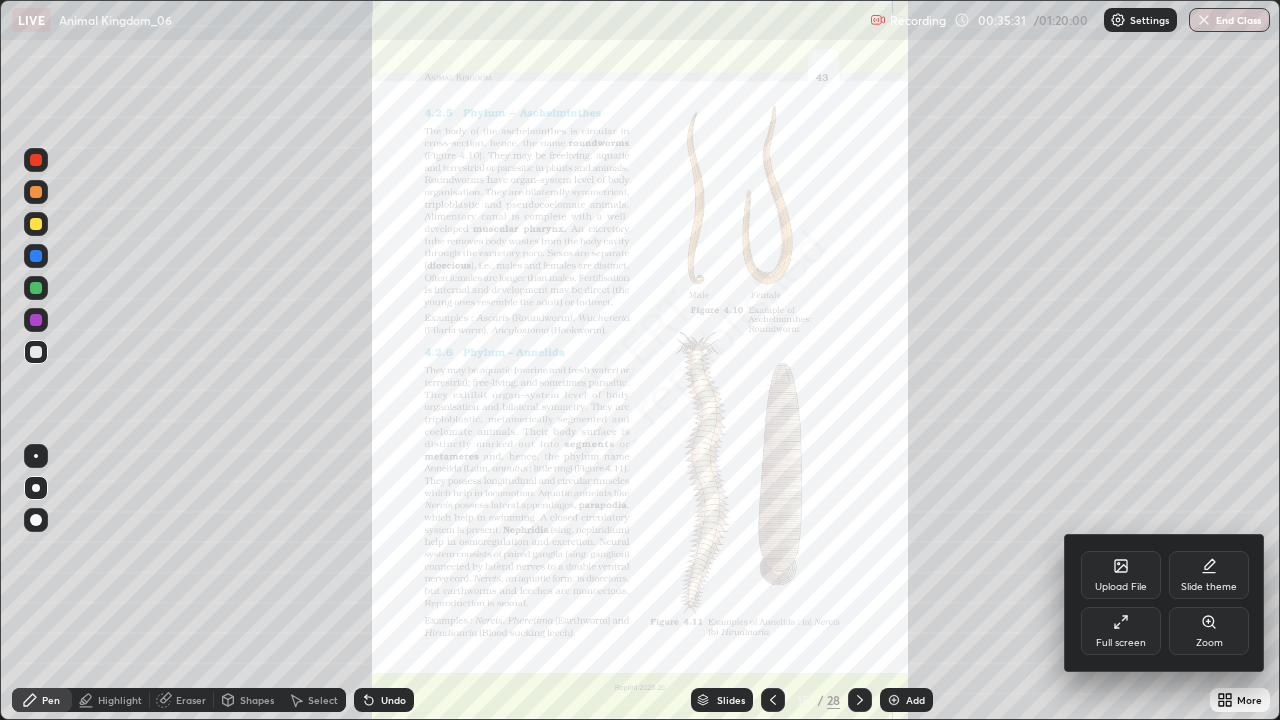click at bounding box center [640, 360] 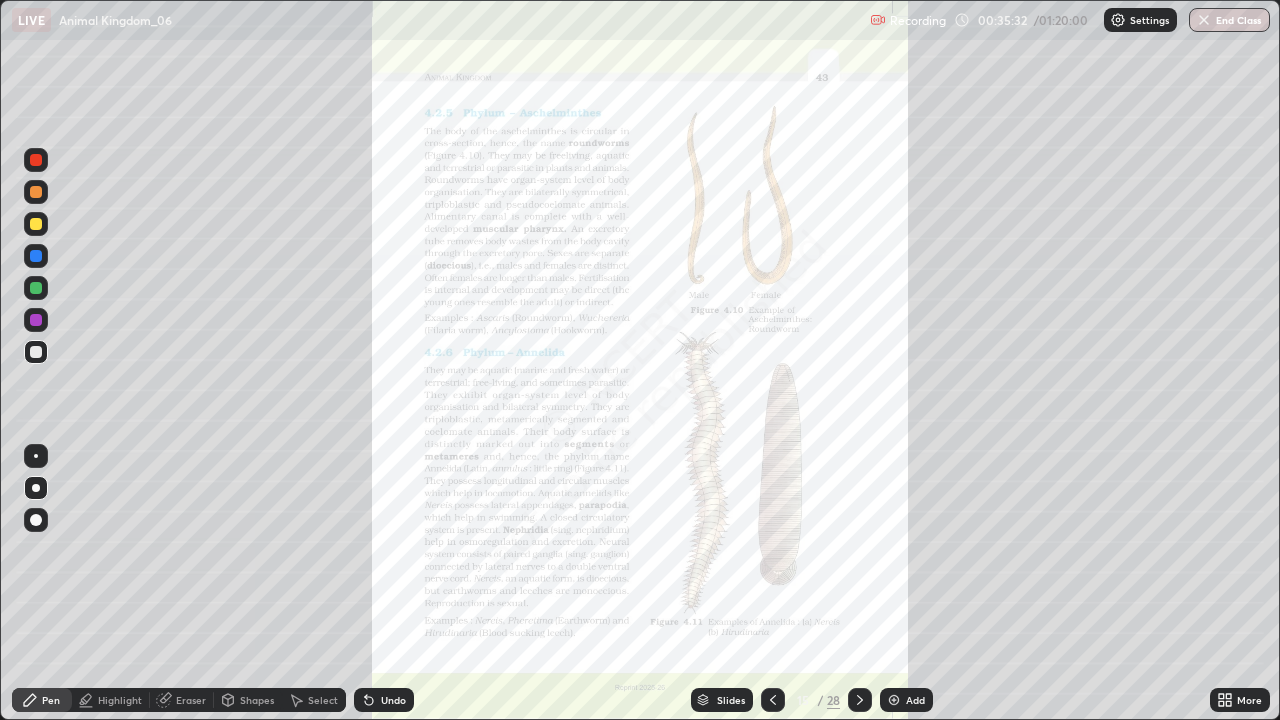 click at bounding box center (860, 700) 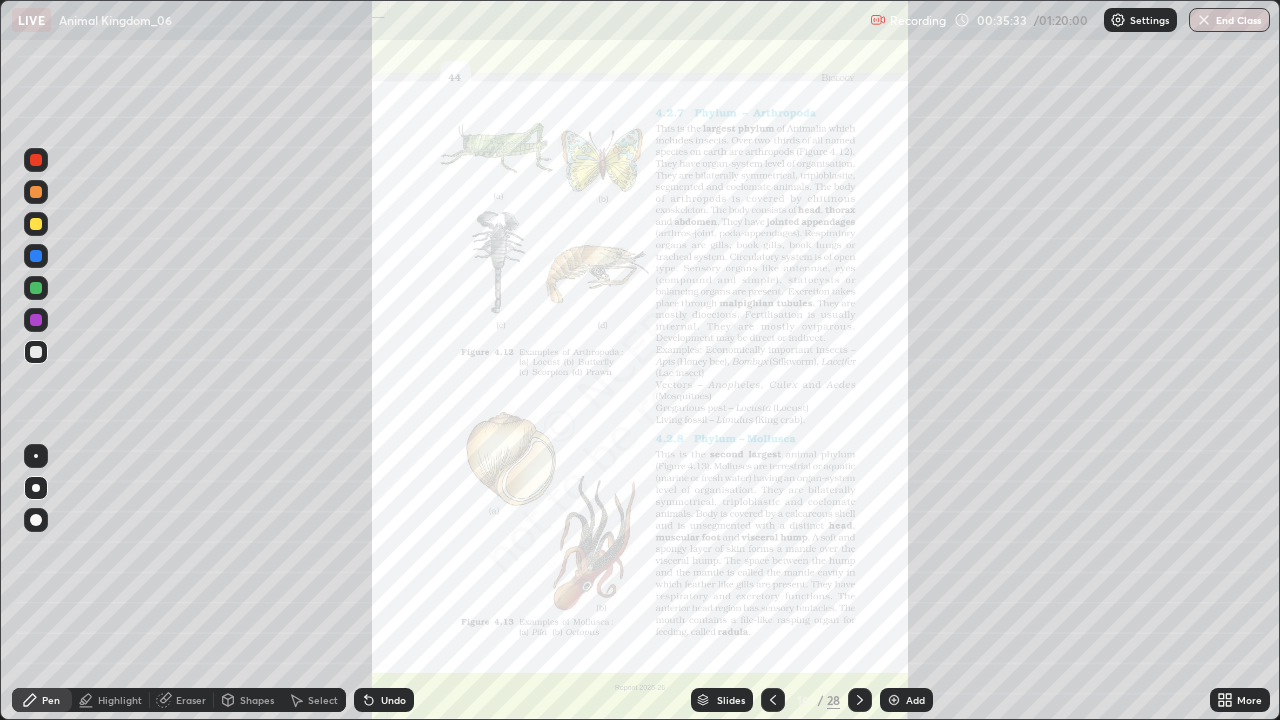 click 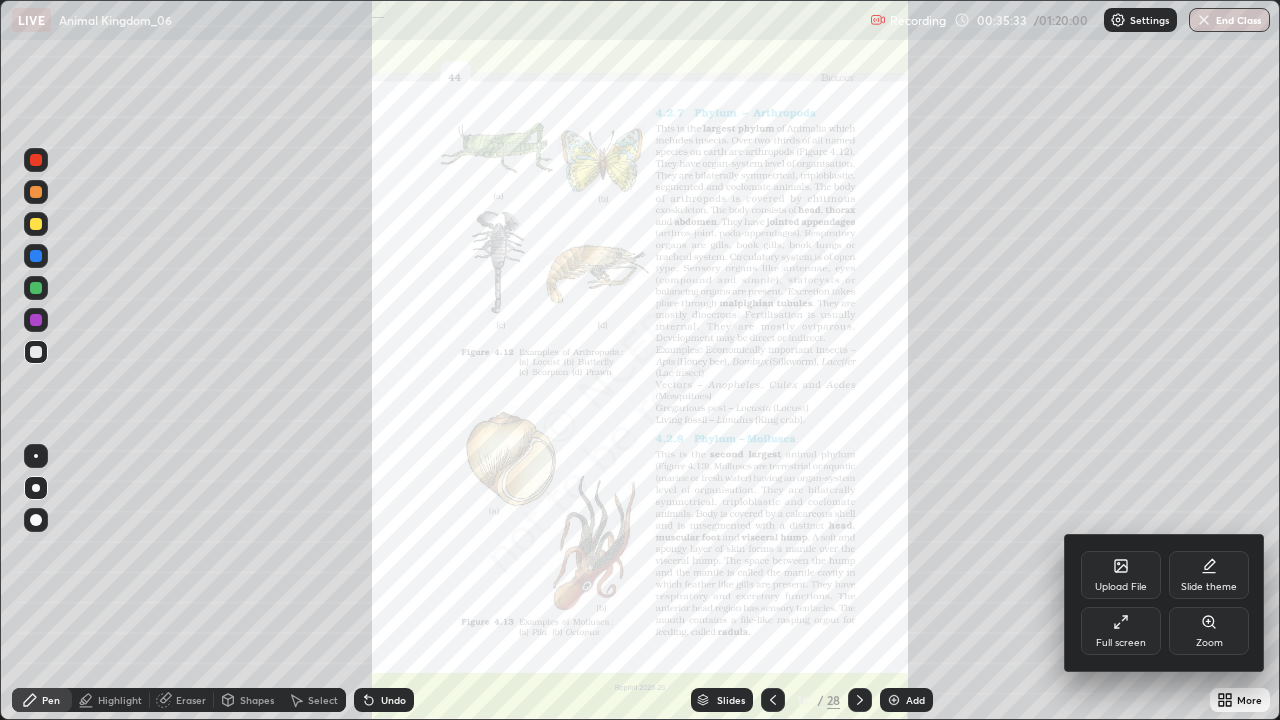 click 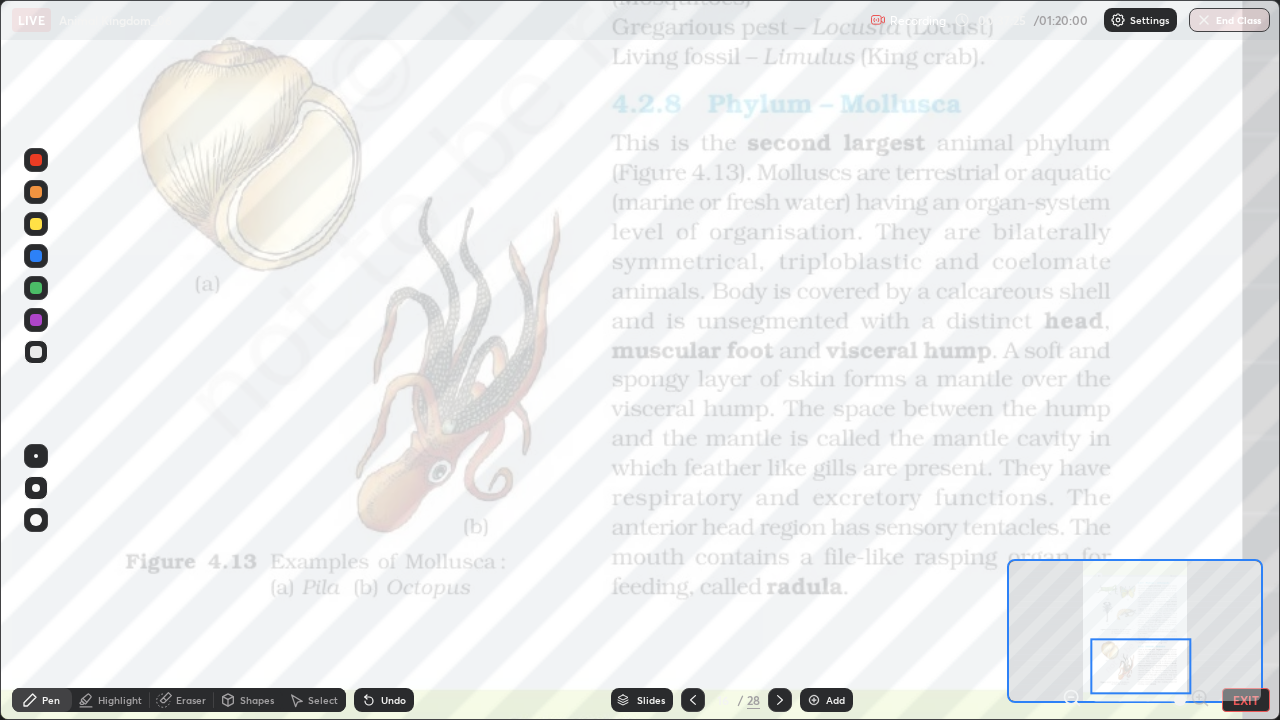 click 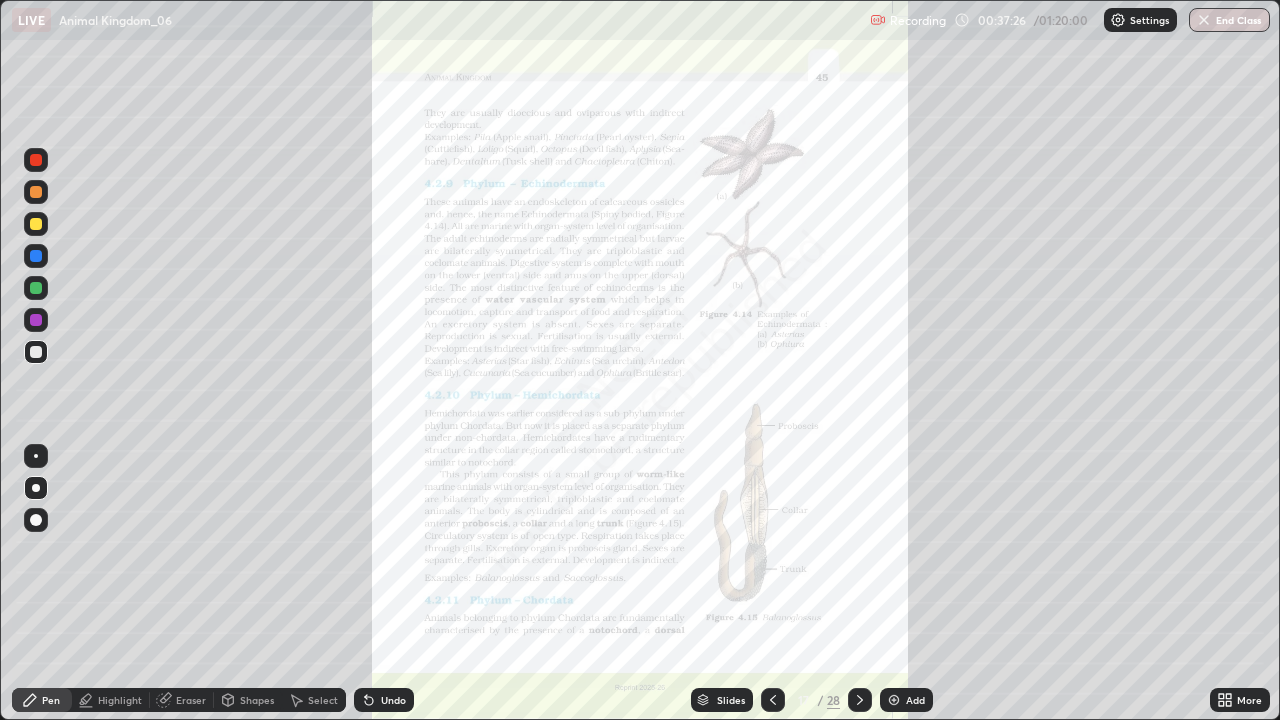 click 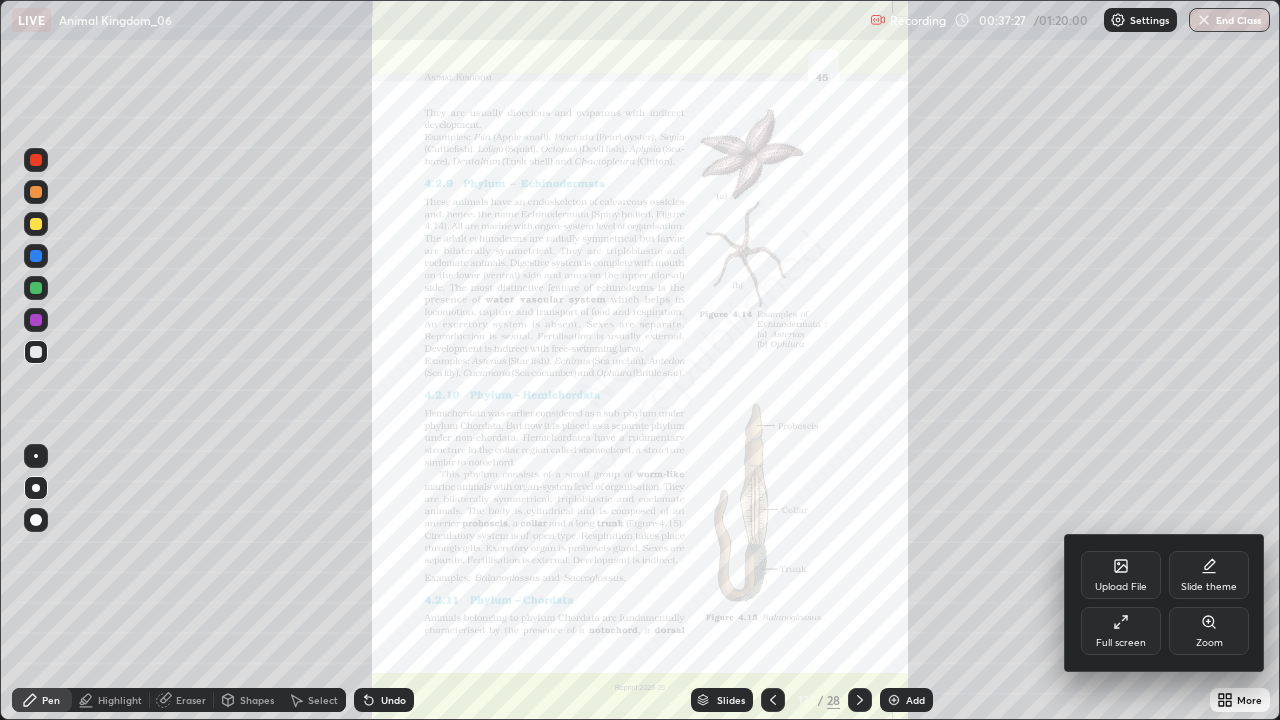 click 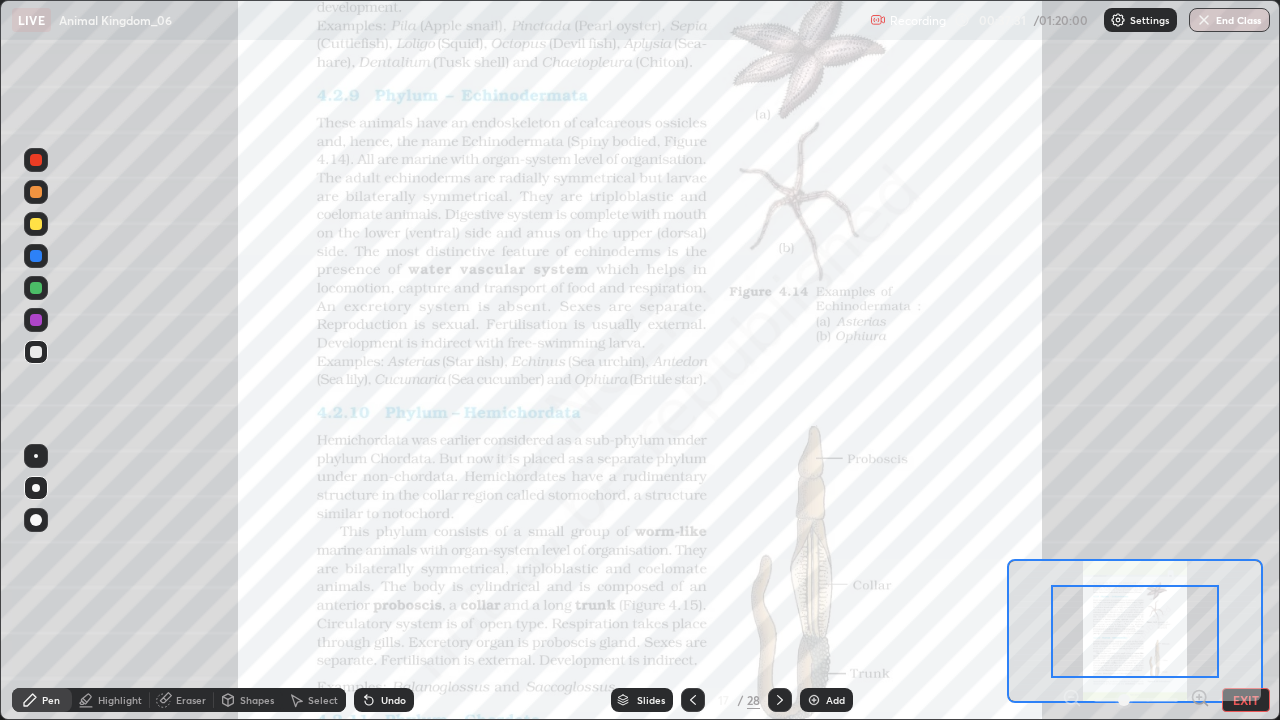 click 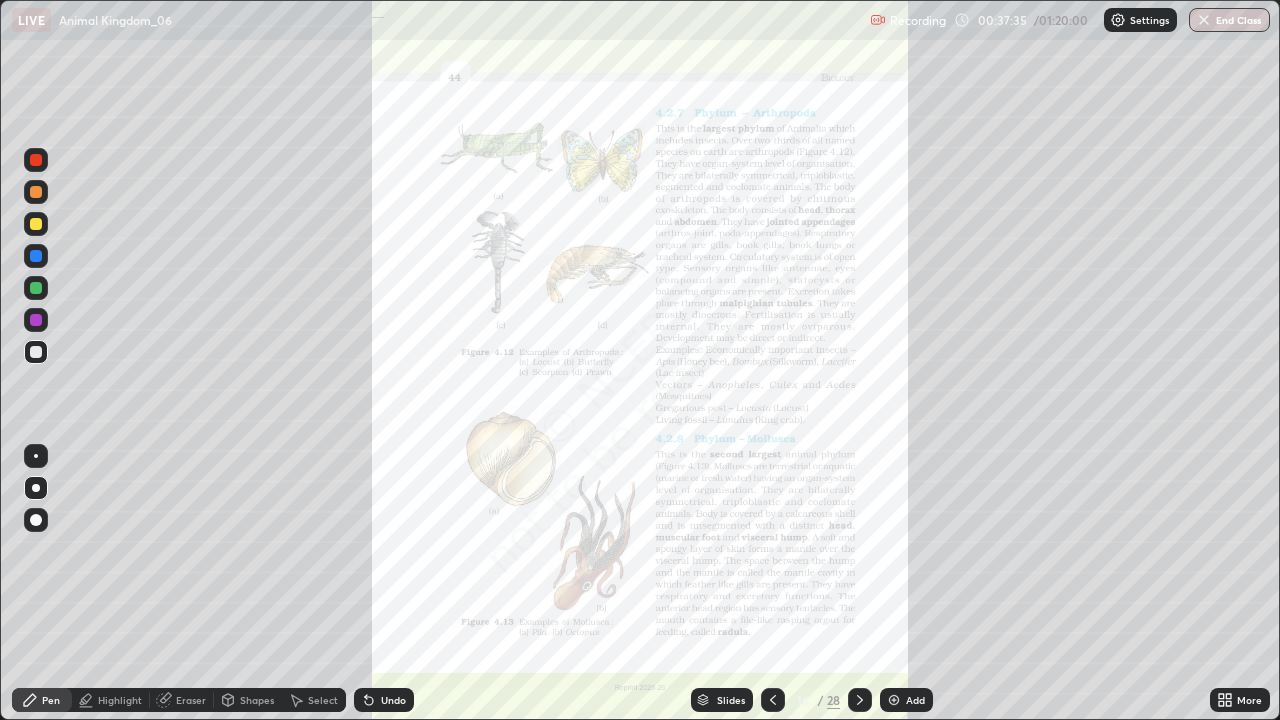 click on "More" at bounding box center [1240, 700] 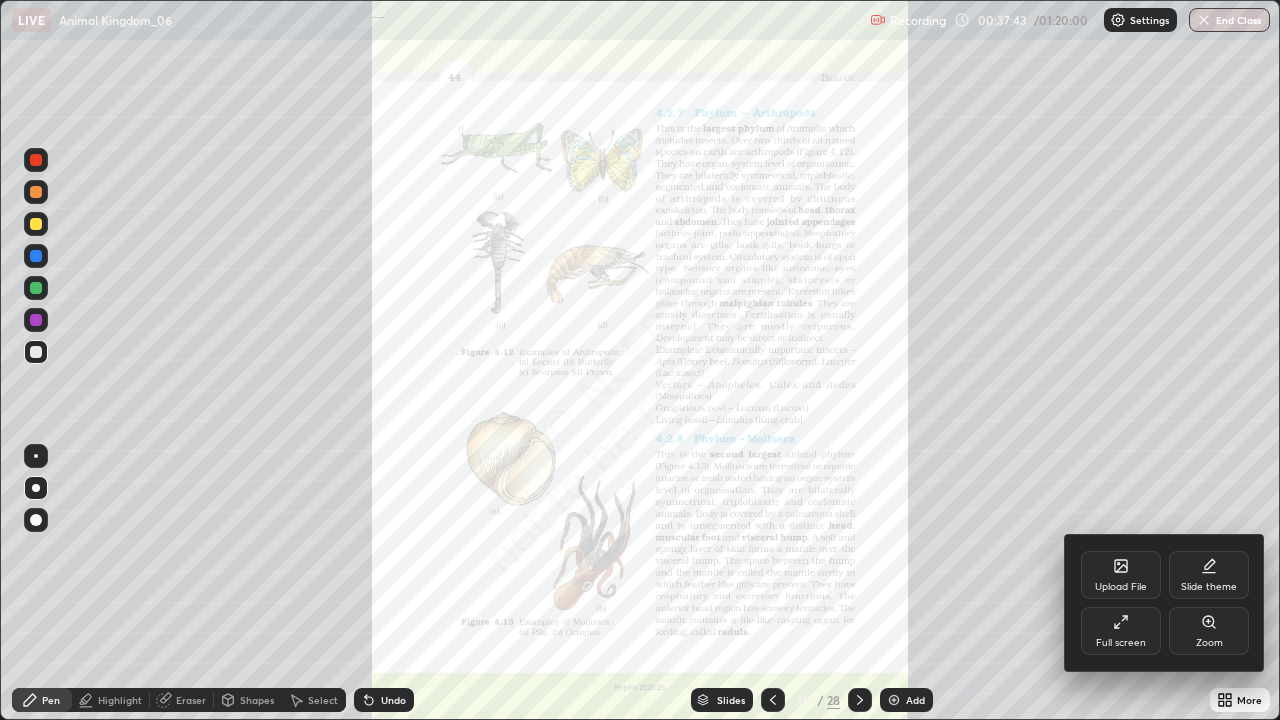 click at bounding box center [640, 360] 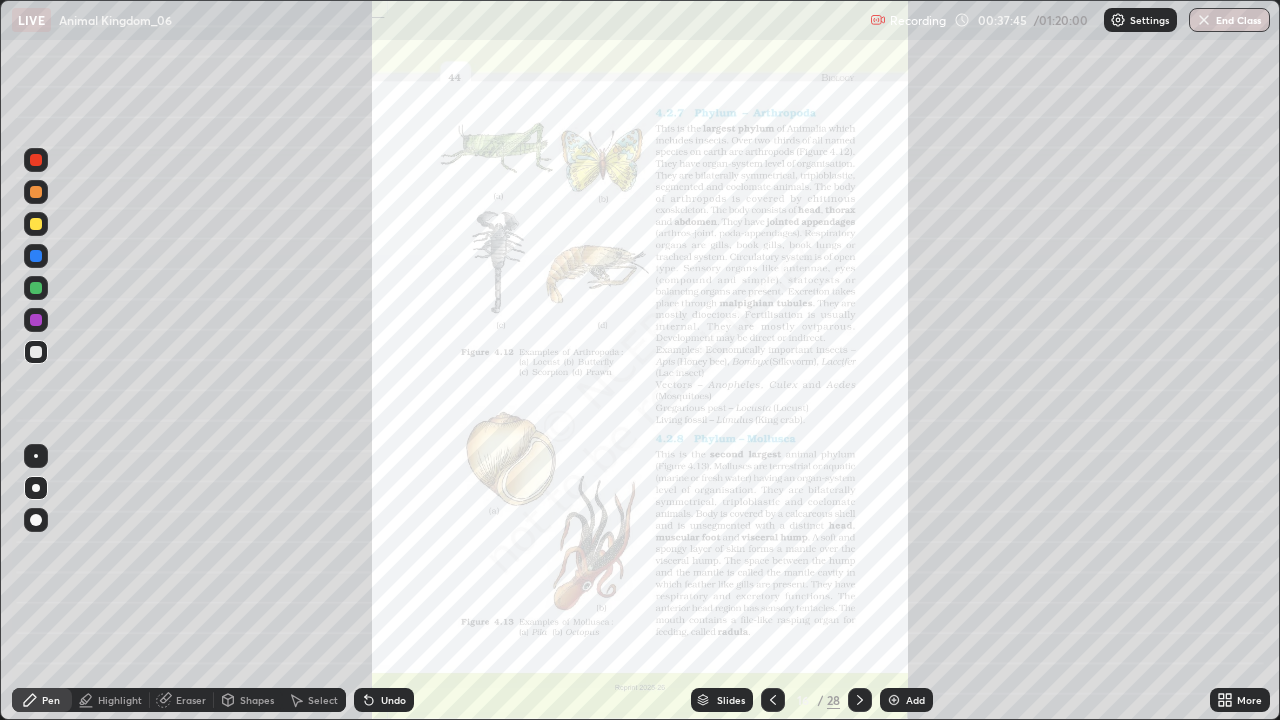 click 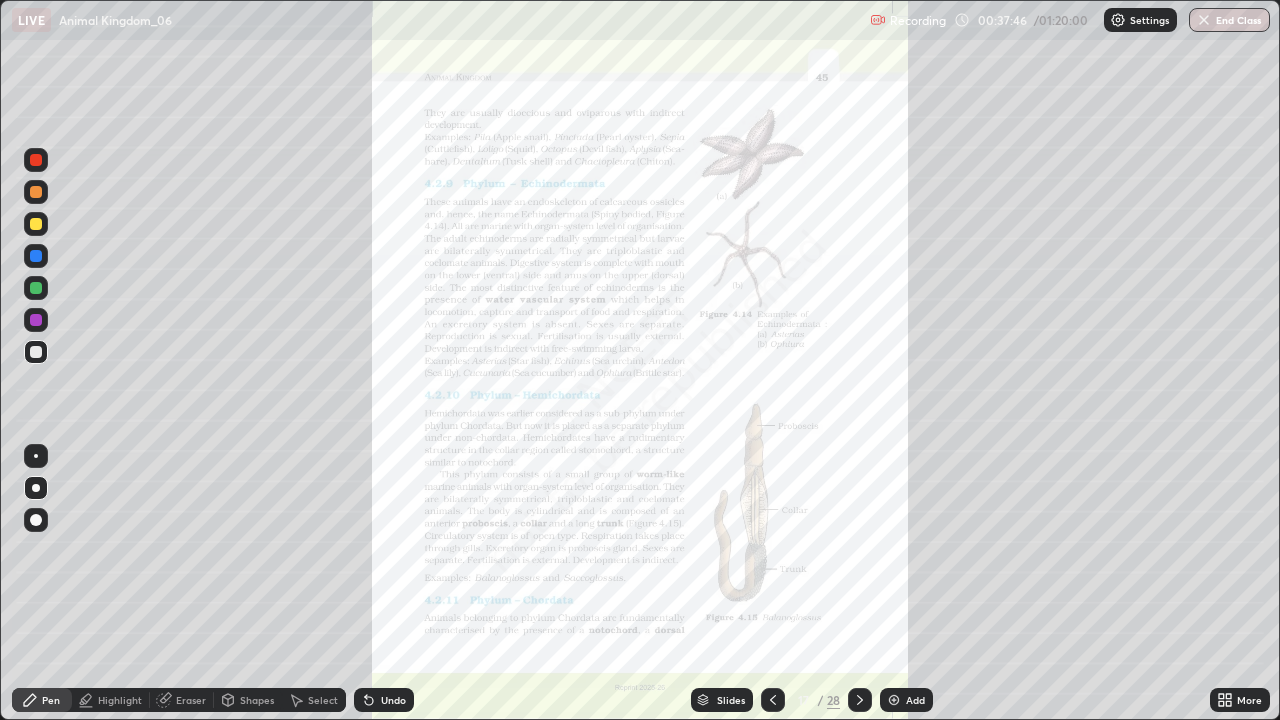 click on "More" at bounding box center [1249, 700] 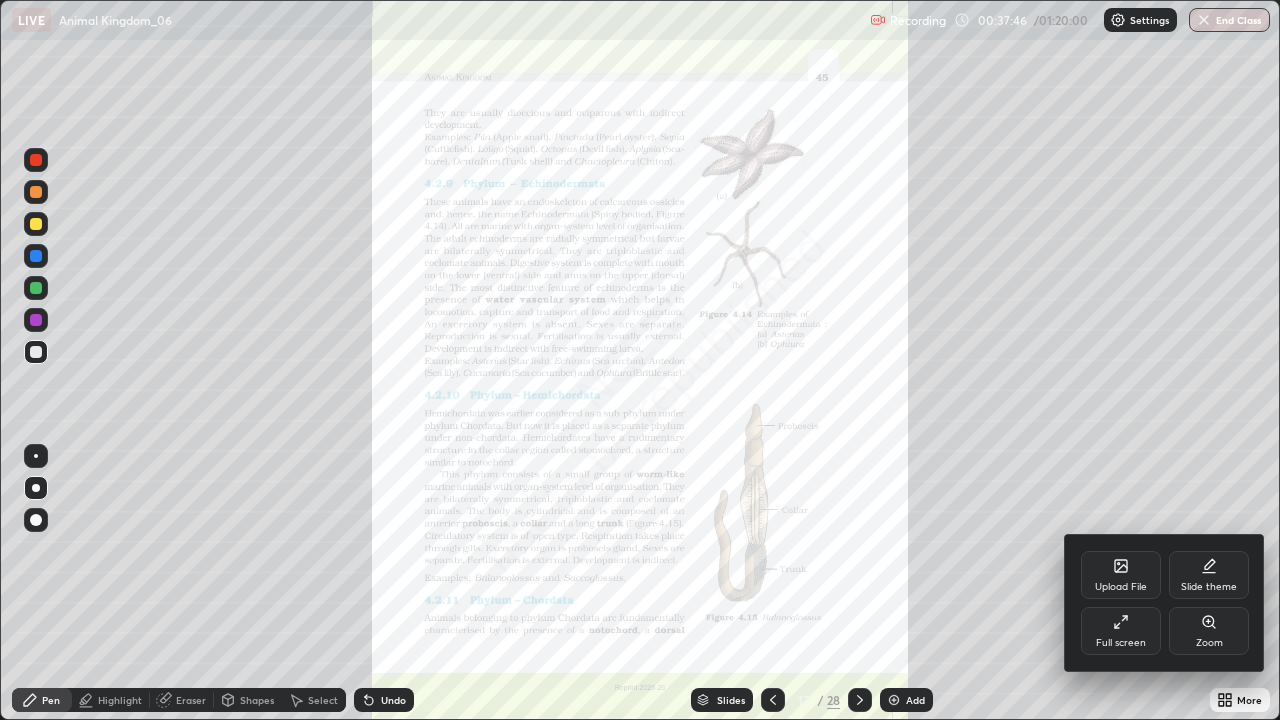 click 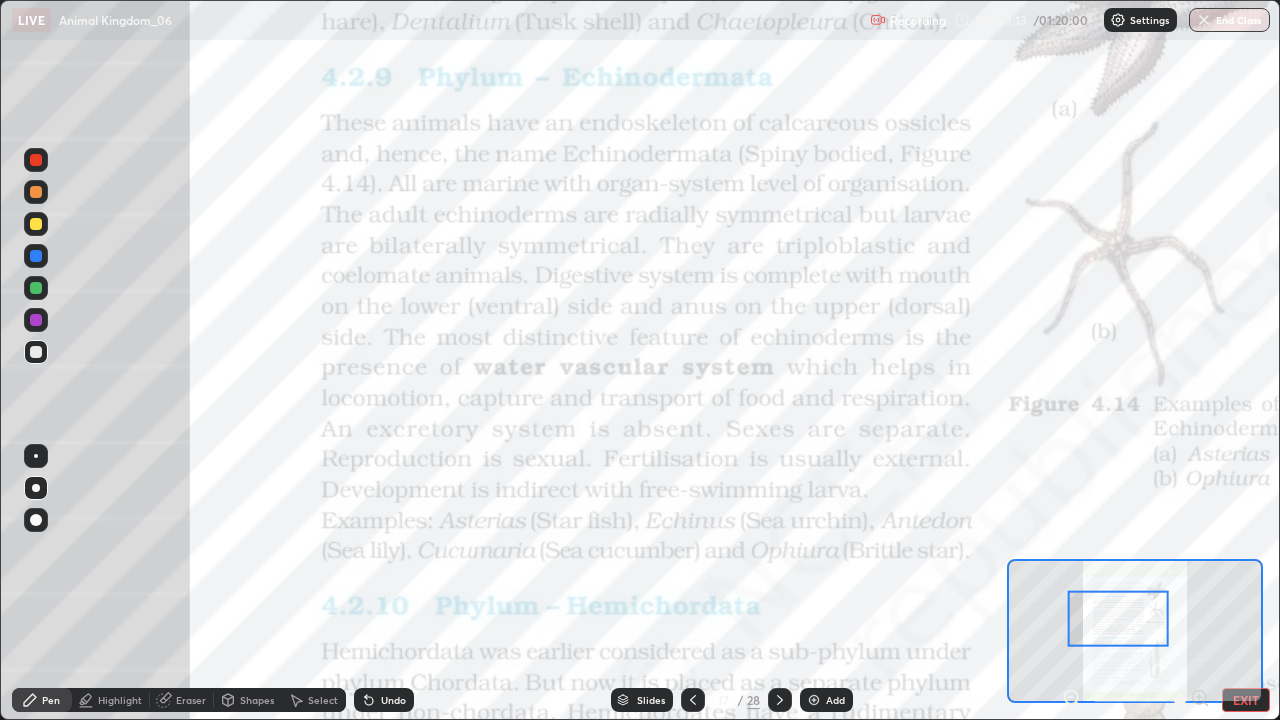 click on "Add" at bounding box center [835, 700] 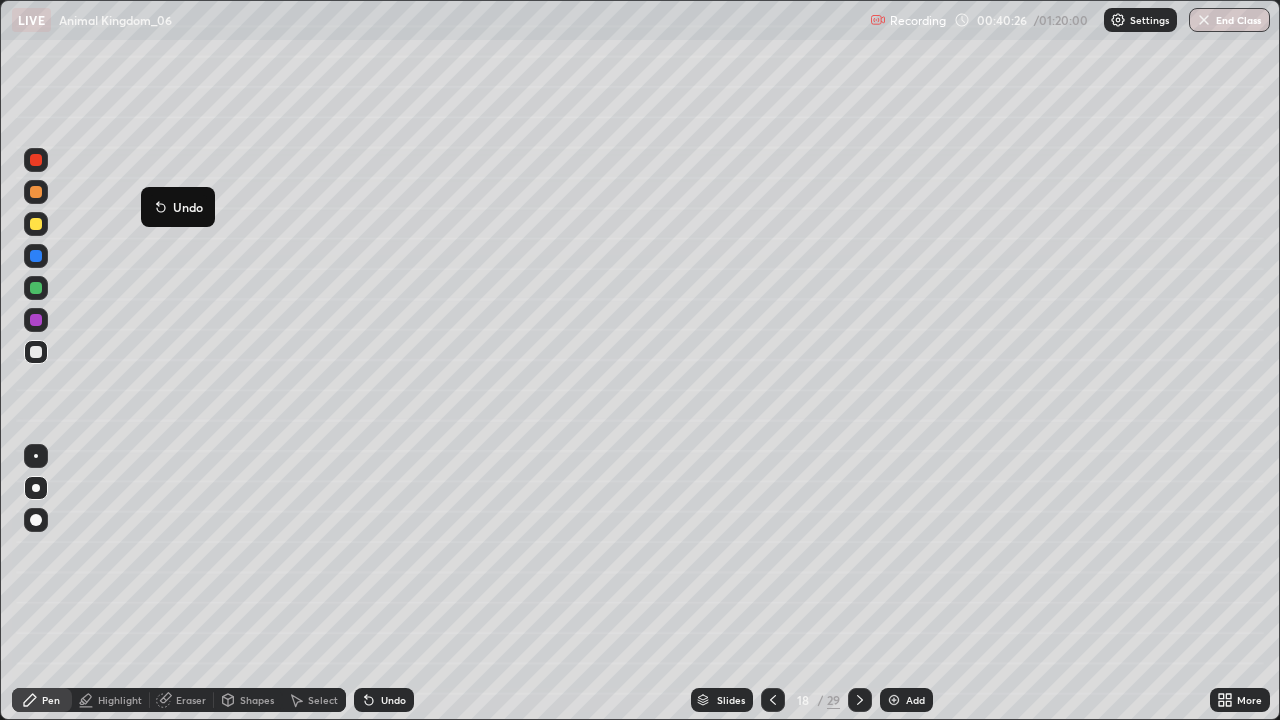 click at bounding box center (36, 224) 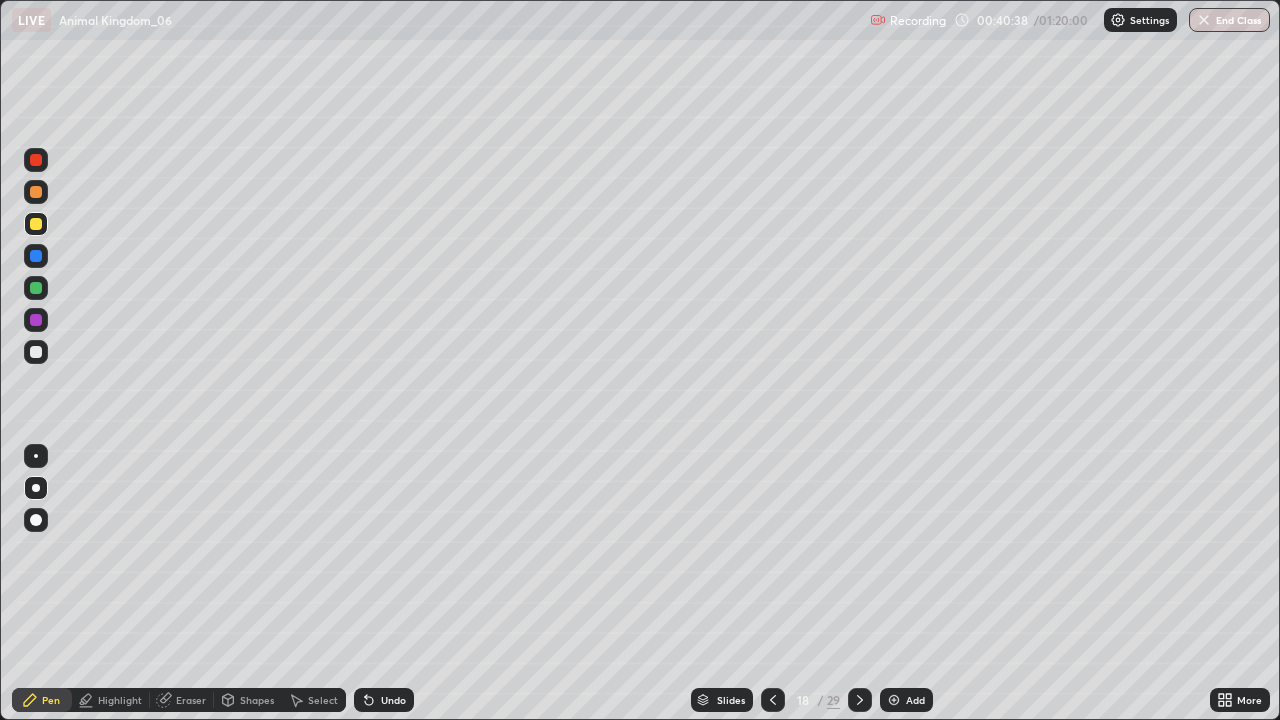 click at bounding box center (36, 352) 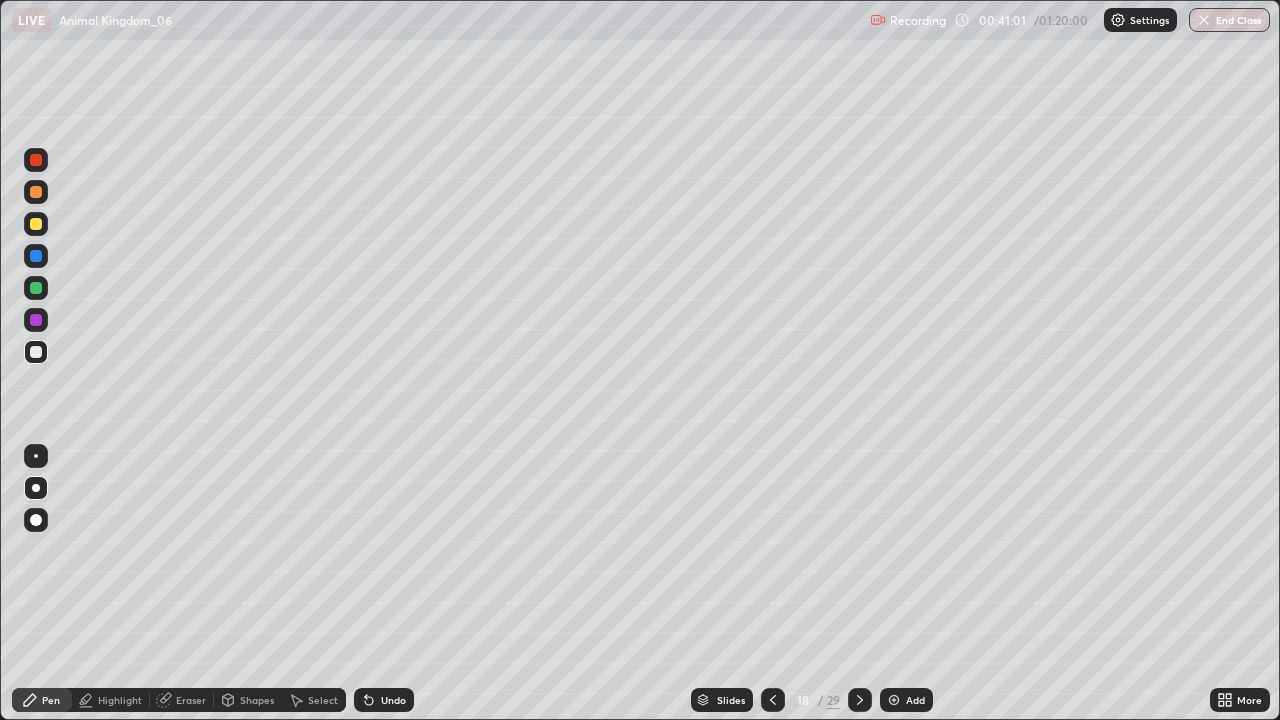 click at bounding box center (36, 224) 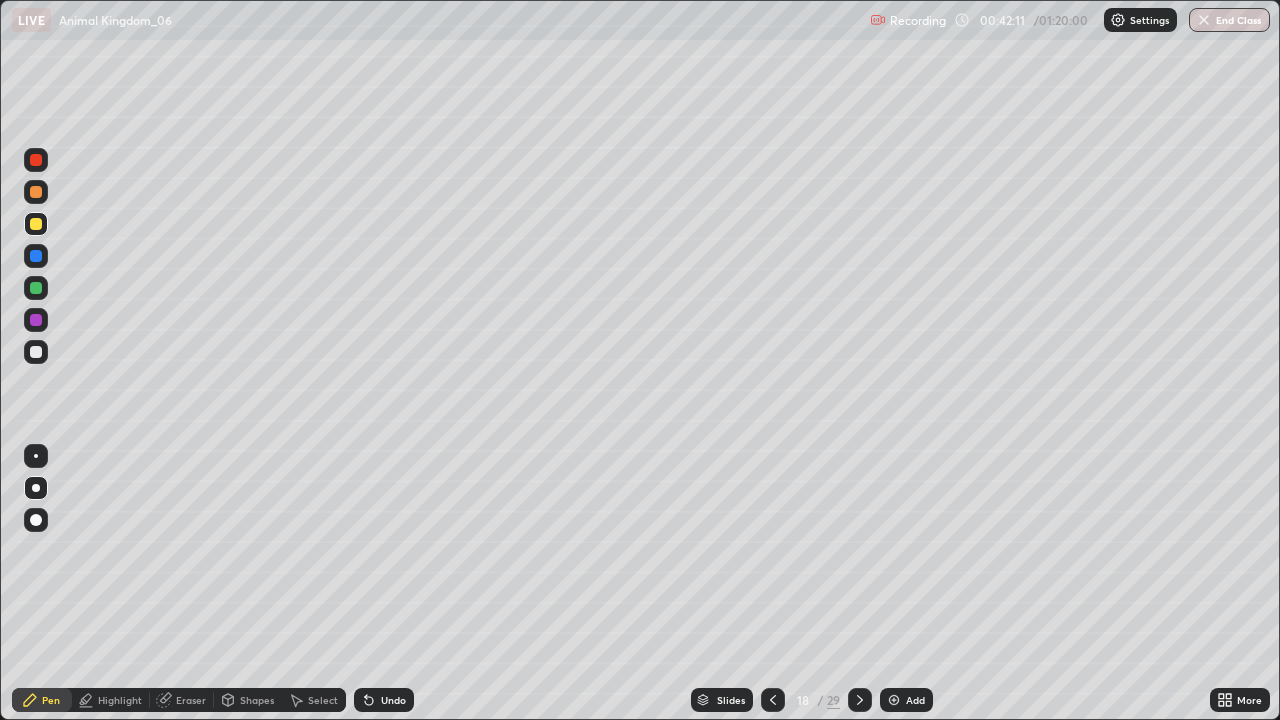 click on "Add" at bounding box center (906, 700) 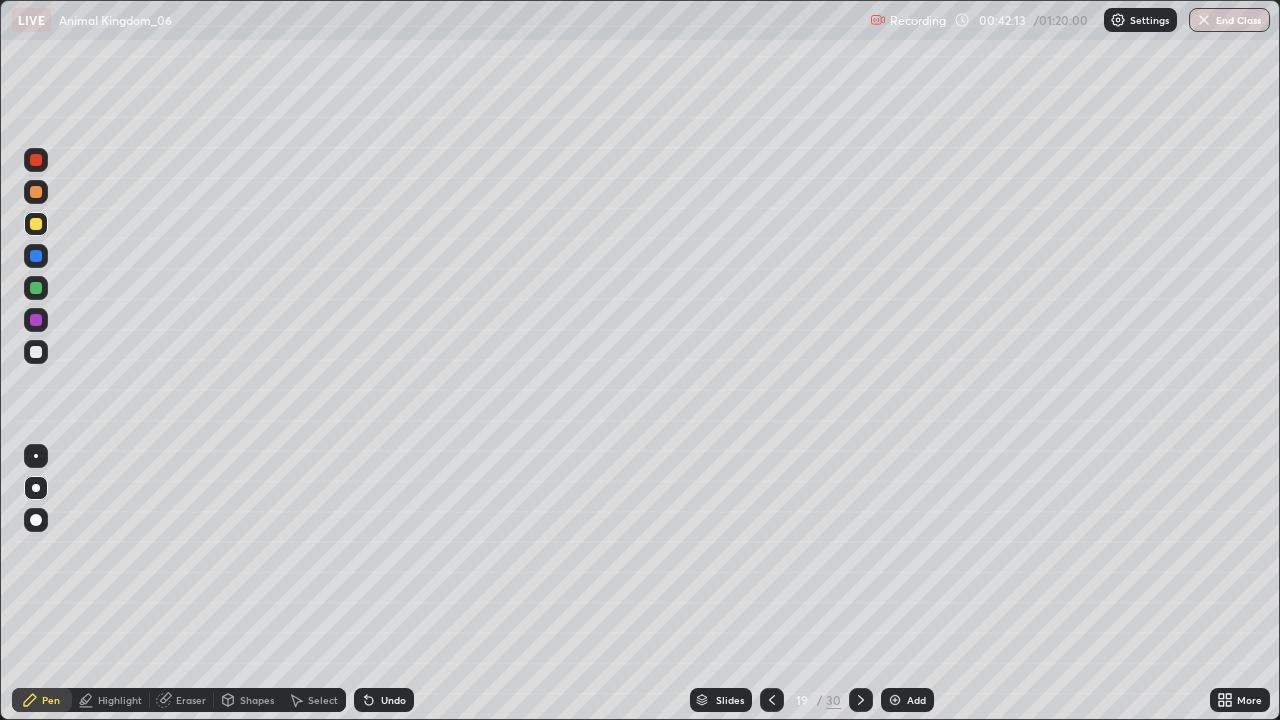 click at bounding box center [36, 352] 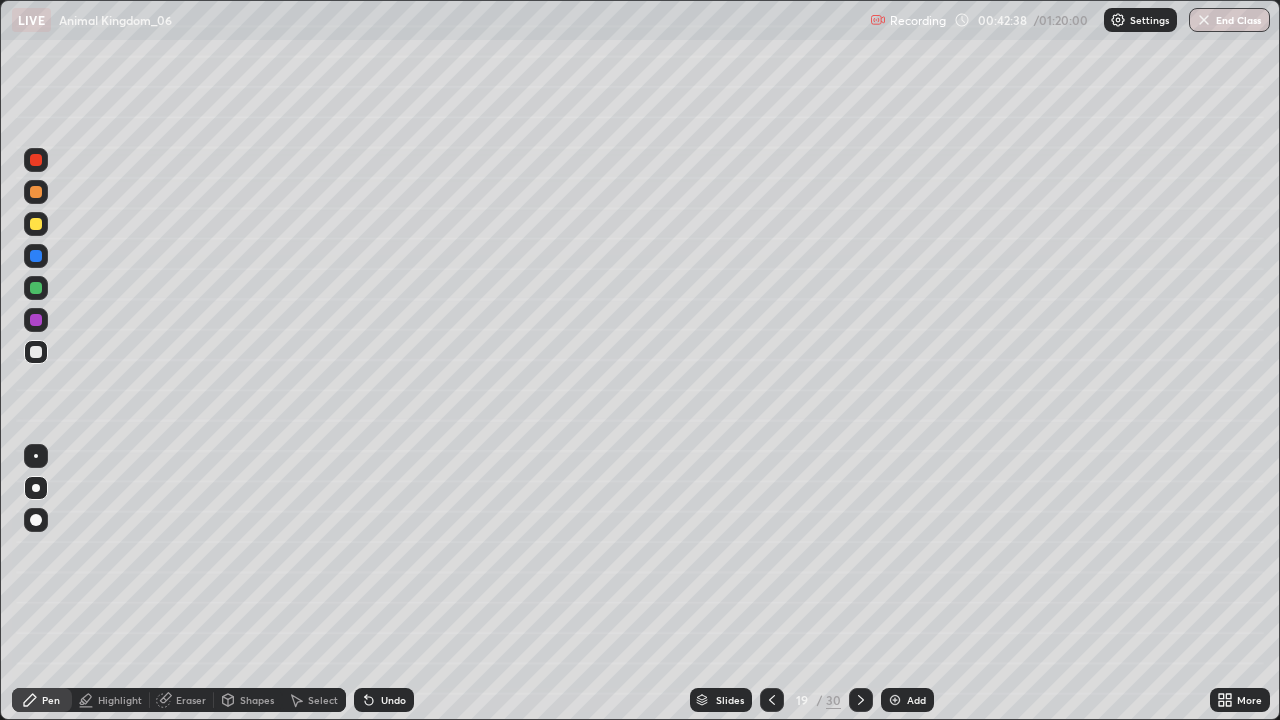 click 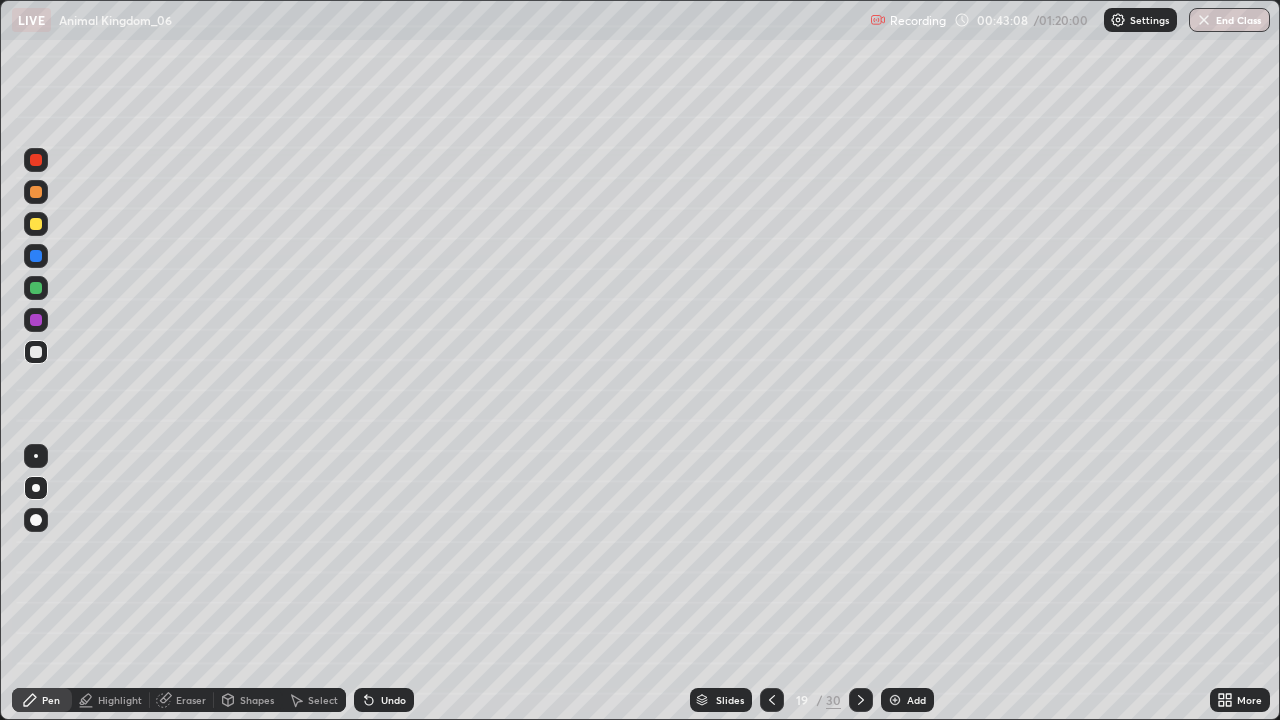 click at bounding box center [36, 288] 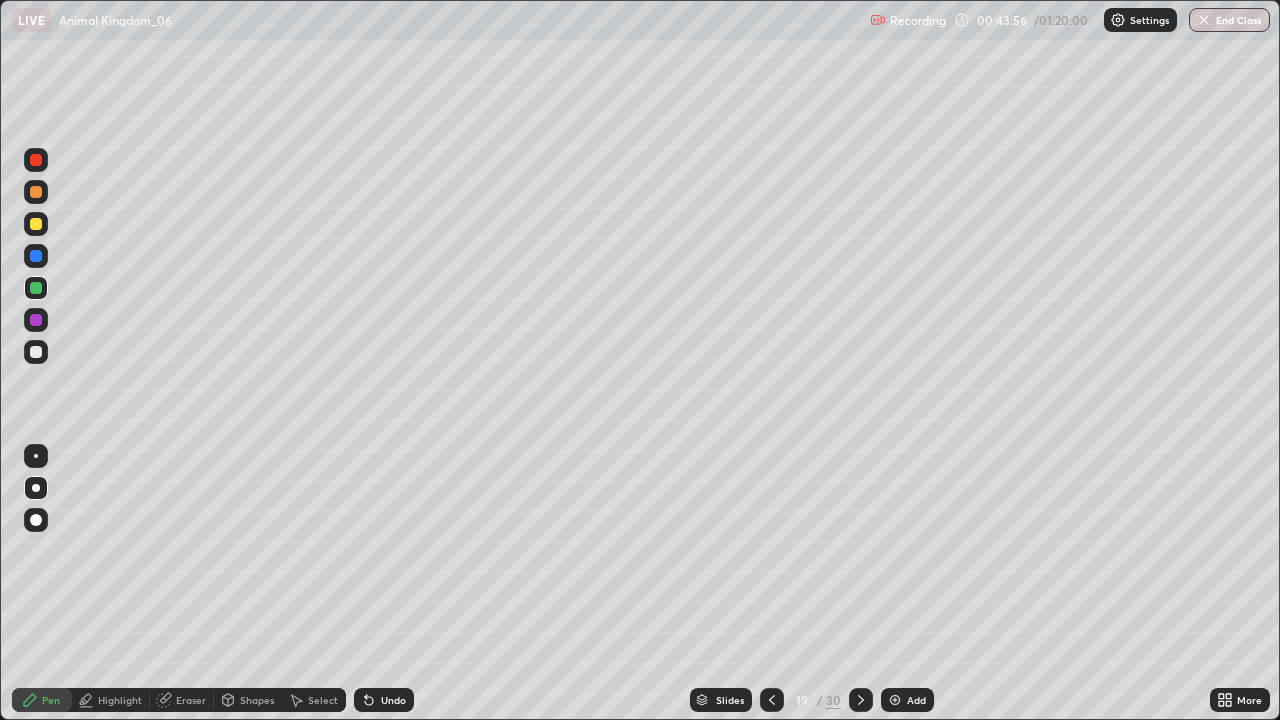 click on "Slides" at bounding box center (721, 700) 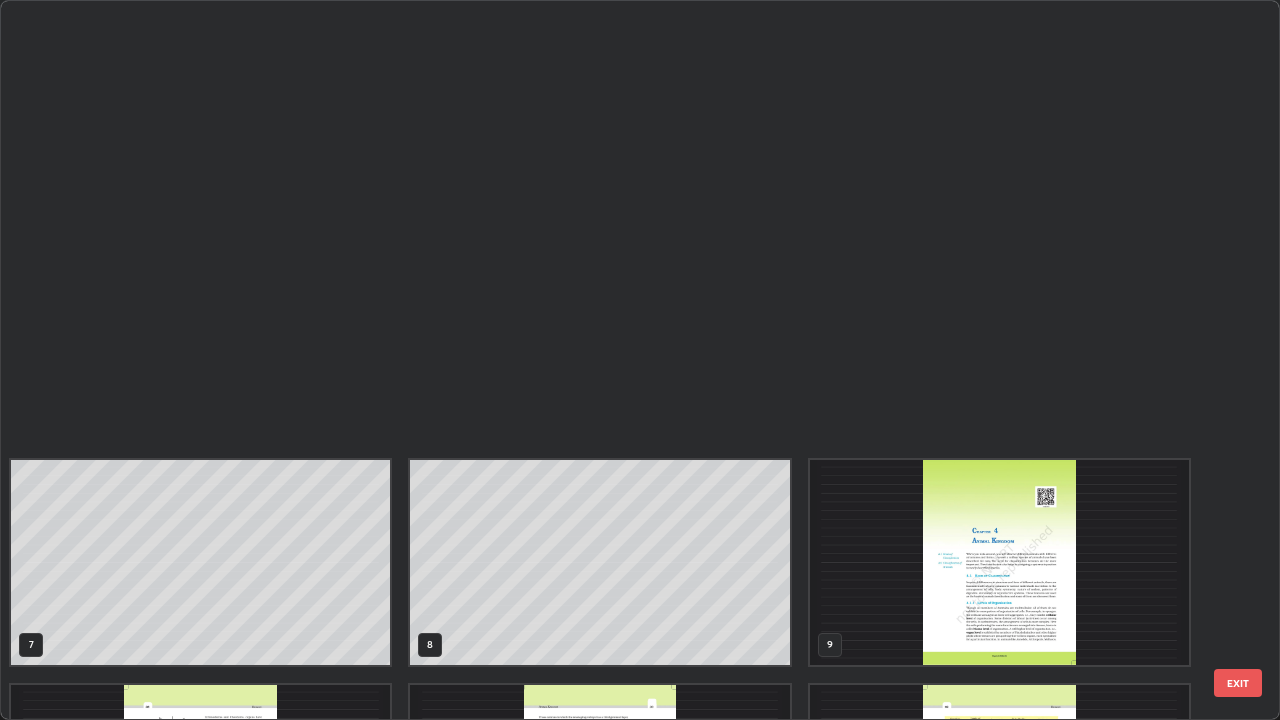 scroll, scrollTop: 854, scrollLeft: 0, axis: vertical 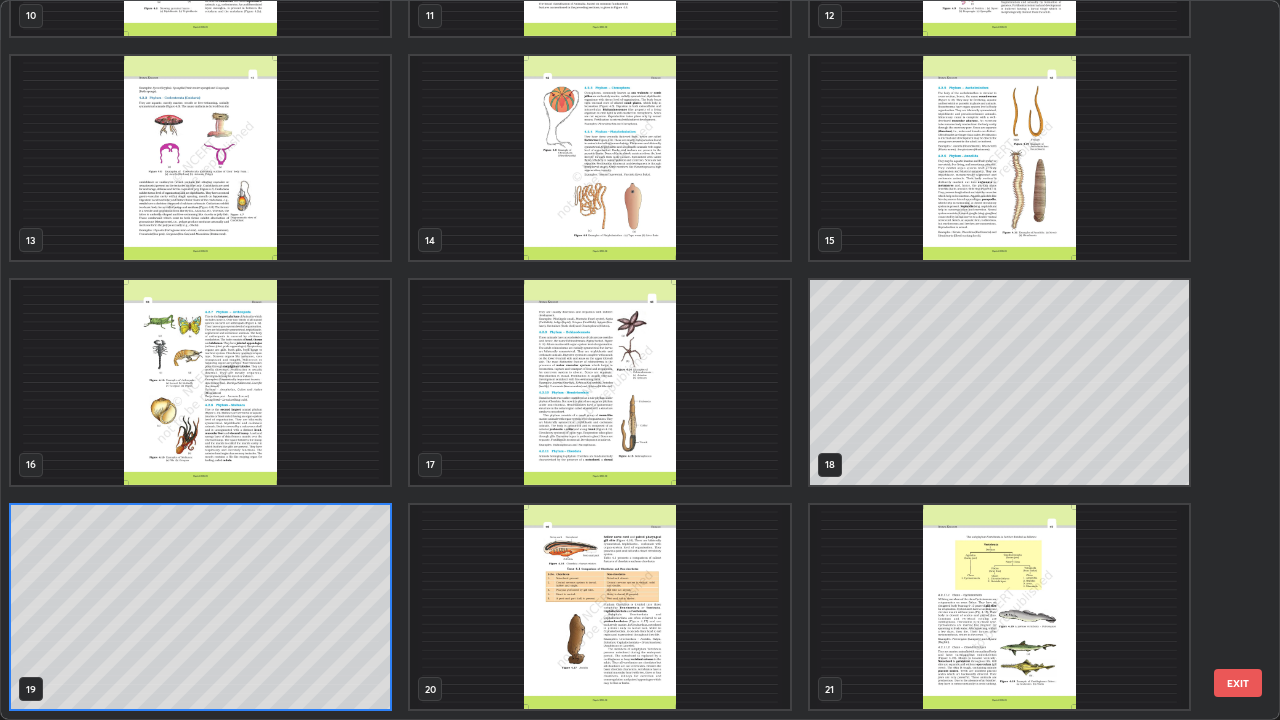 click at bounding box center (599, 382) 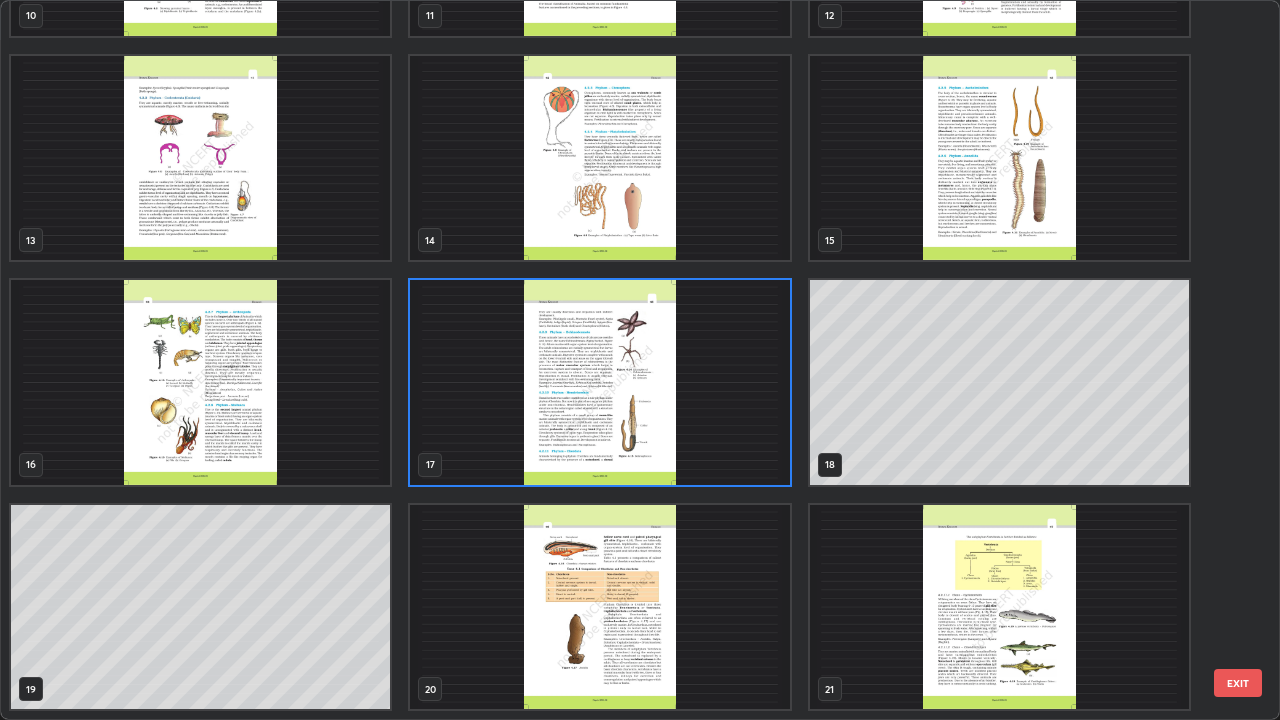 click at bounding box center [599, 382] 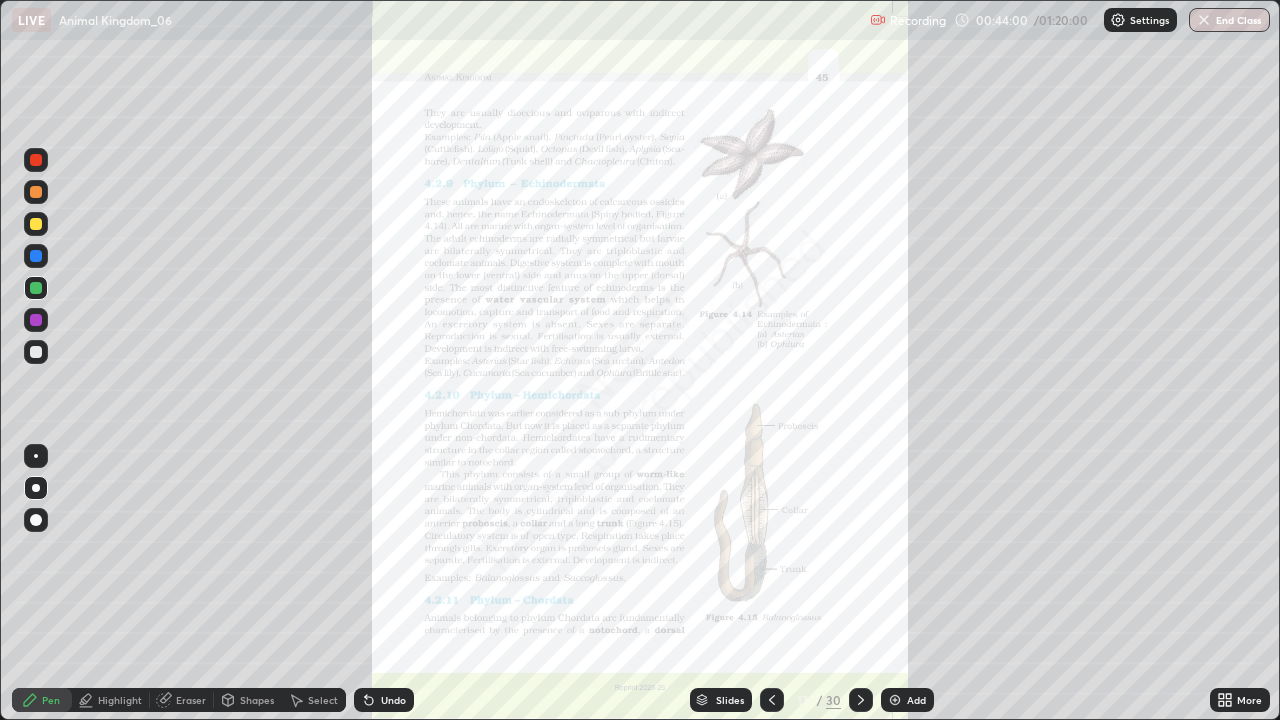 click on "More" at bounding box center [1240, 700] 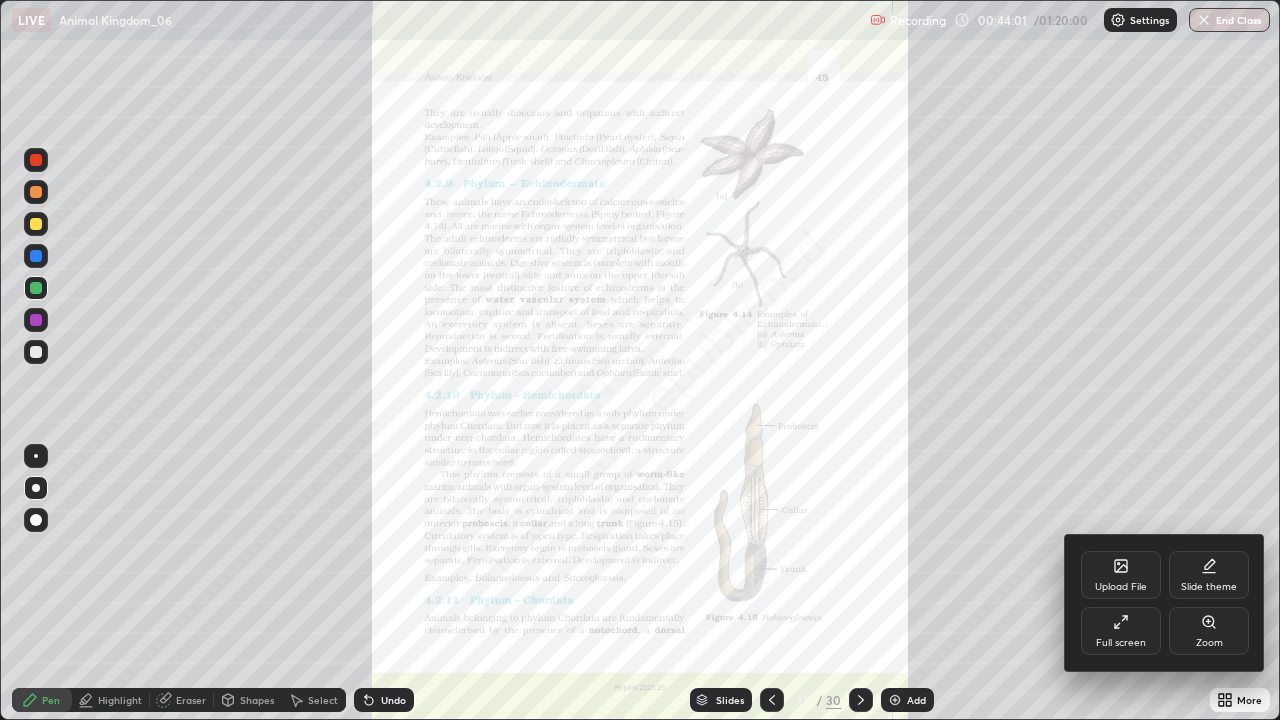 click on "Zoom" at bounding box center [1209, 643] 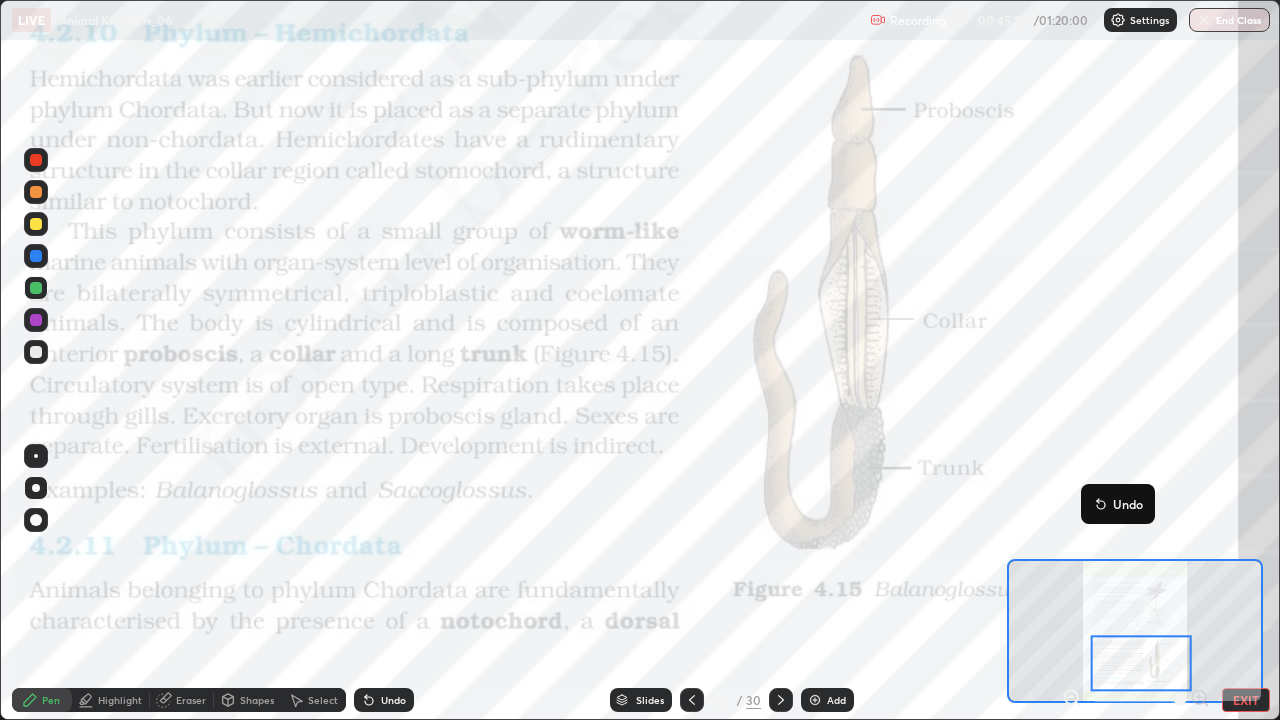 click on "EXIT" at bounding box center (1246, 700) 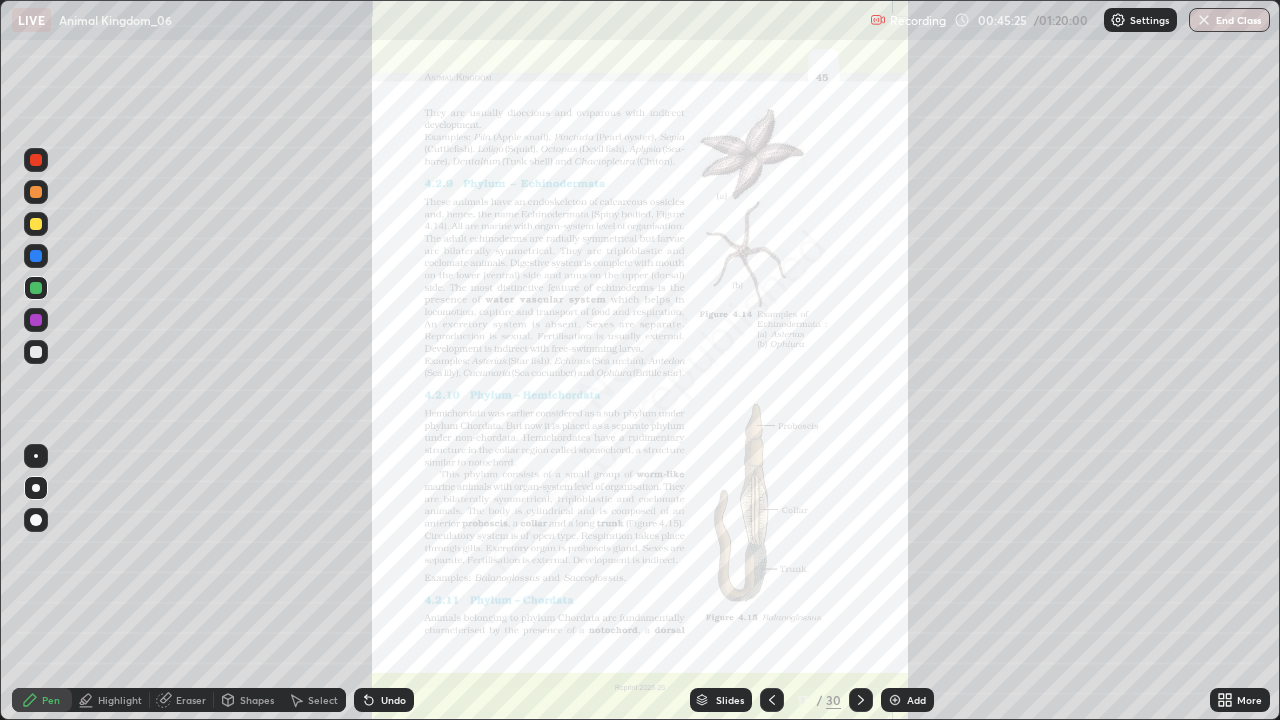 click 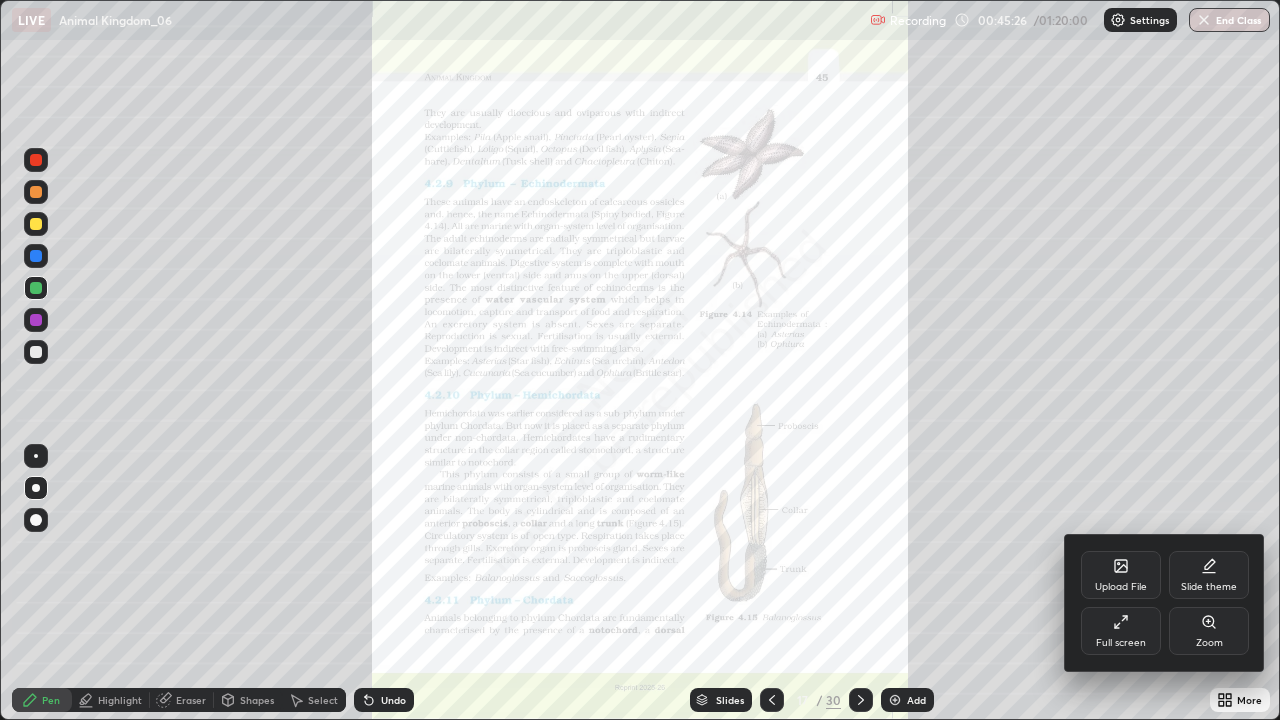 click on "Full screen" at bounding box center [1121, 643] 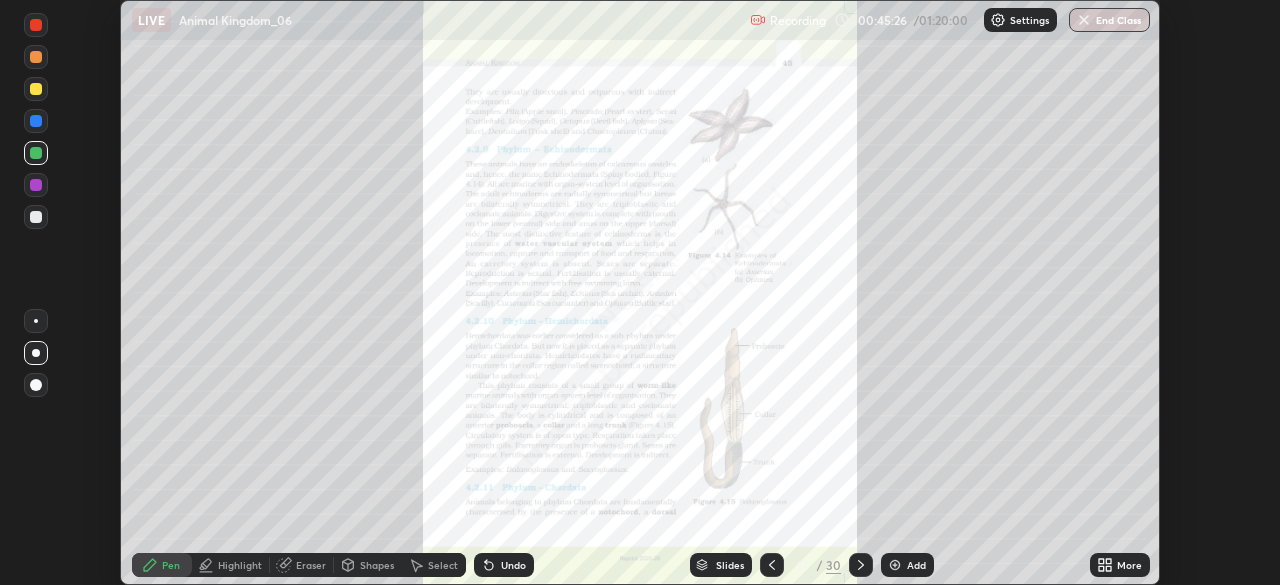 scroll, scrollTop: 585, scrollLeft: 1280, axis: both 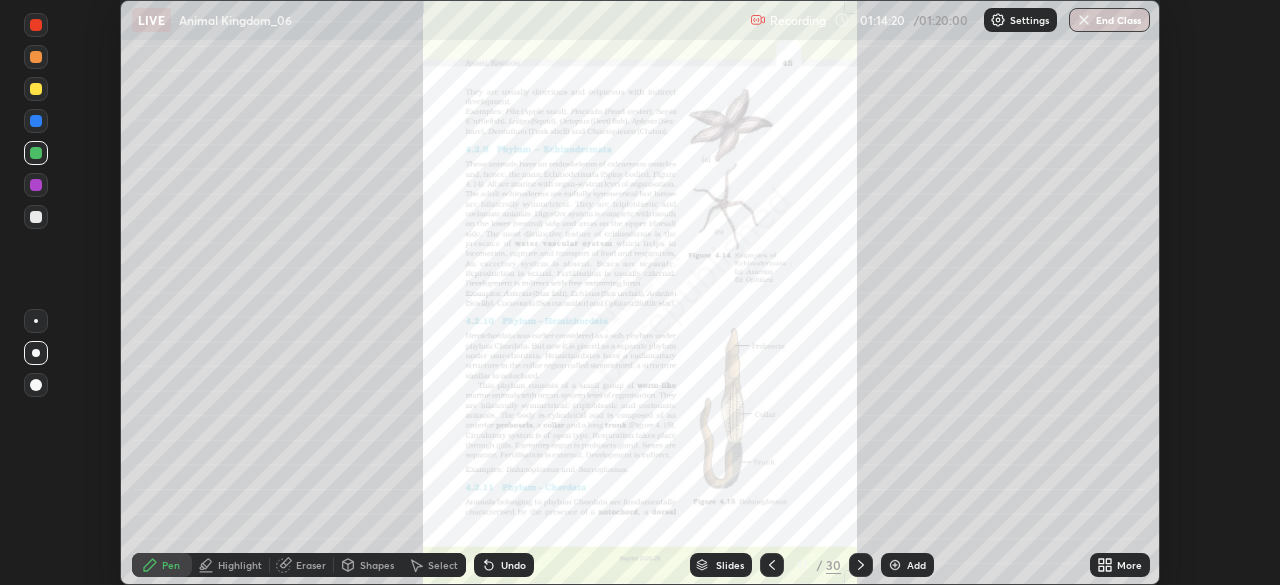 click 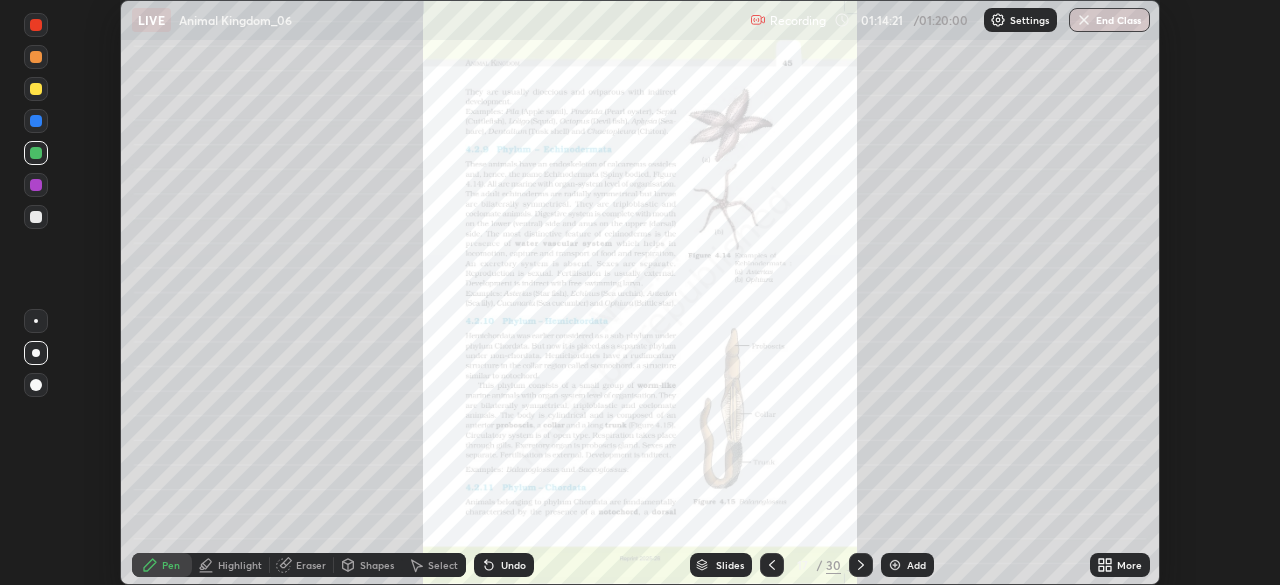 click on "Undo" at bounding box center [504, 565] 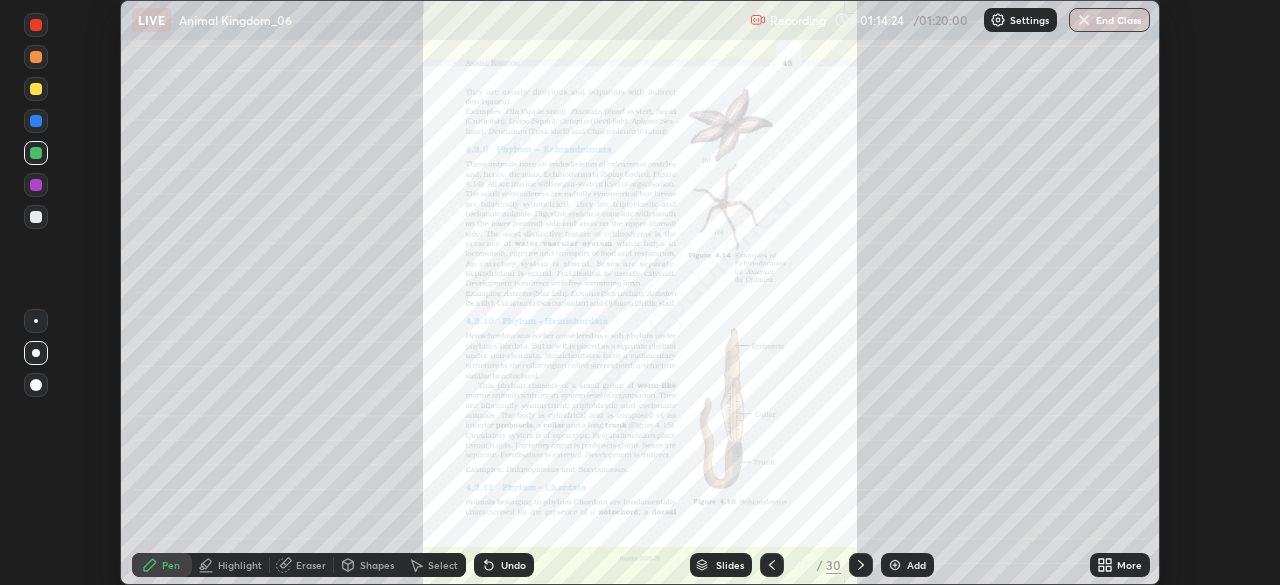 click on "End Class" at bounding box center (1109, 20) 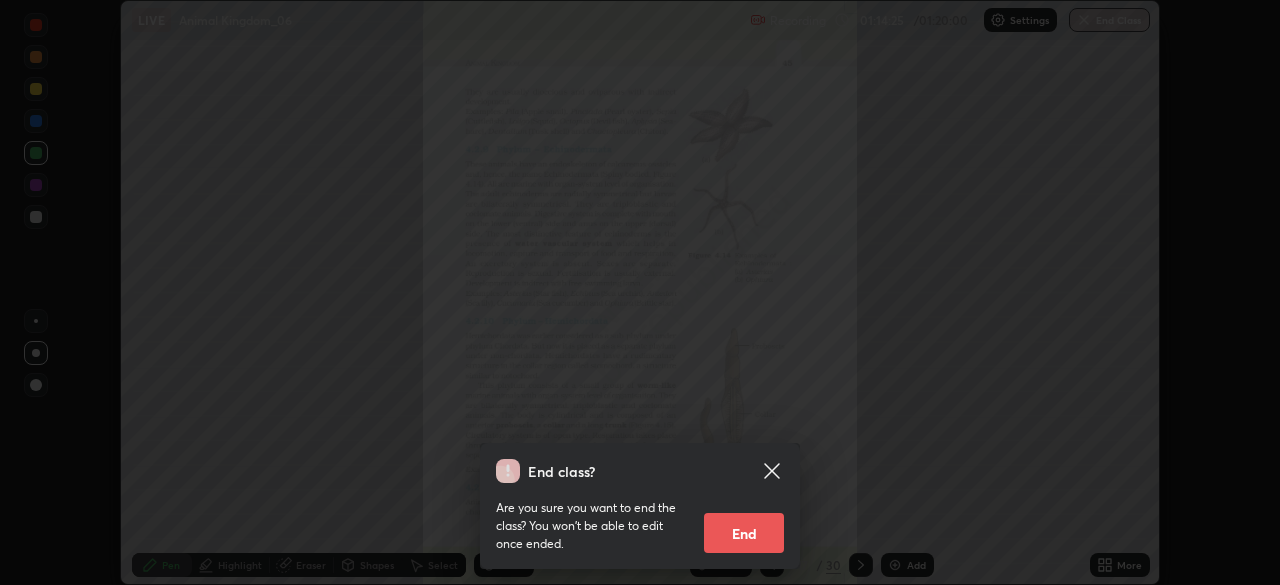 click on "End" at bounding box center (744, 533) 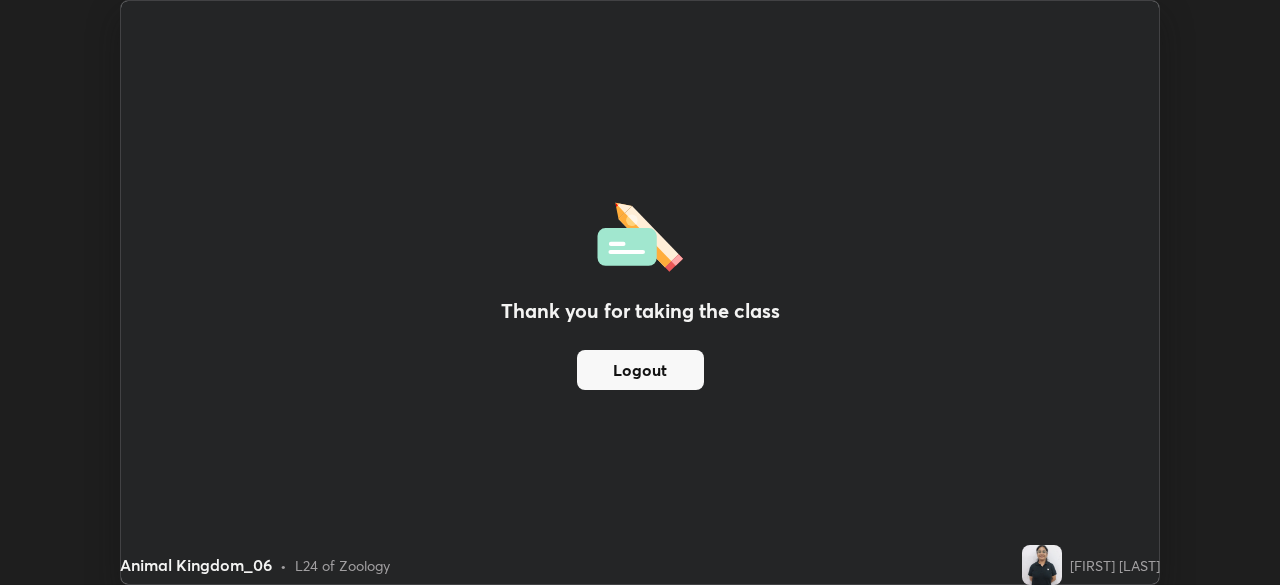click on "Logout" at bounding box center [640, 370] 